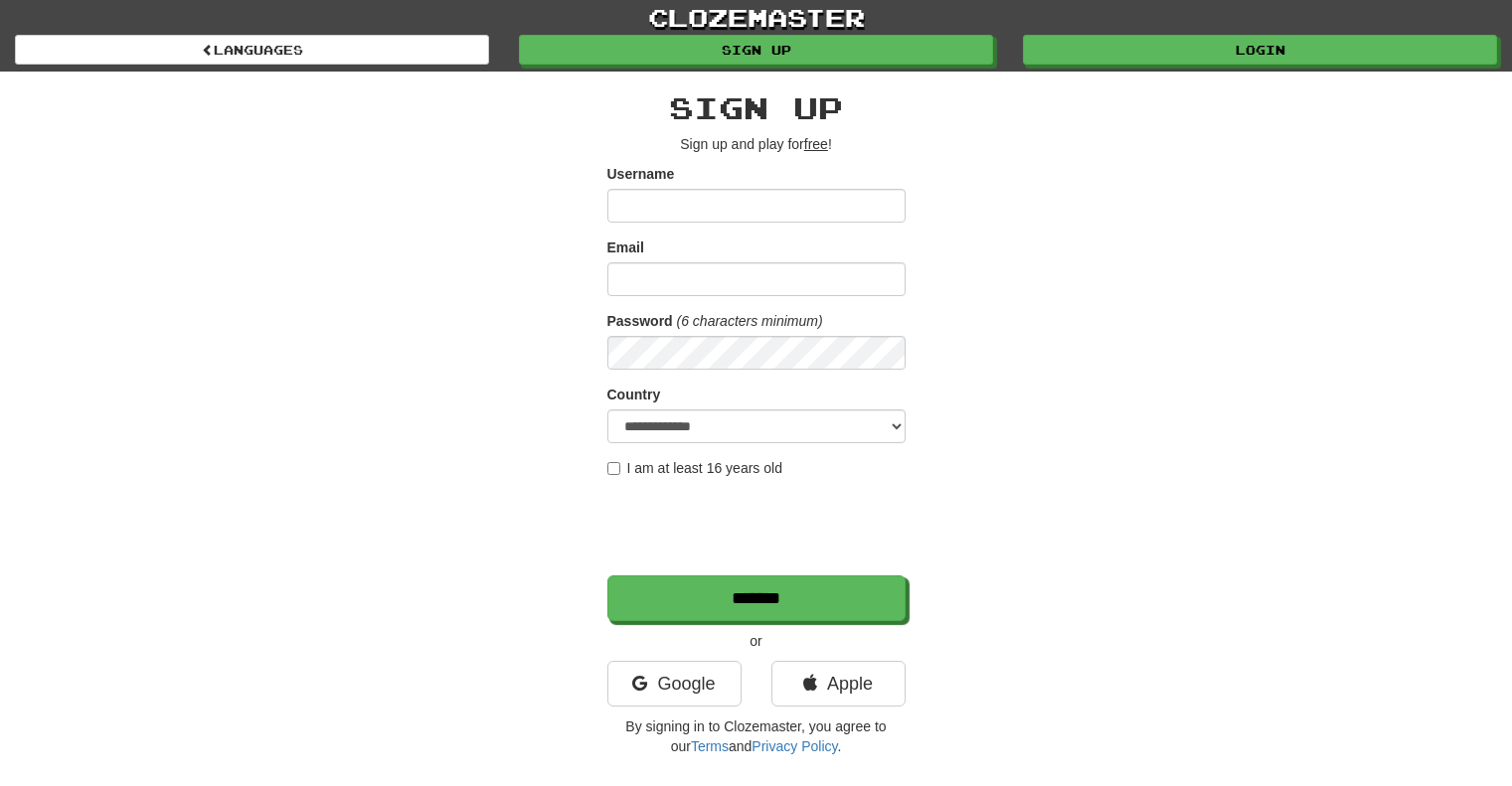 scroll, scrollTop: 0, scrollLeft: 0, axis: both 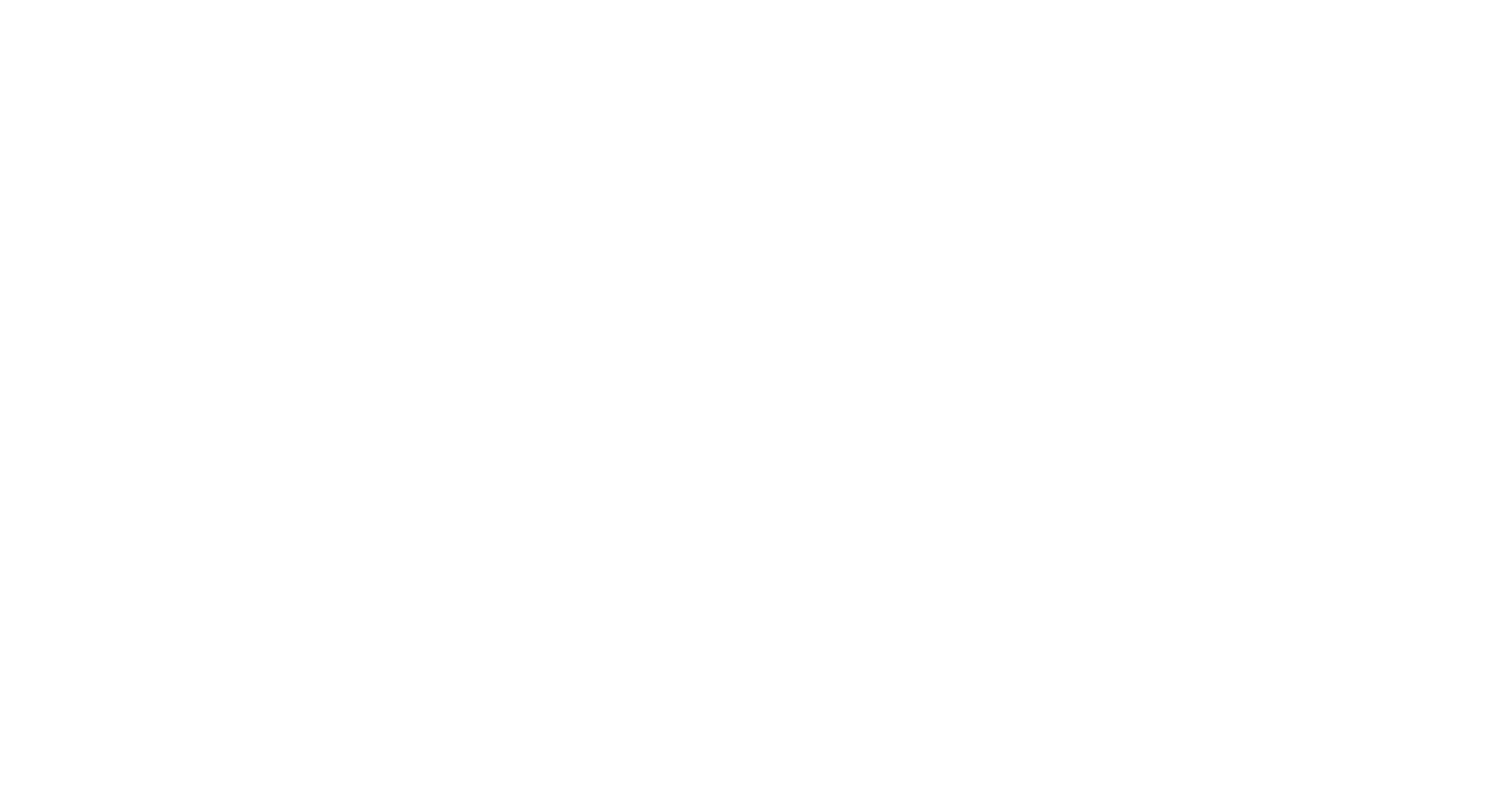 click at bounding box center [756, 393] 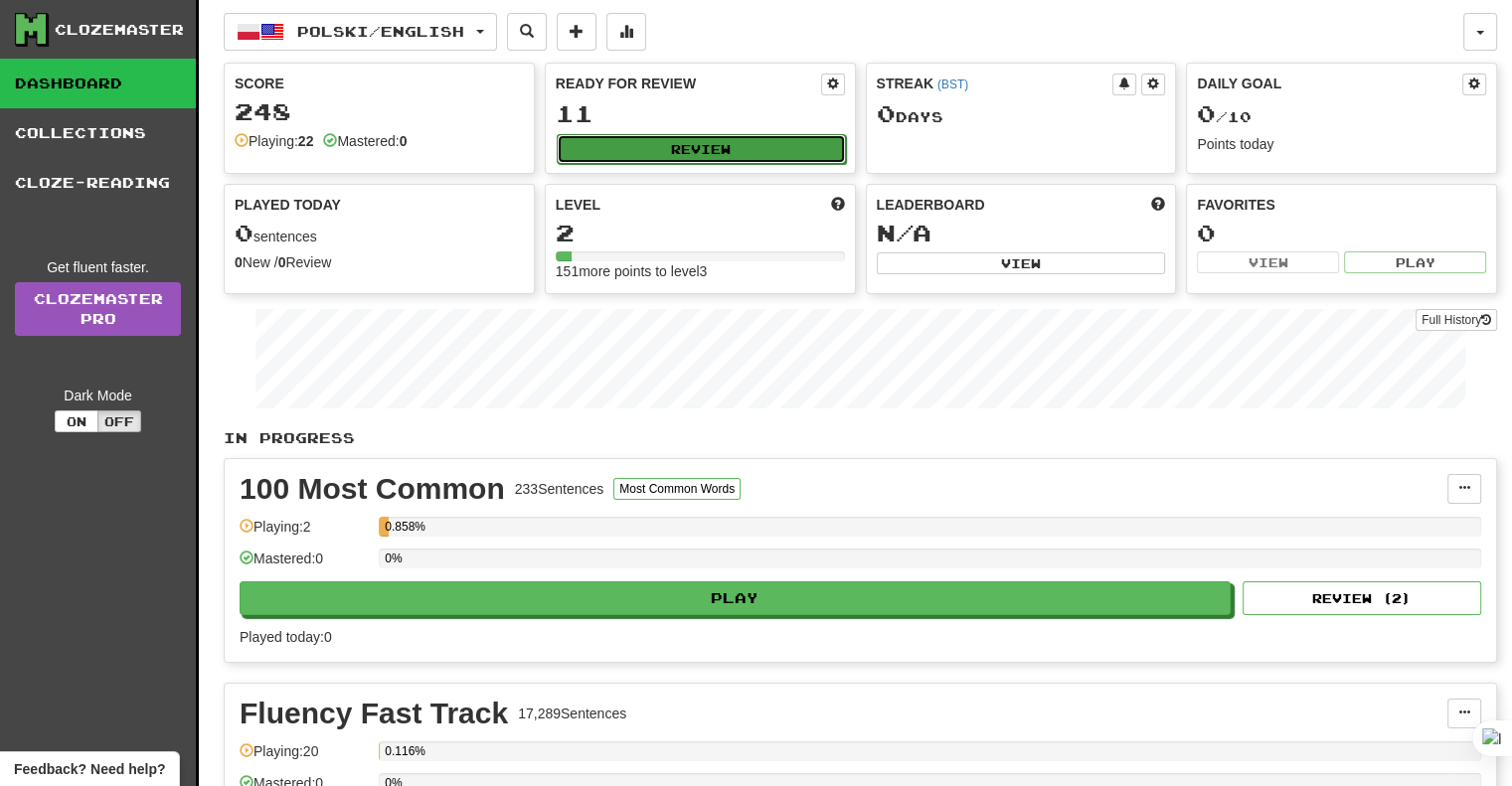 click on "Review" at bounding box center (701, 149) 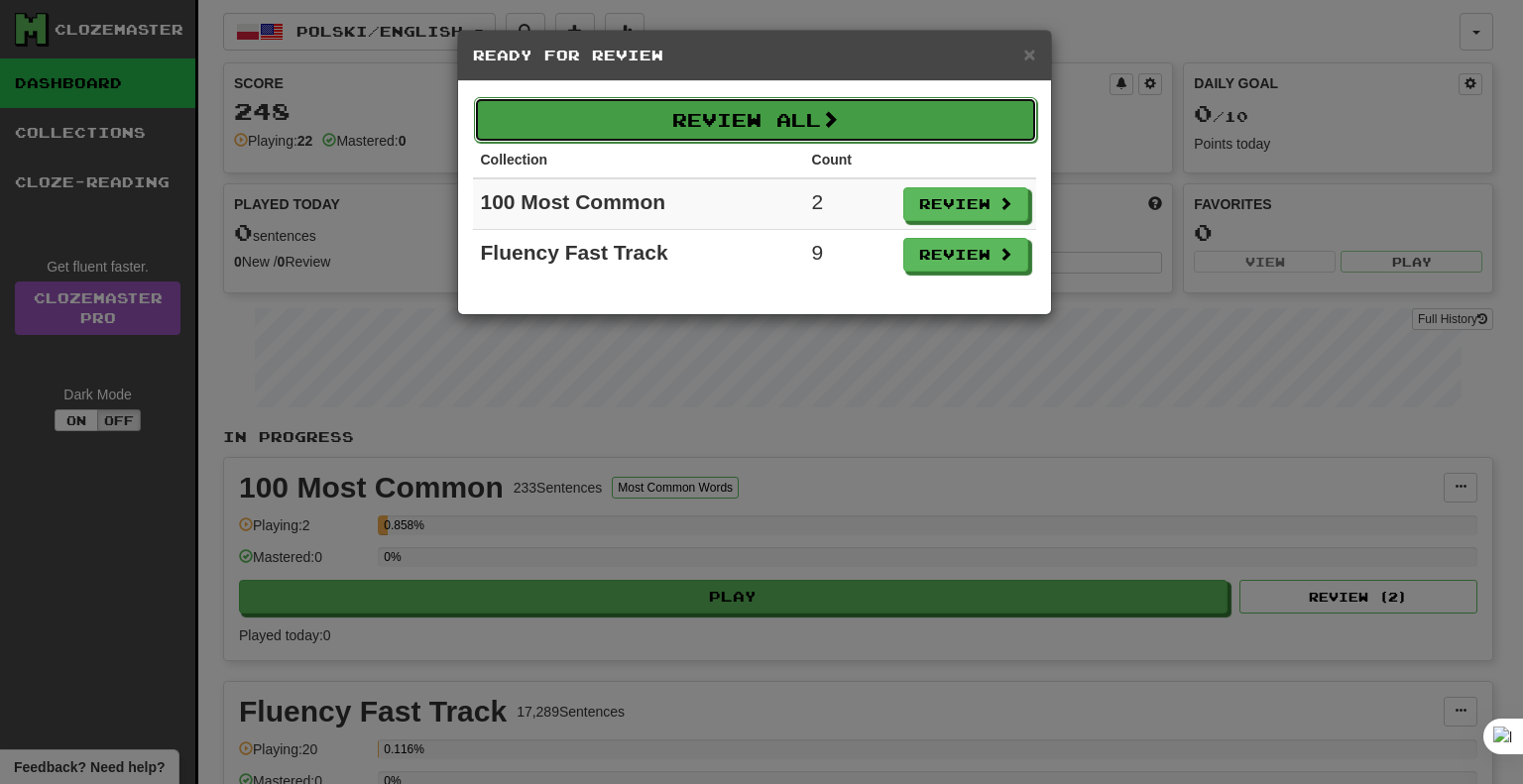 click on "Review All" at bounding box center [756, 120] 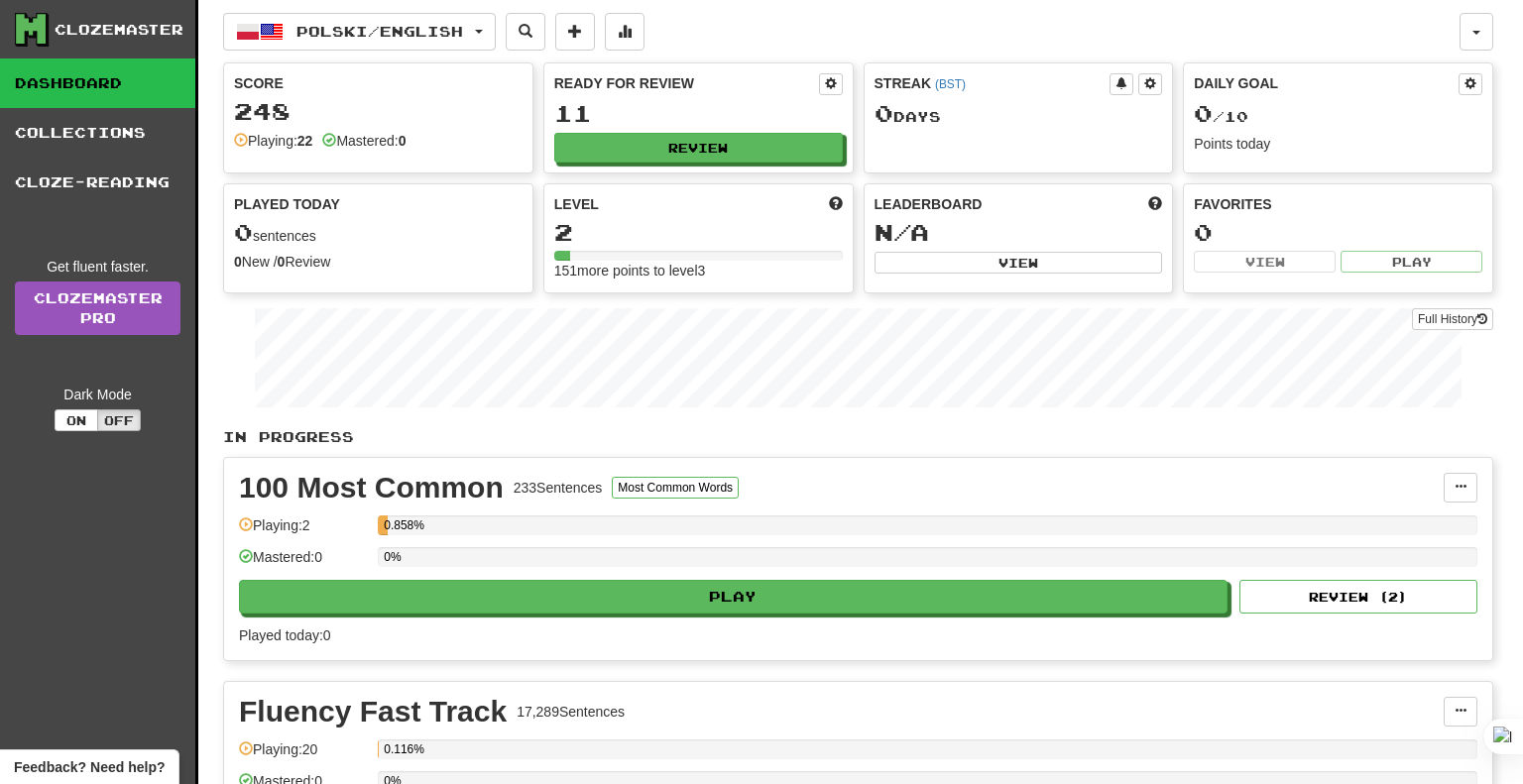 select on "**" 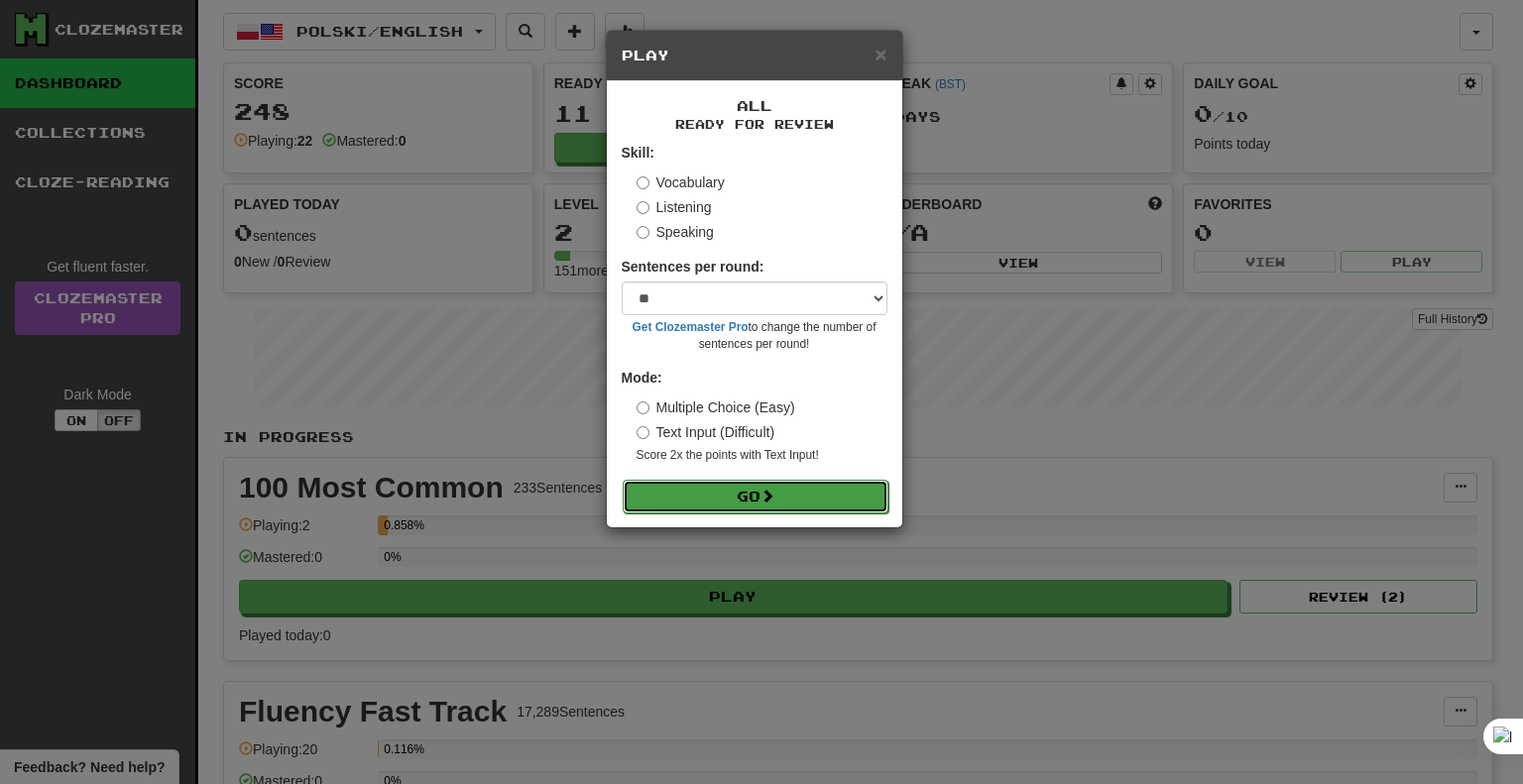 click on "Go" at bounding box center (756, 497) 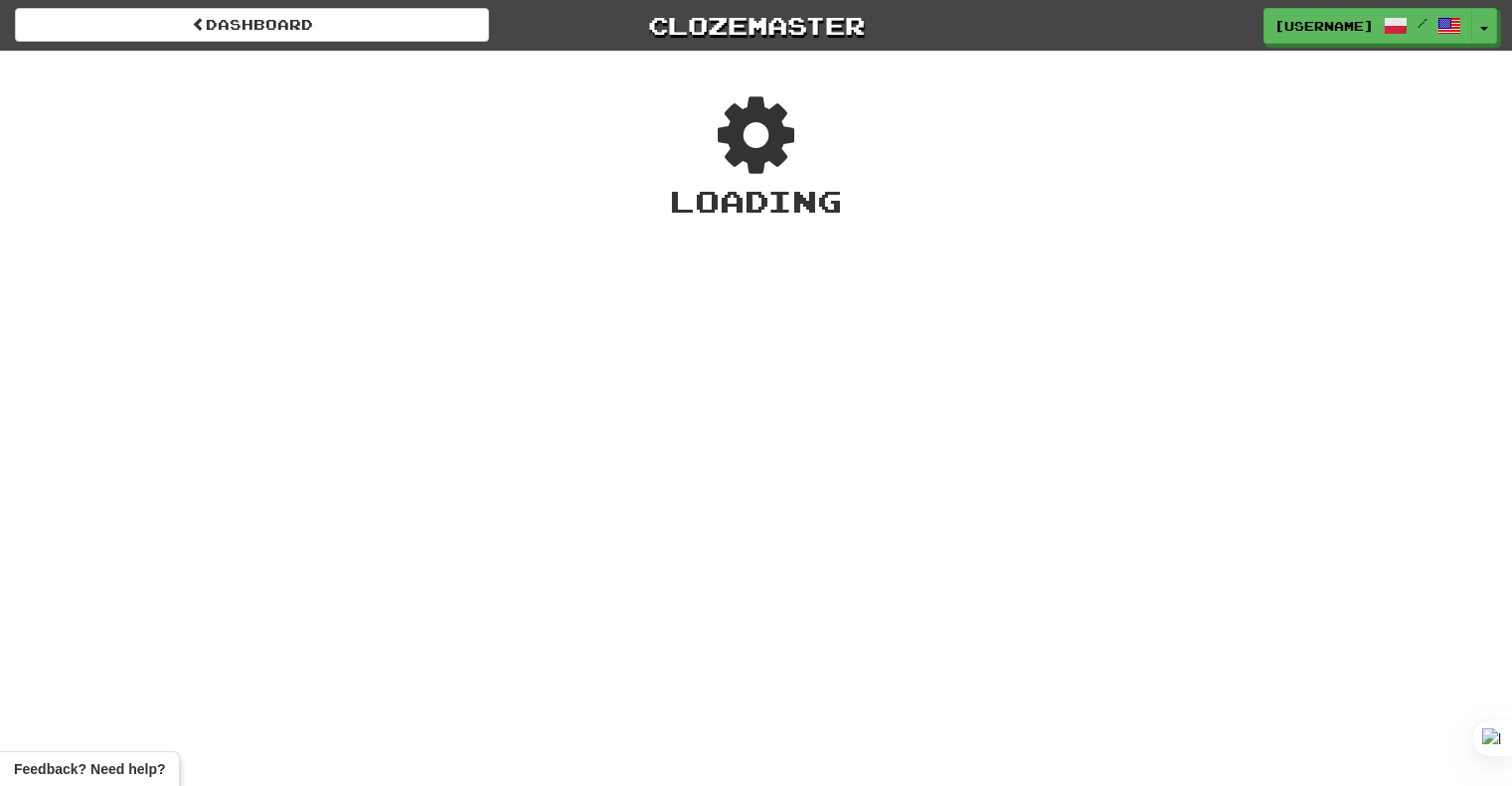 scroll, scrollTop: 0, scrollLeft: 0, axis: both 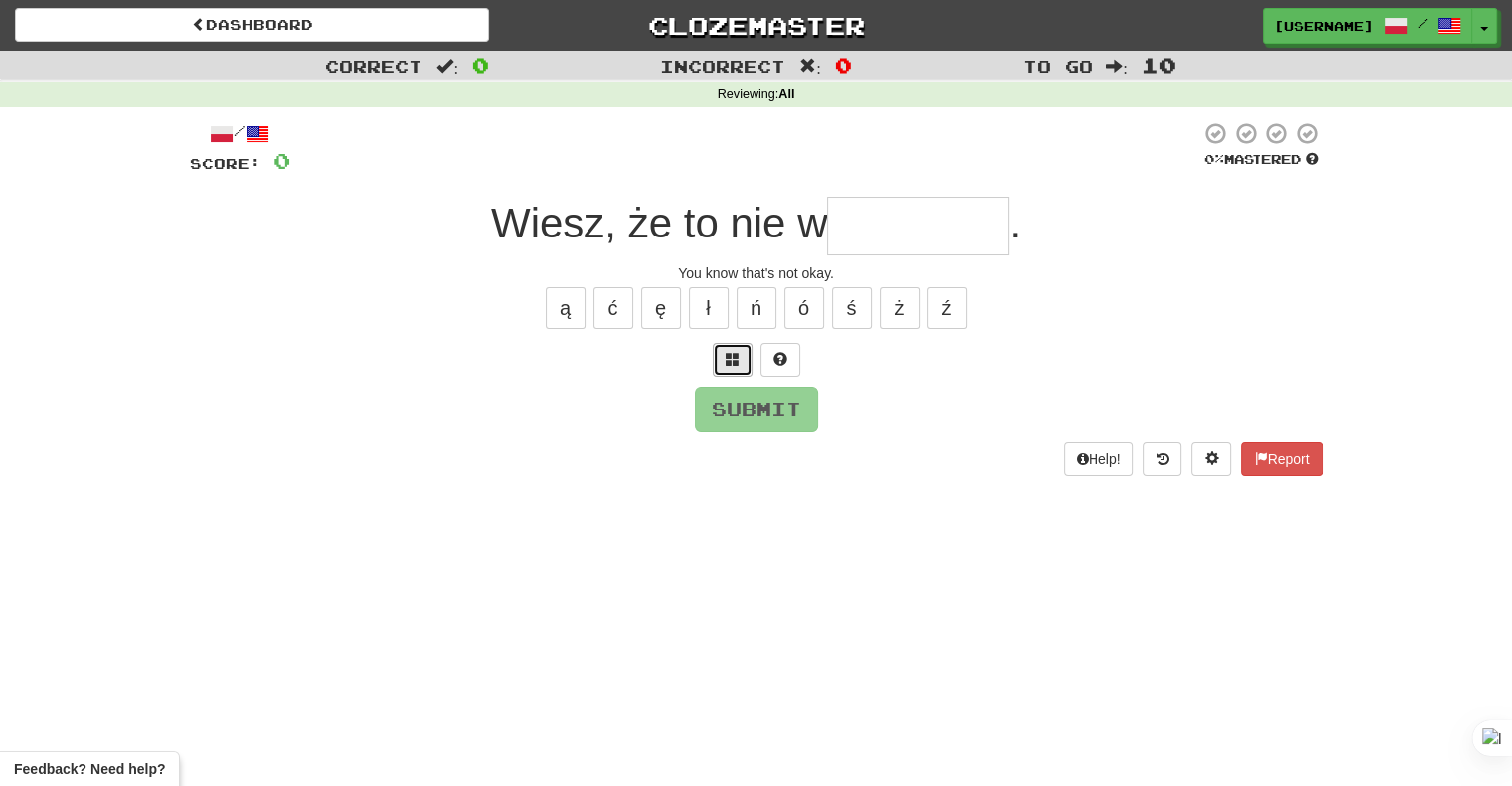 click at bounding box center [733, 360] 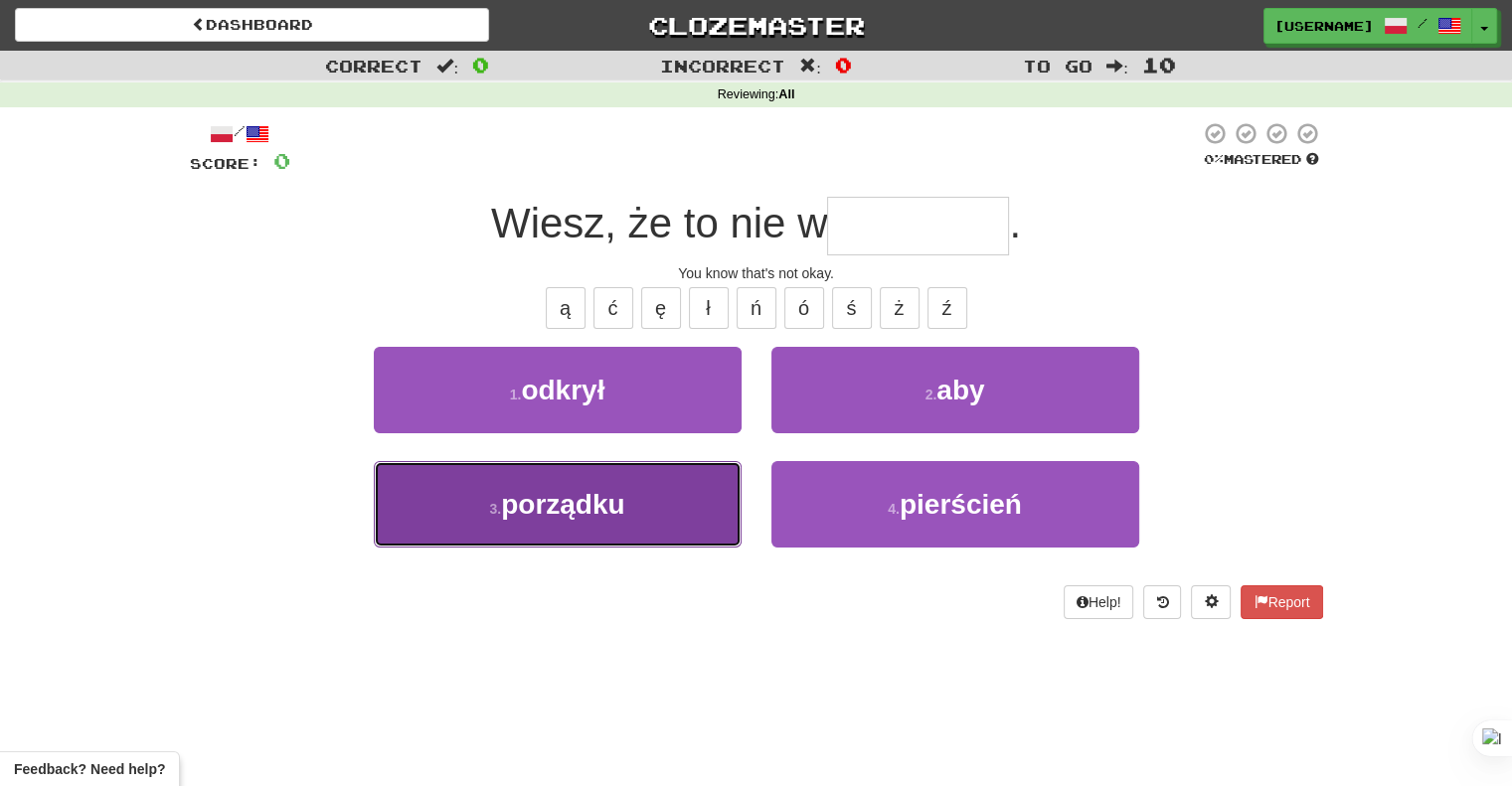 click on "3 .  porządku" at bounding box center [558, 504] 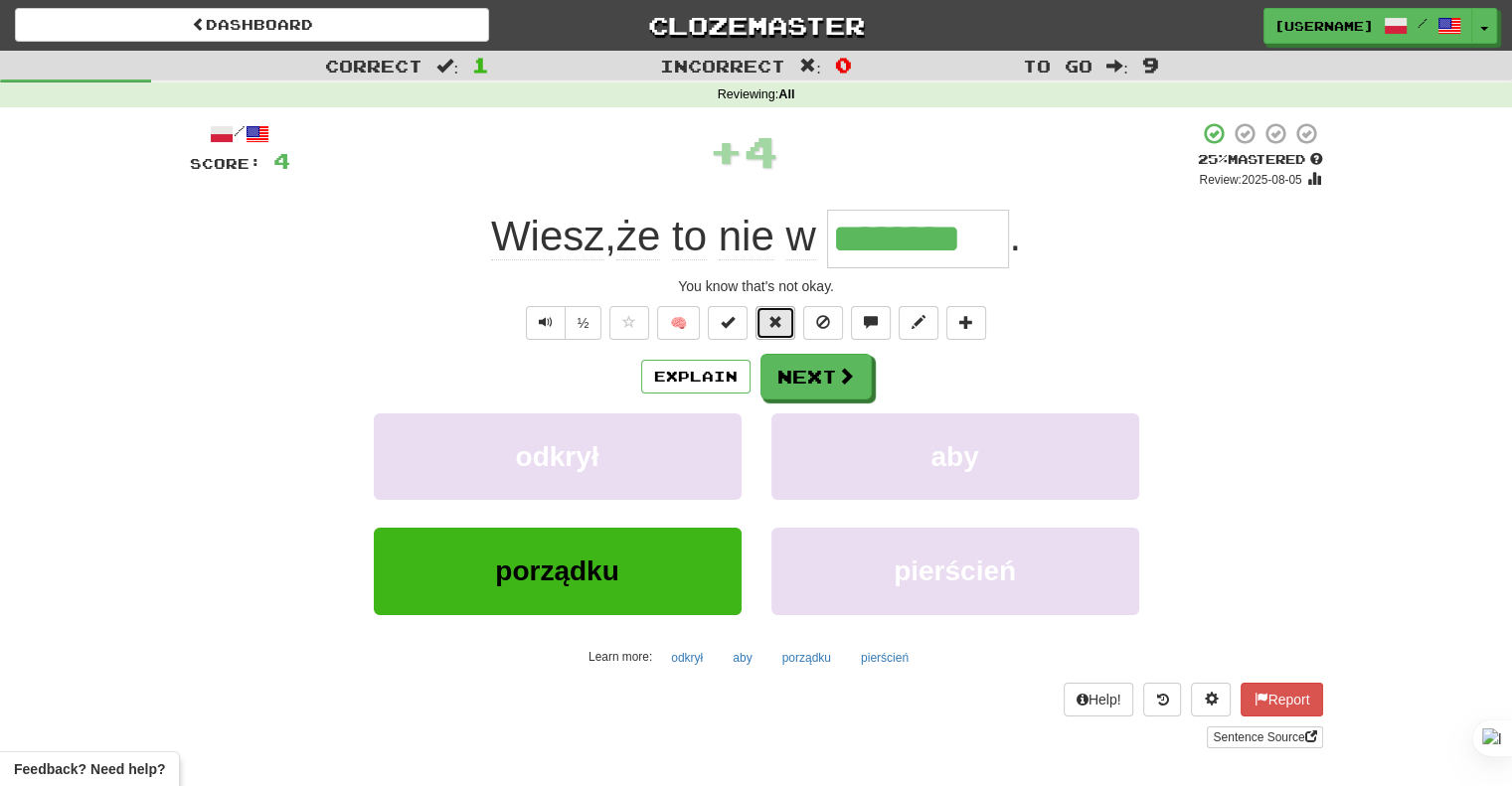 click at bounding box center (775, 322) 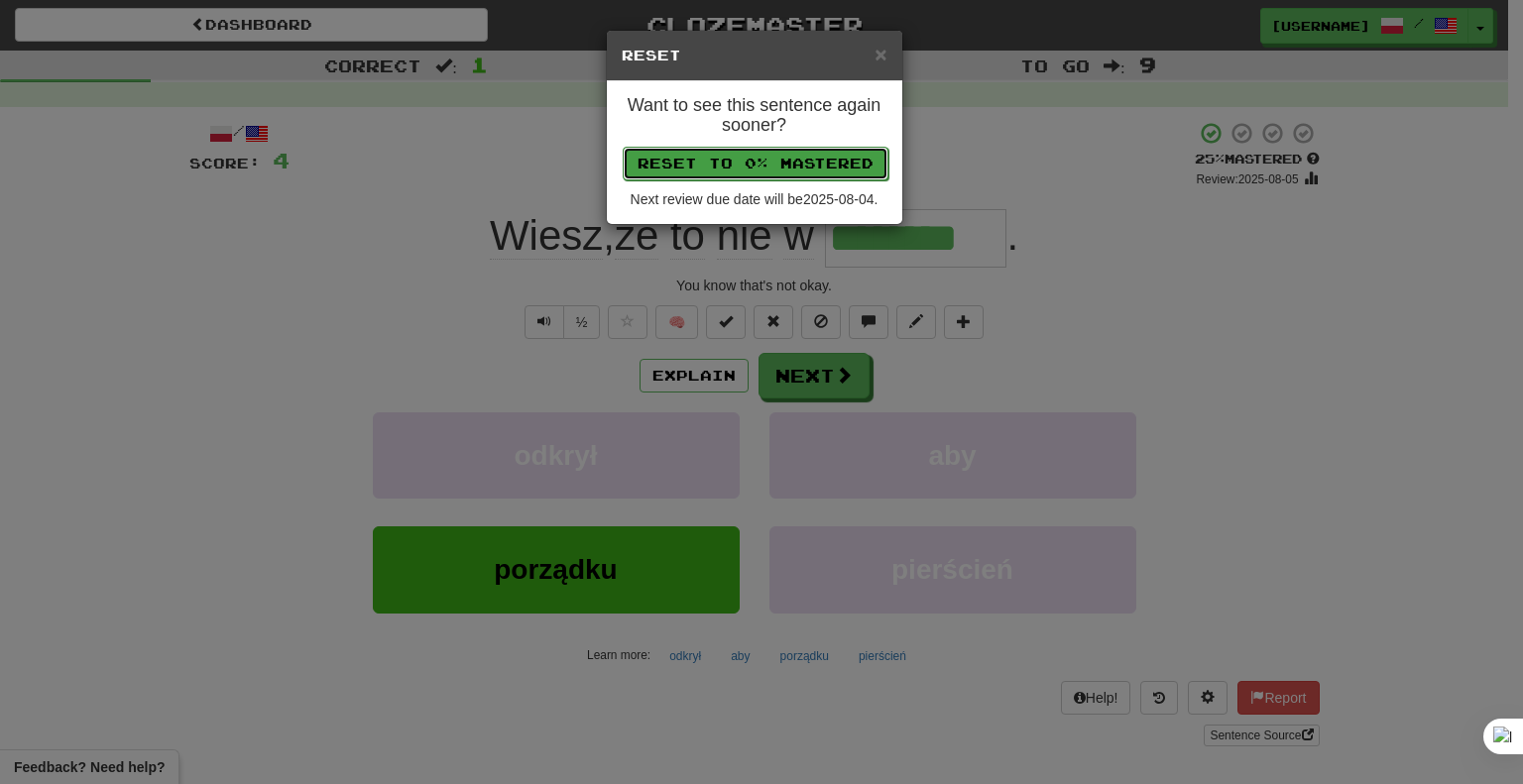 click on "Reset to 0% Mastered" at bounding box center (756, 164) 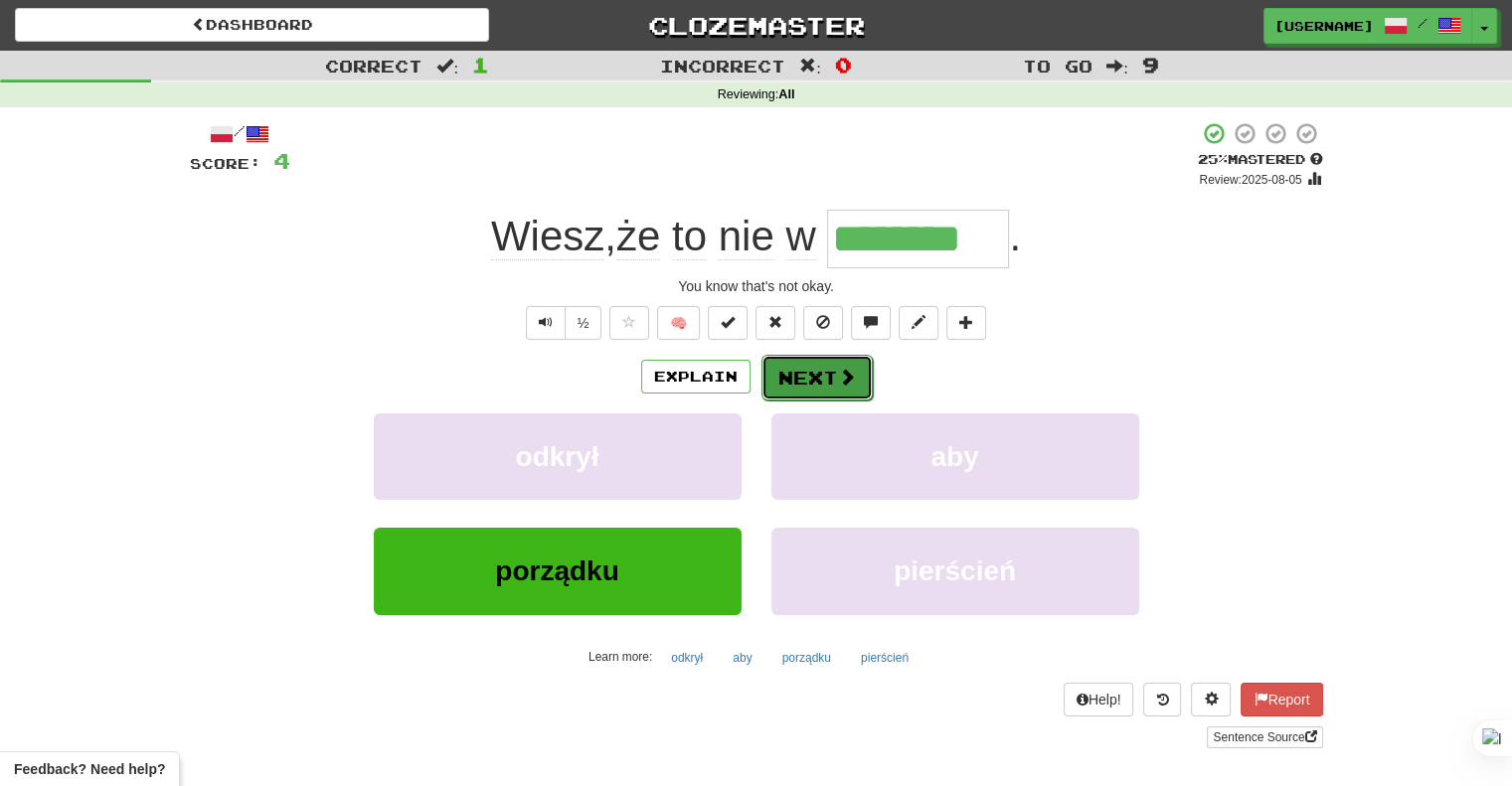 click on "Next" at bounding box center (817, 378) 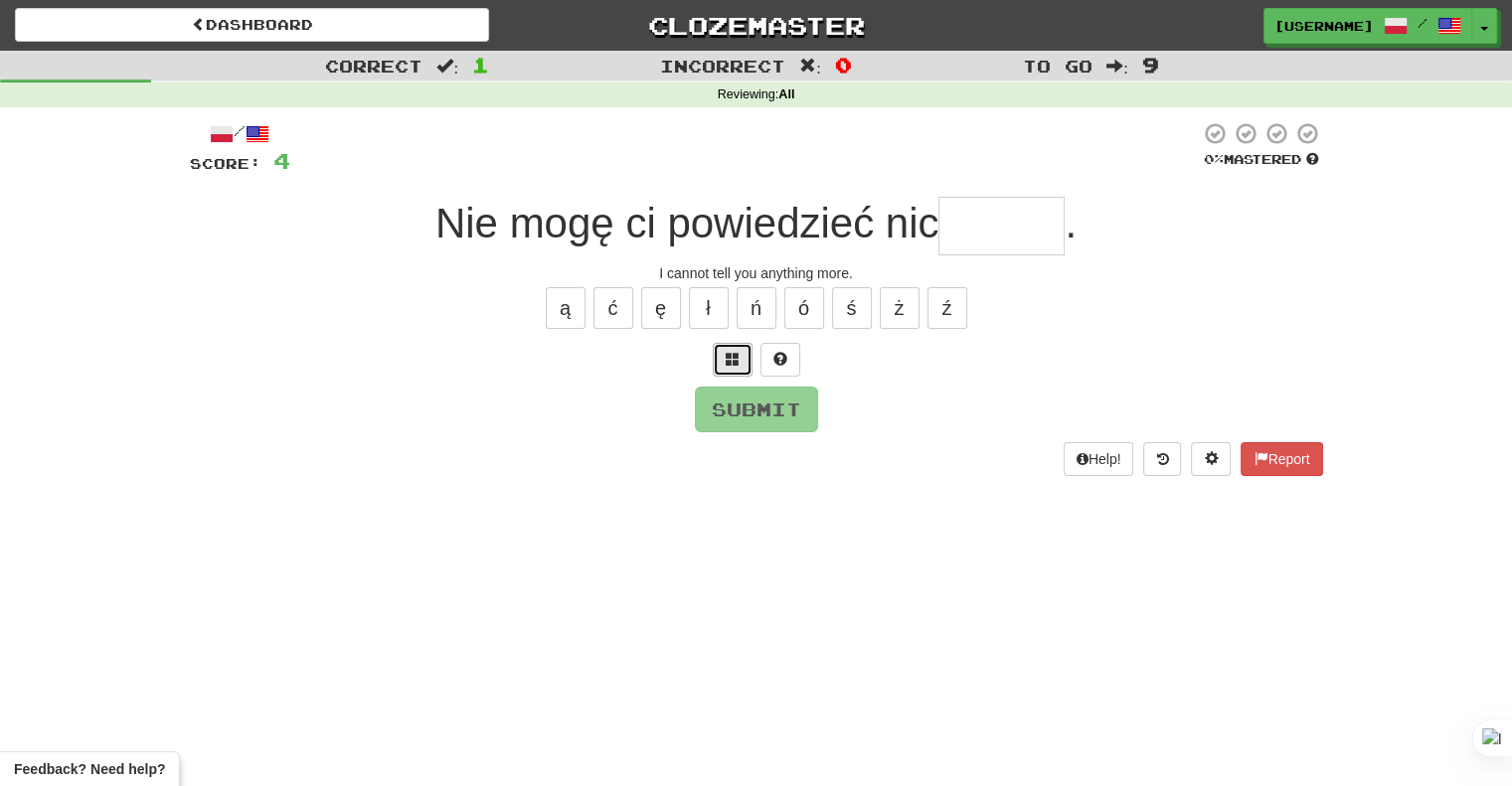 click at bounding box center [733, 359] 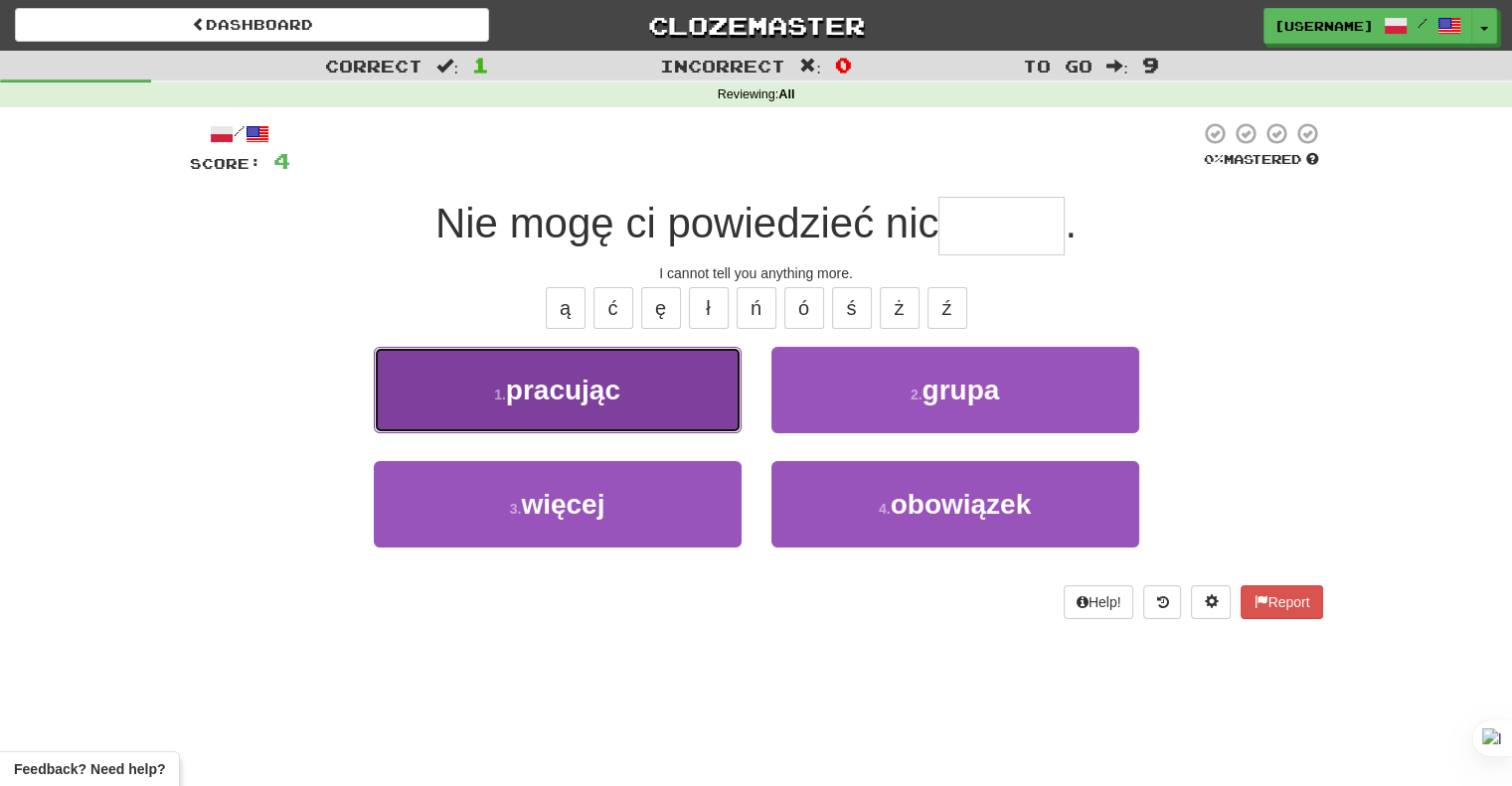 click on "1 .  pracując" at bounding box center (558, 390) 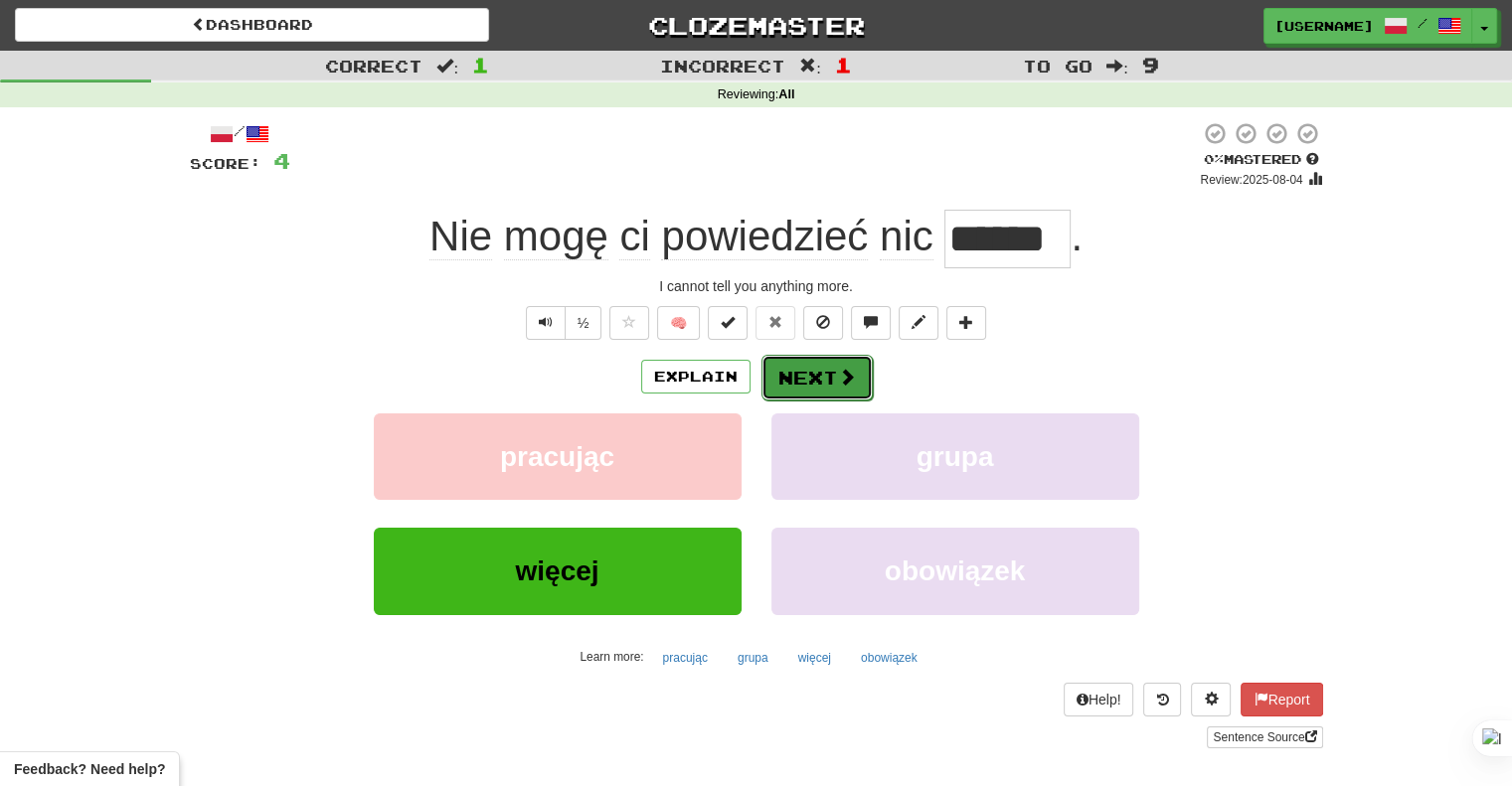 click on "Next" at bounding box center [817, 378] 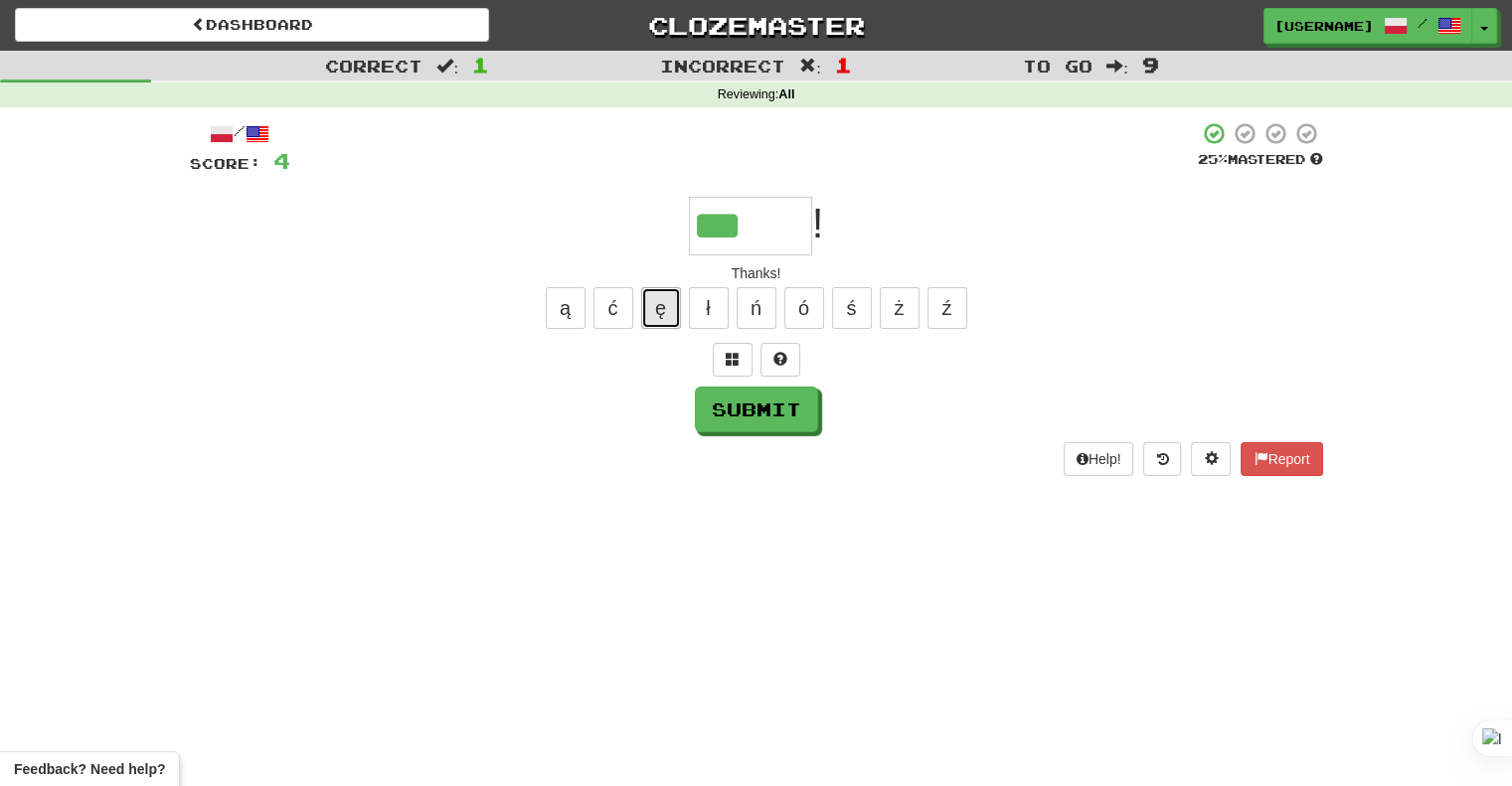 click on "ę" at bounding box center [661, 308] 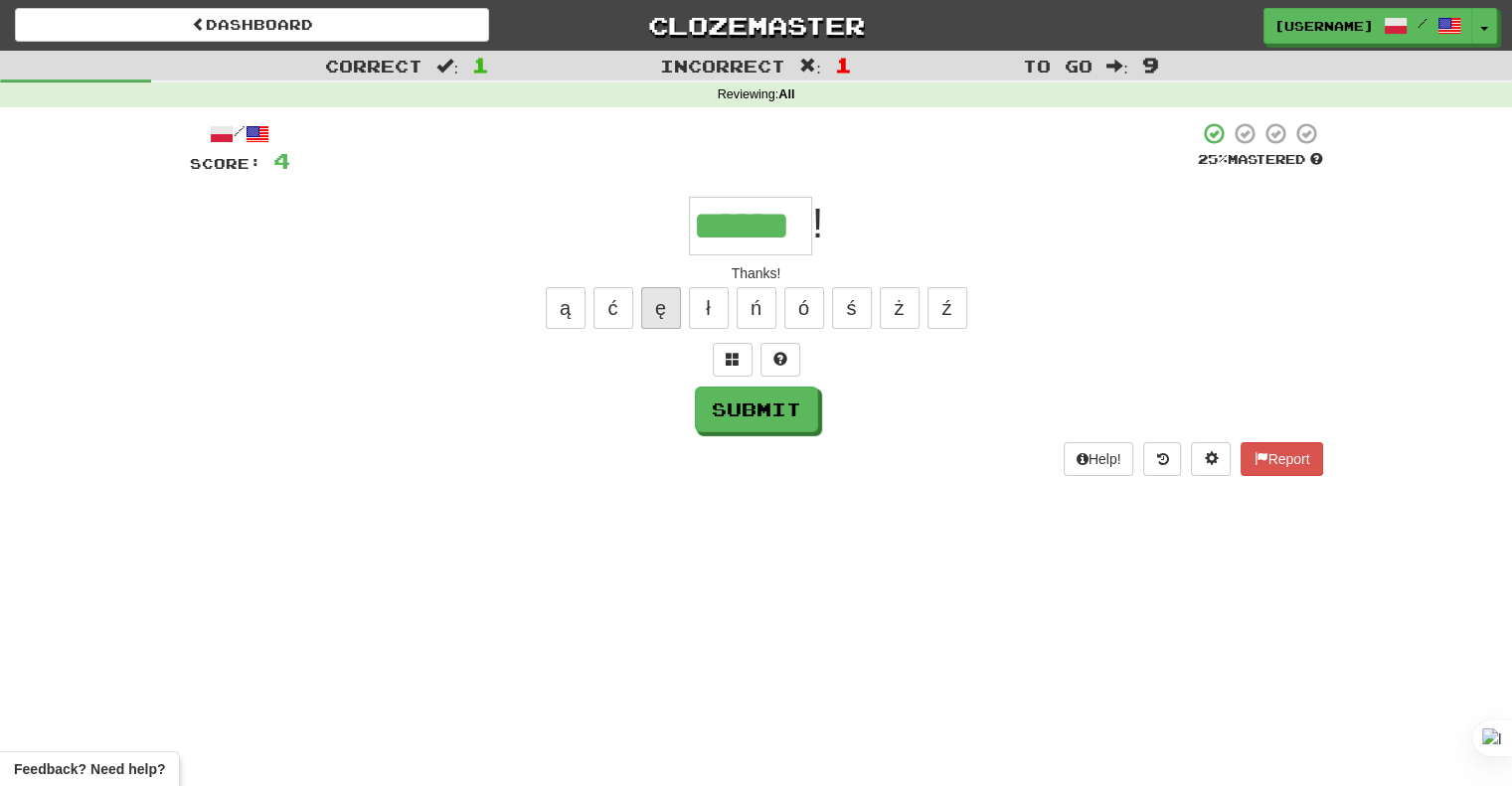 type on "******" 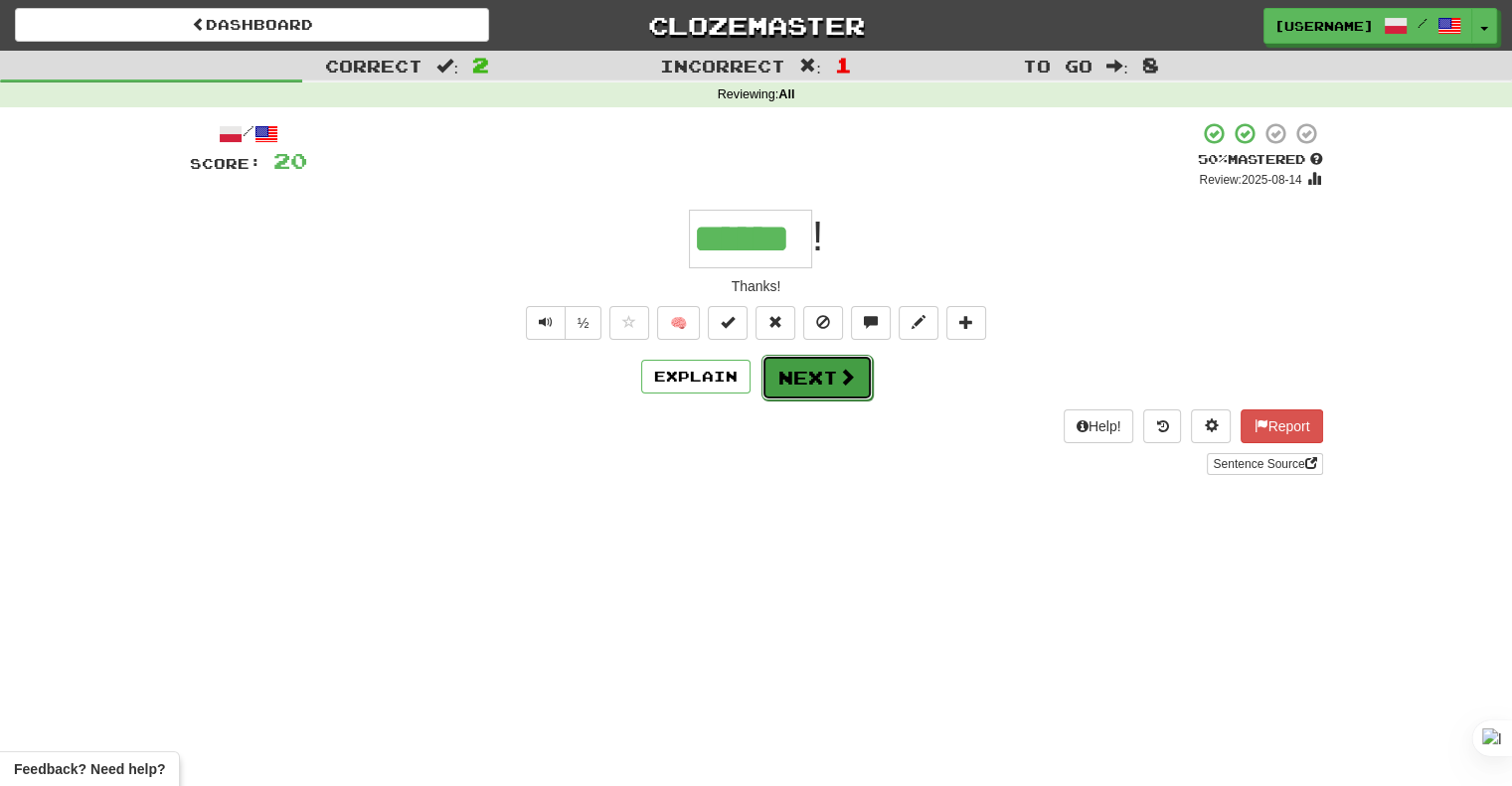click at bounding box center (847, 377) 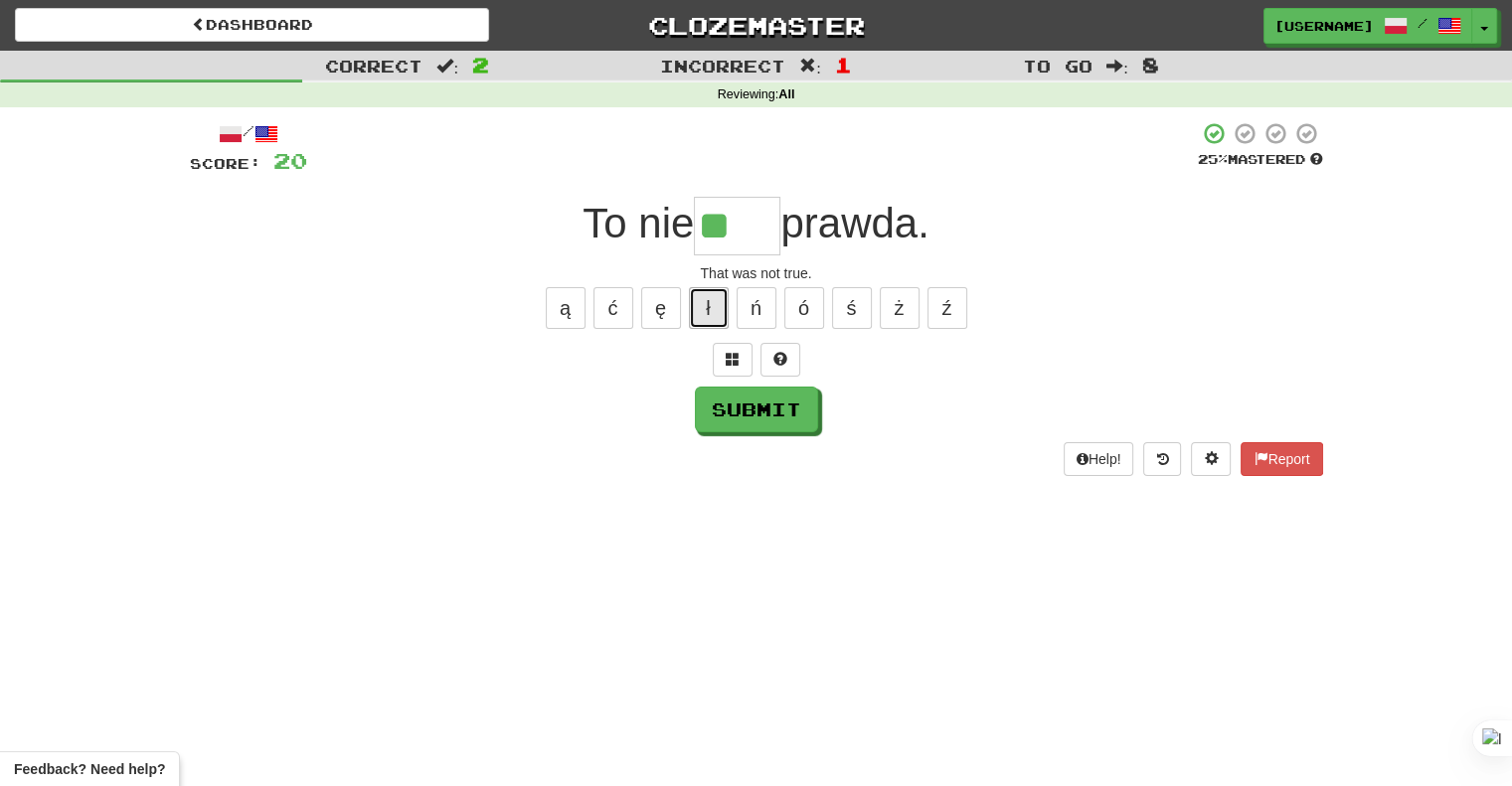click on "ł" at bounding box center [709, 308] 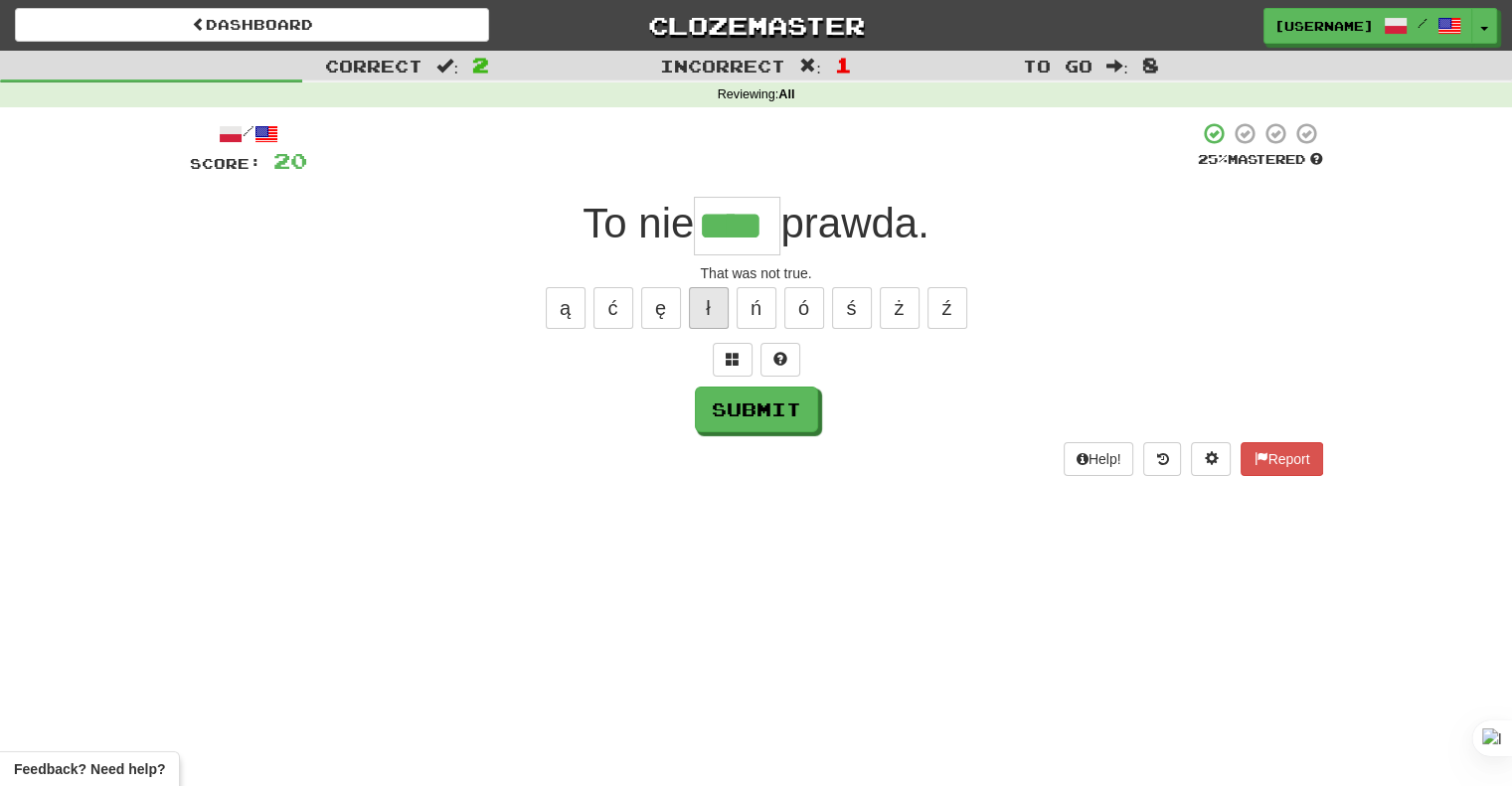 type on "****" 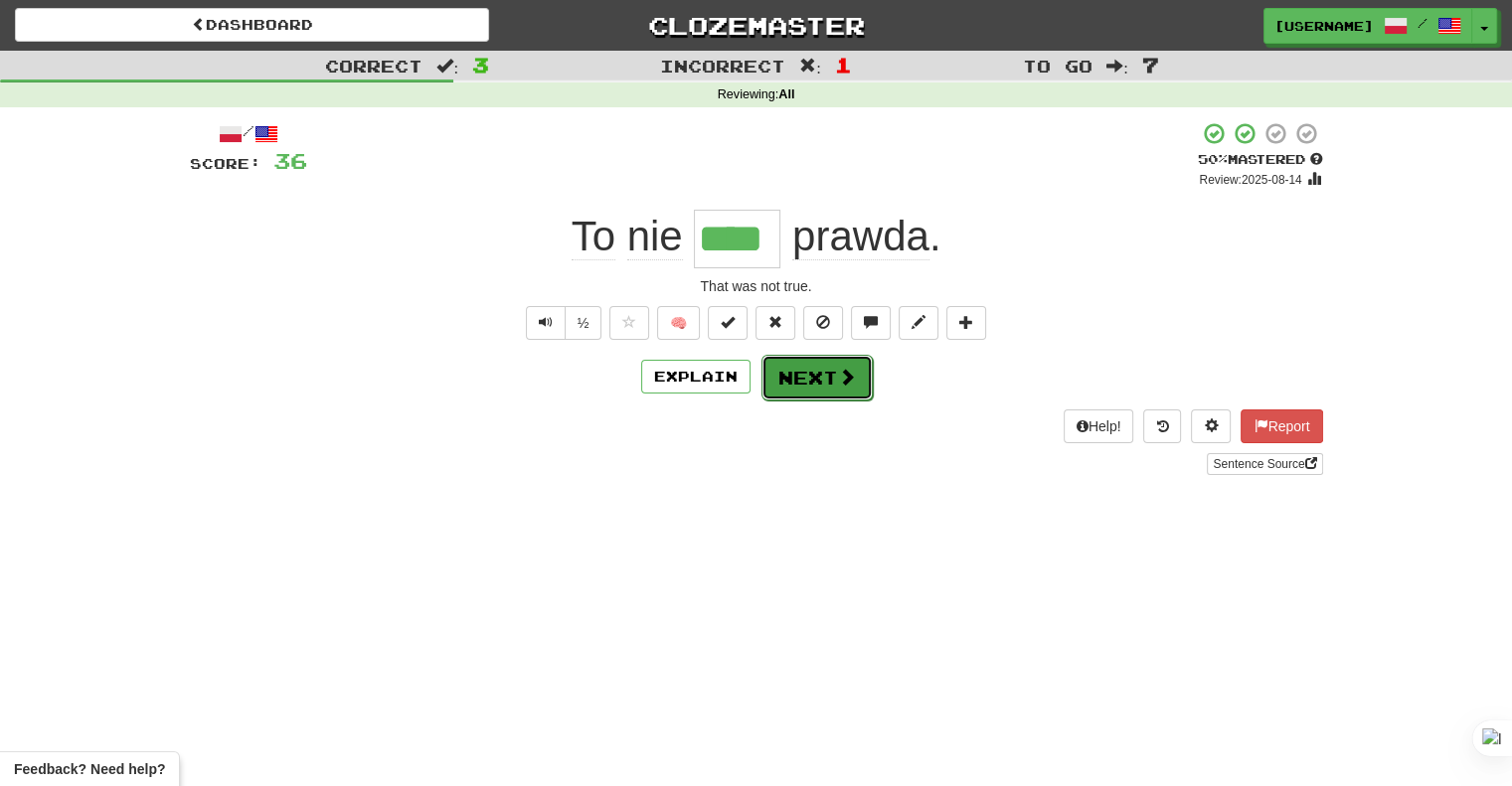 click on "Next" at bounding box center (817, 378) 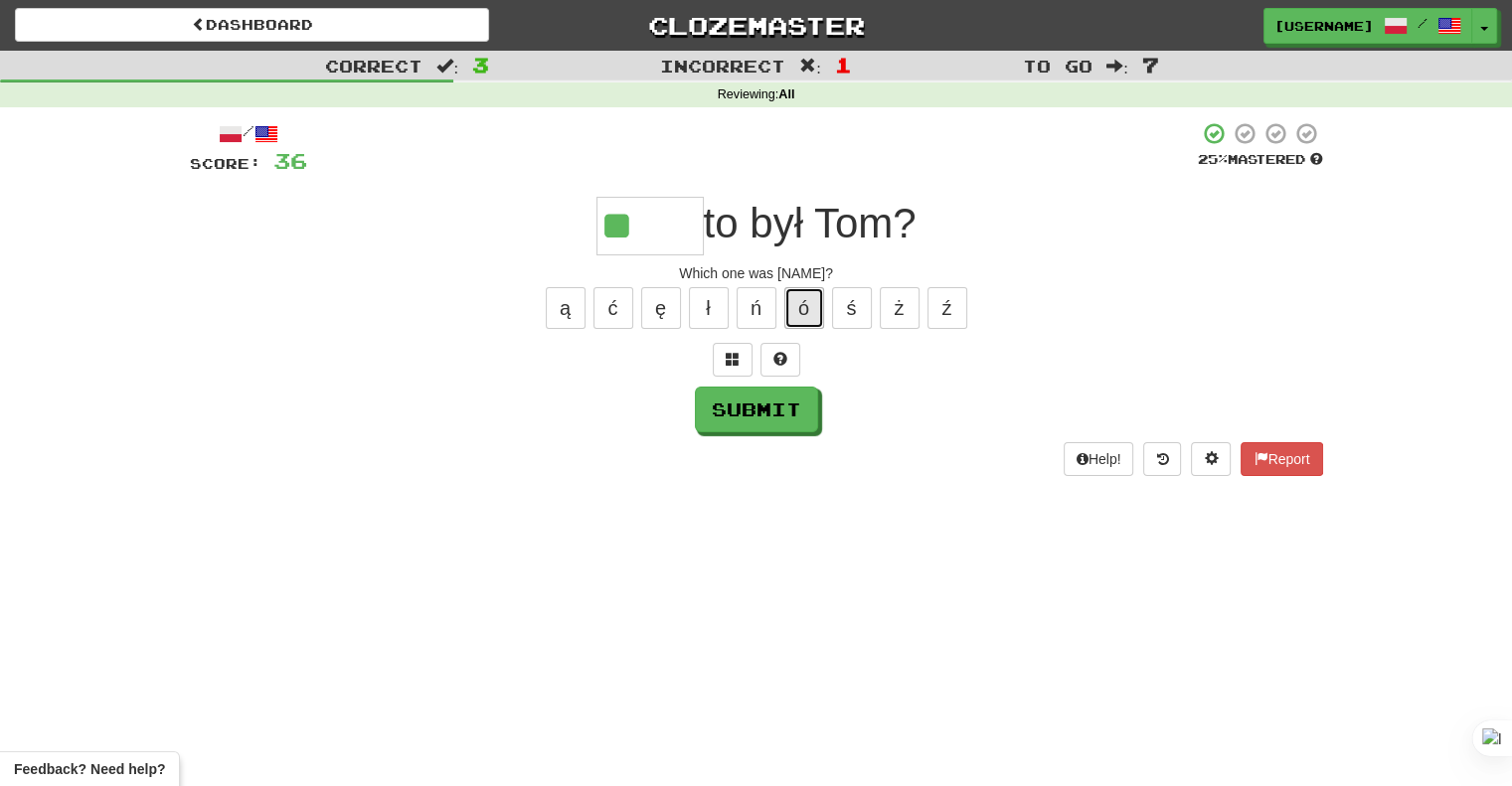 click on "ó" at bounding box center (804, 308) 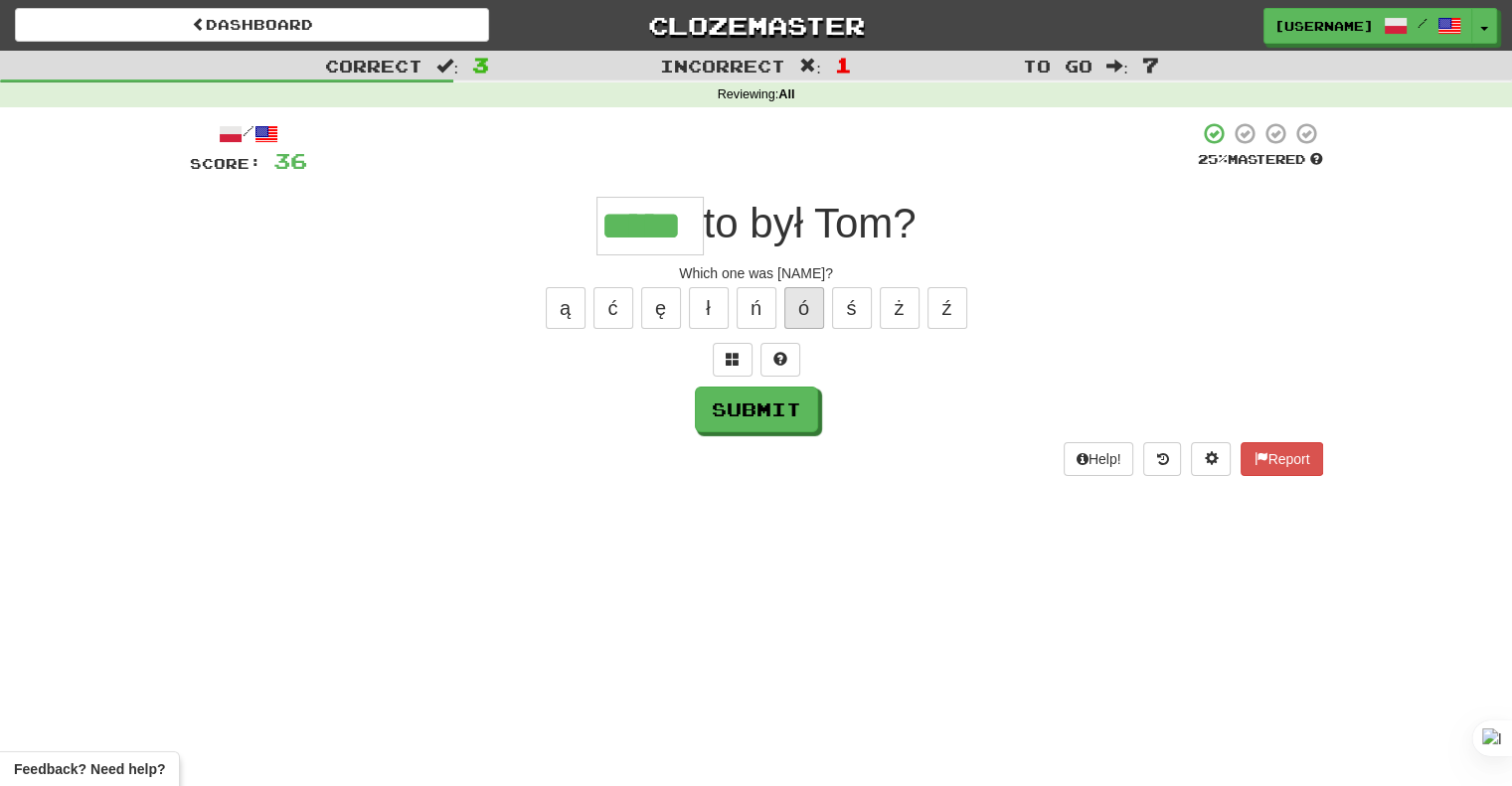 type on "*****" 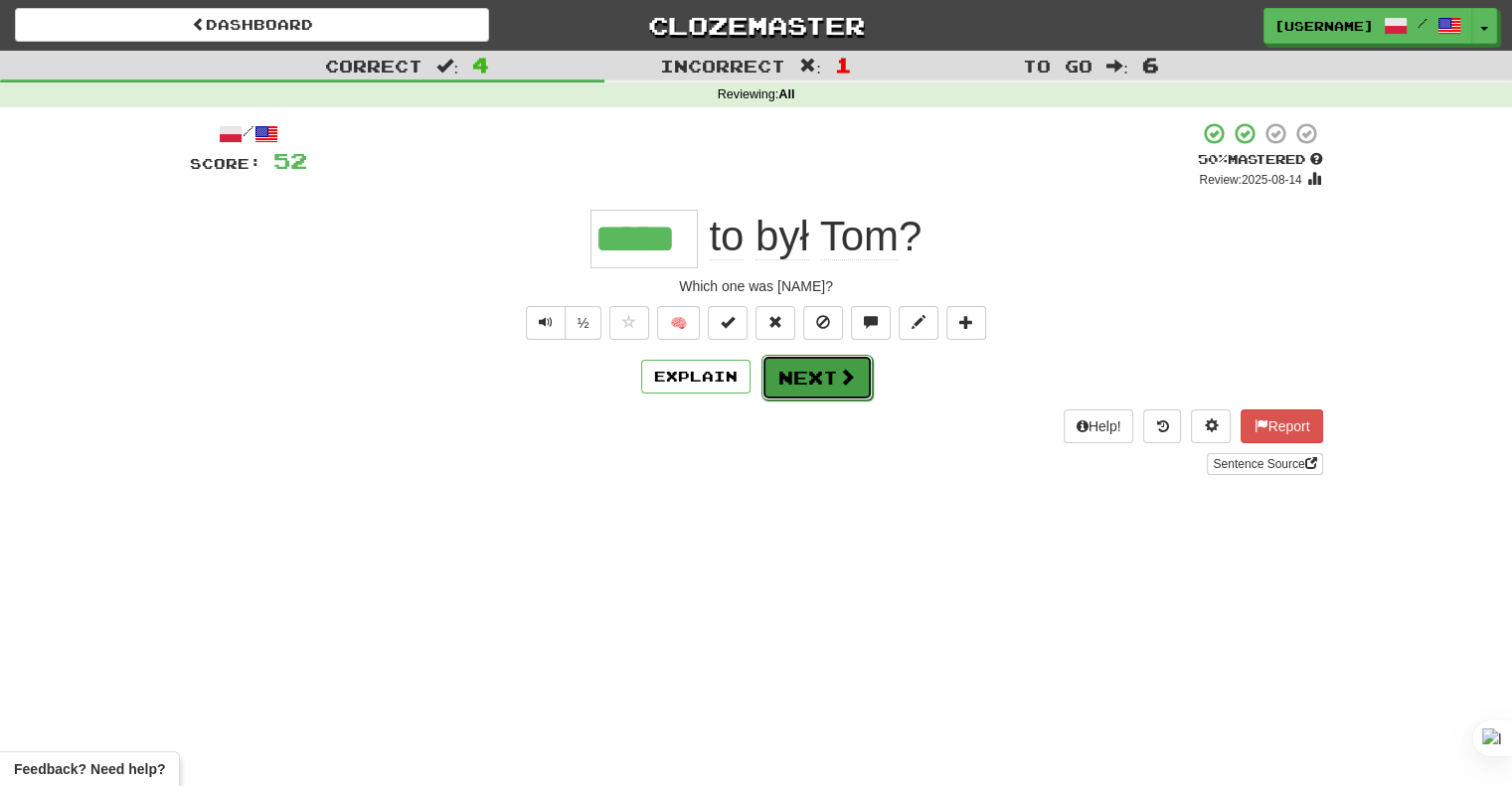 click on "Next" at bounding box center [817, 378] 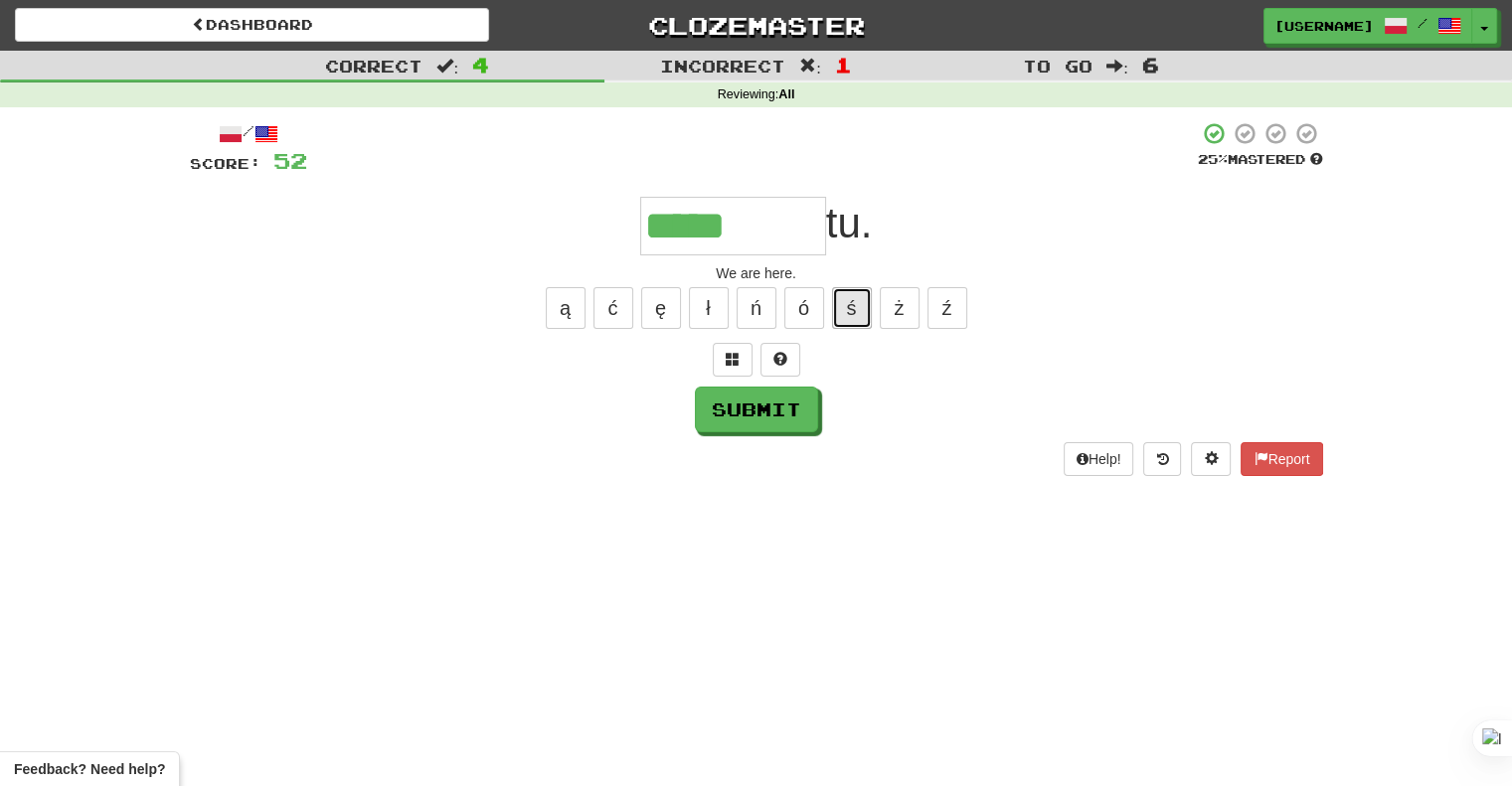 click on "ś" at bounding box center (852, 308) 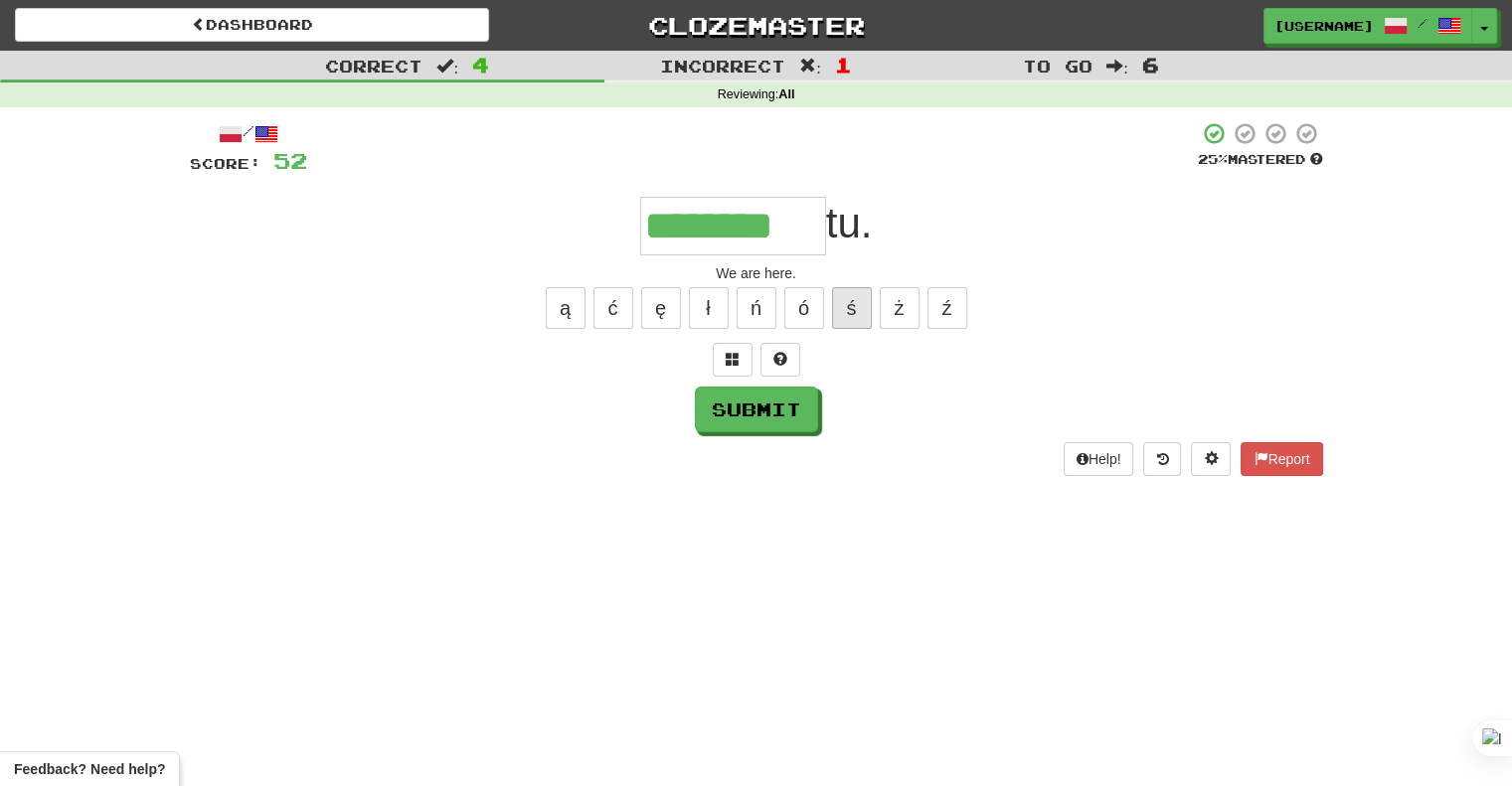 type on "********" 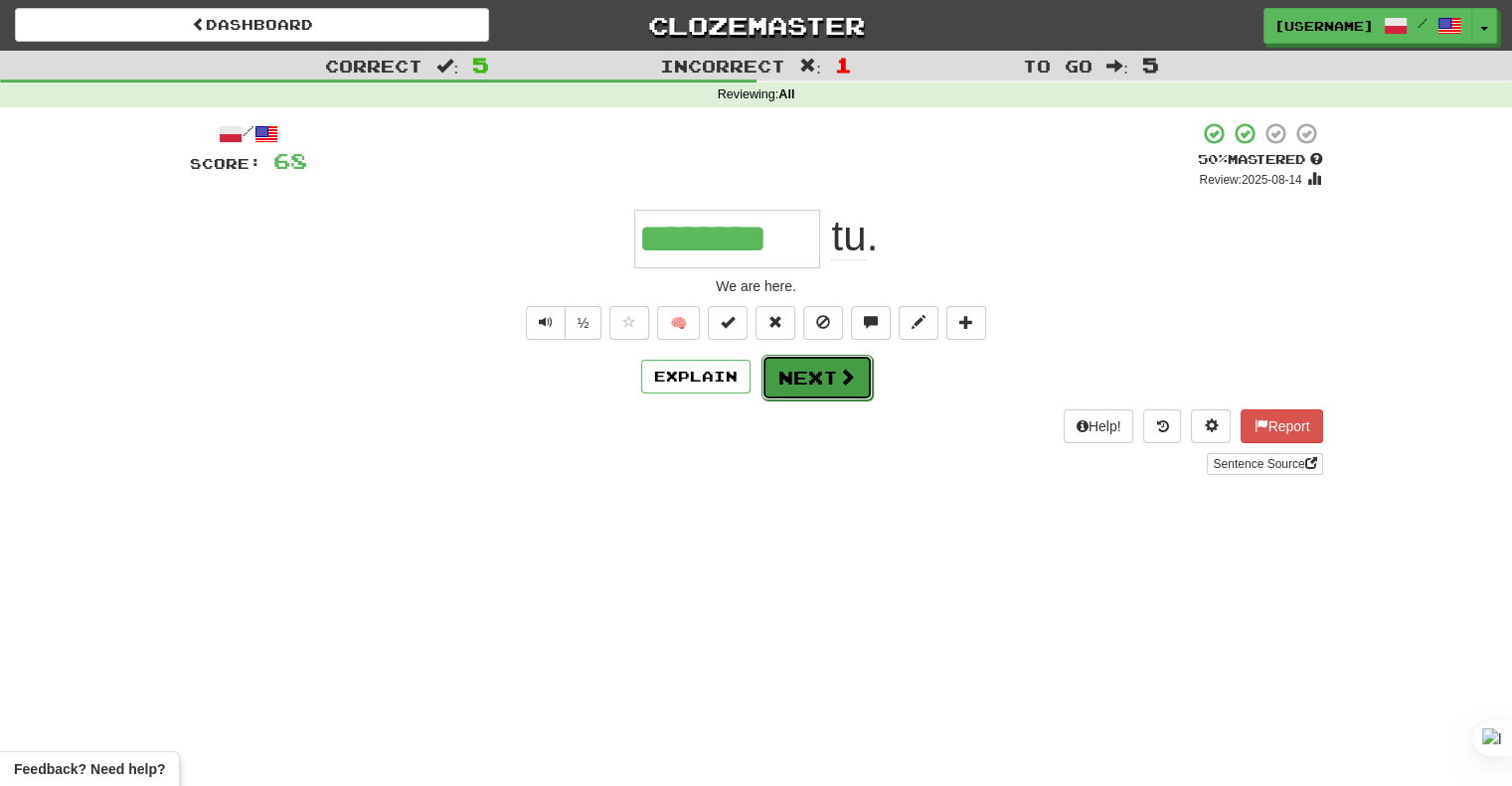 click on "Next" at bounding box center [817, 378] 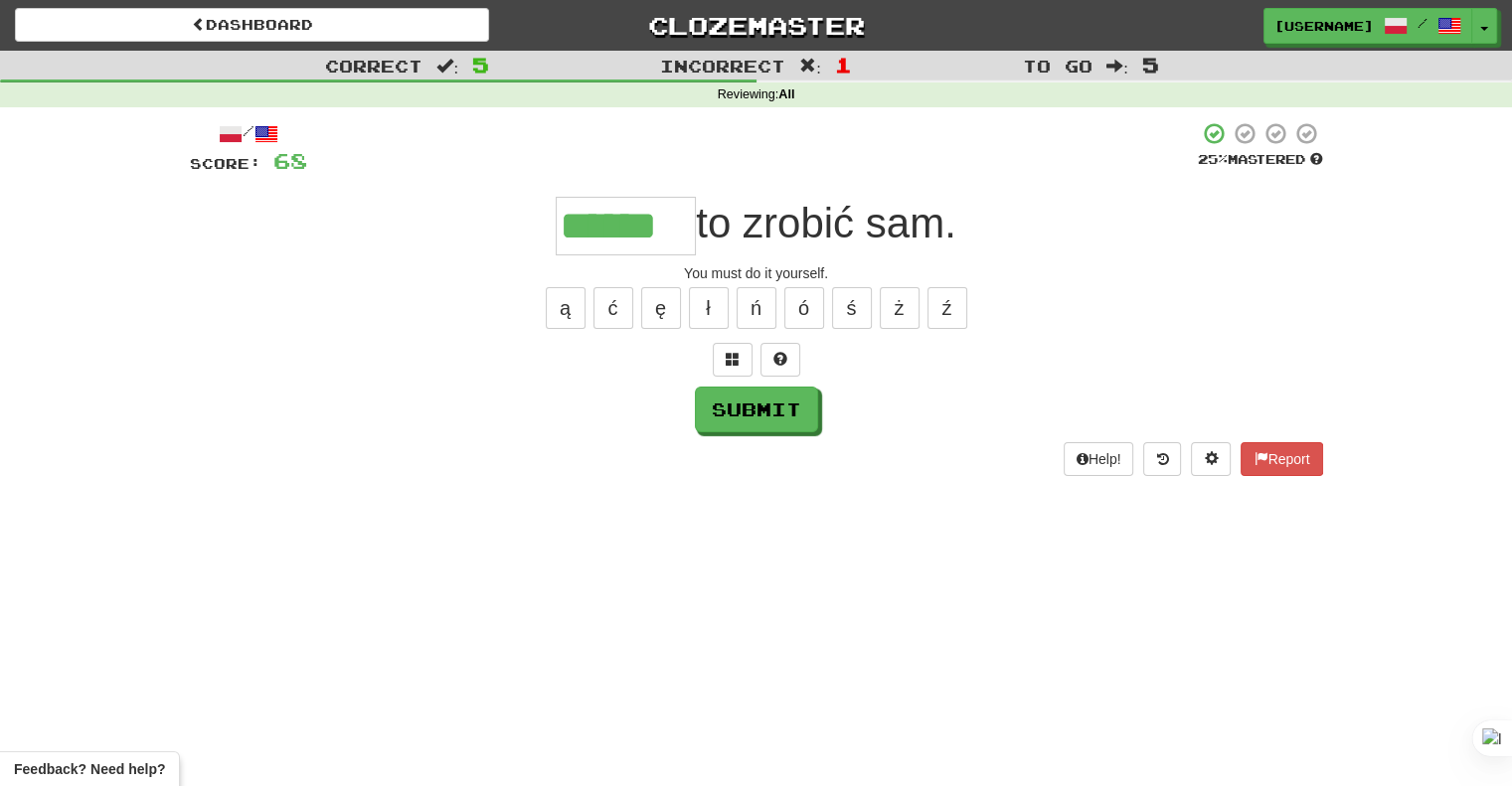 type on "******" 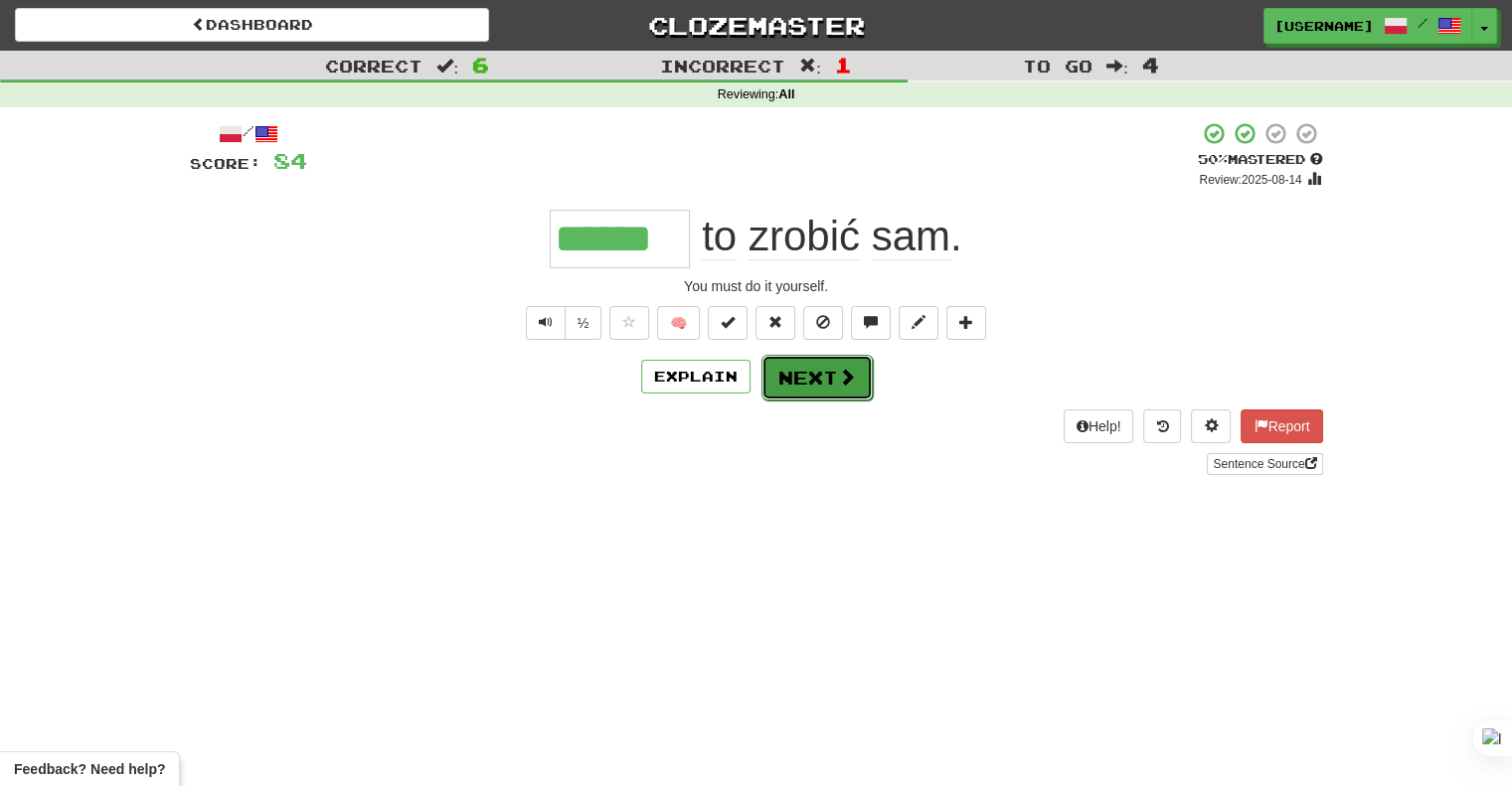 click on "Next" at bounding box center [817, 378] 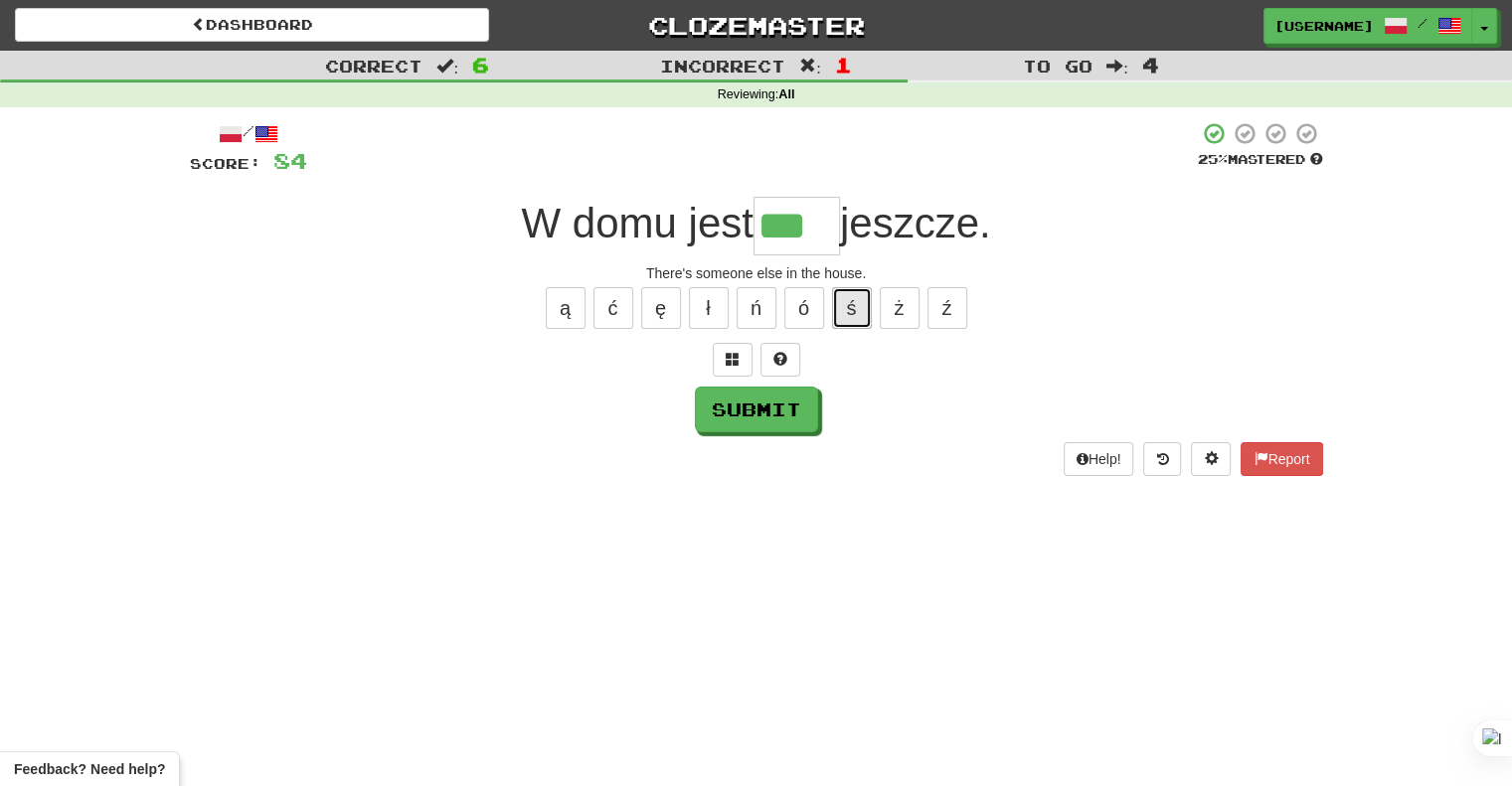 click on "ś" at bounding box center [852, 308] 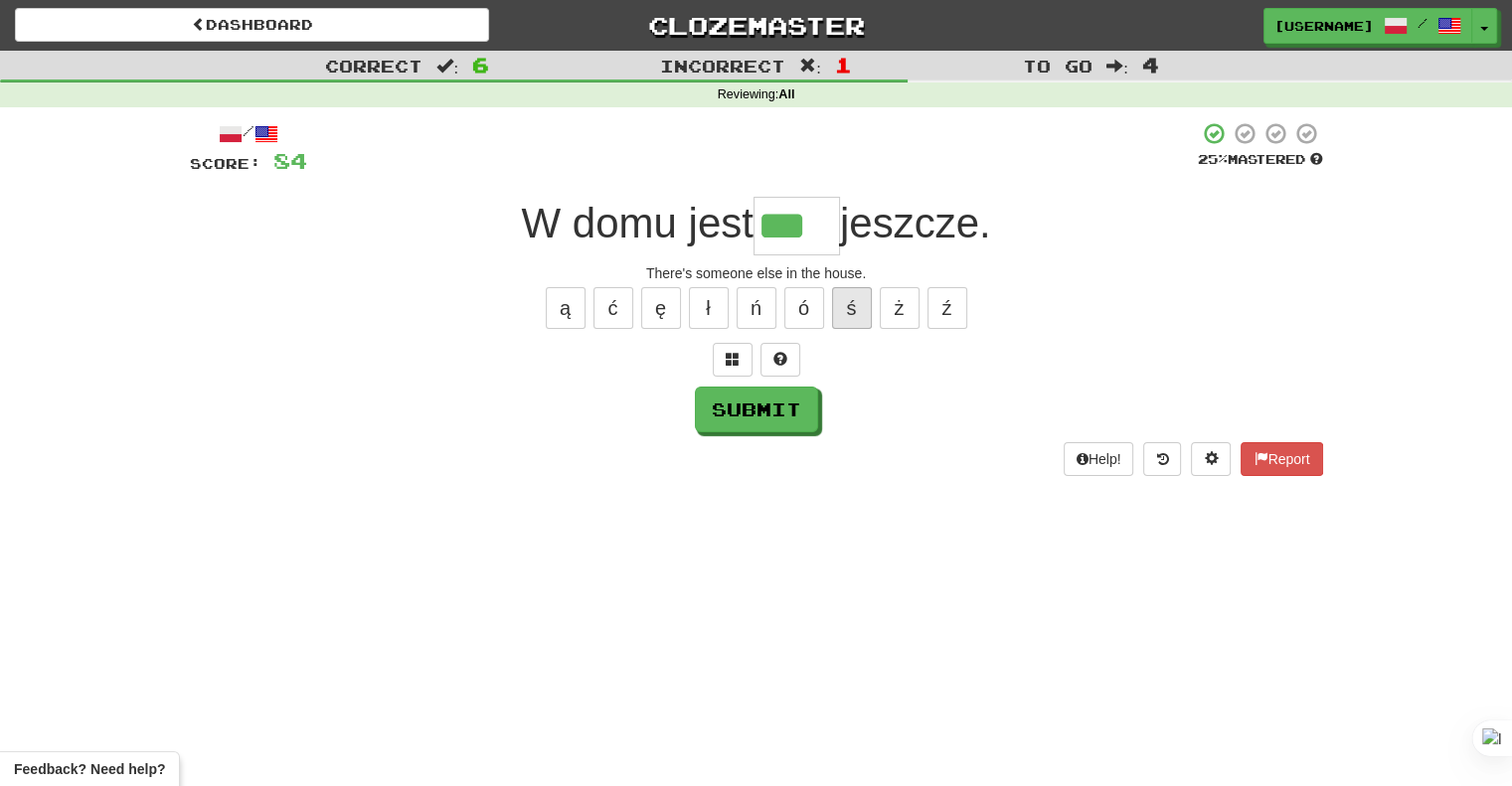 type on "****" 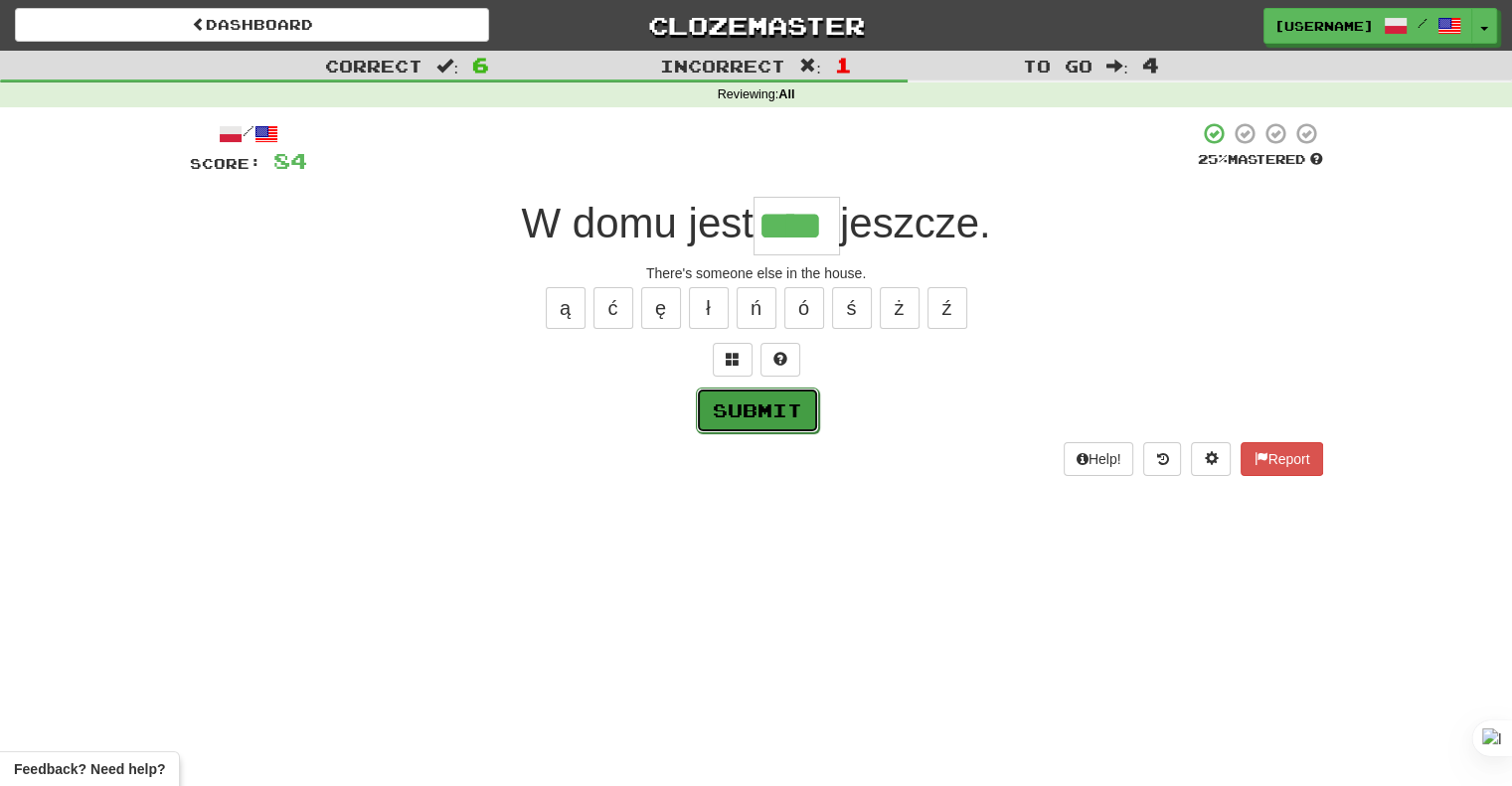 click on "Submit" at bounding box center (757, 410) 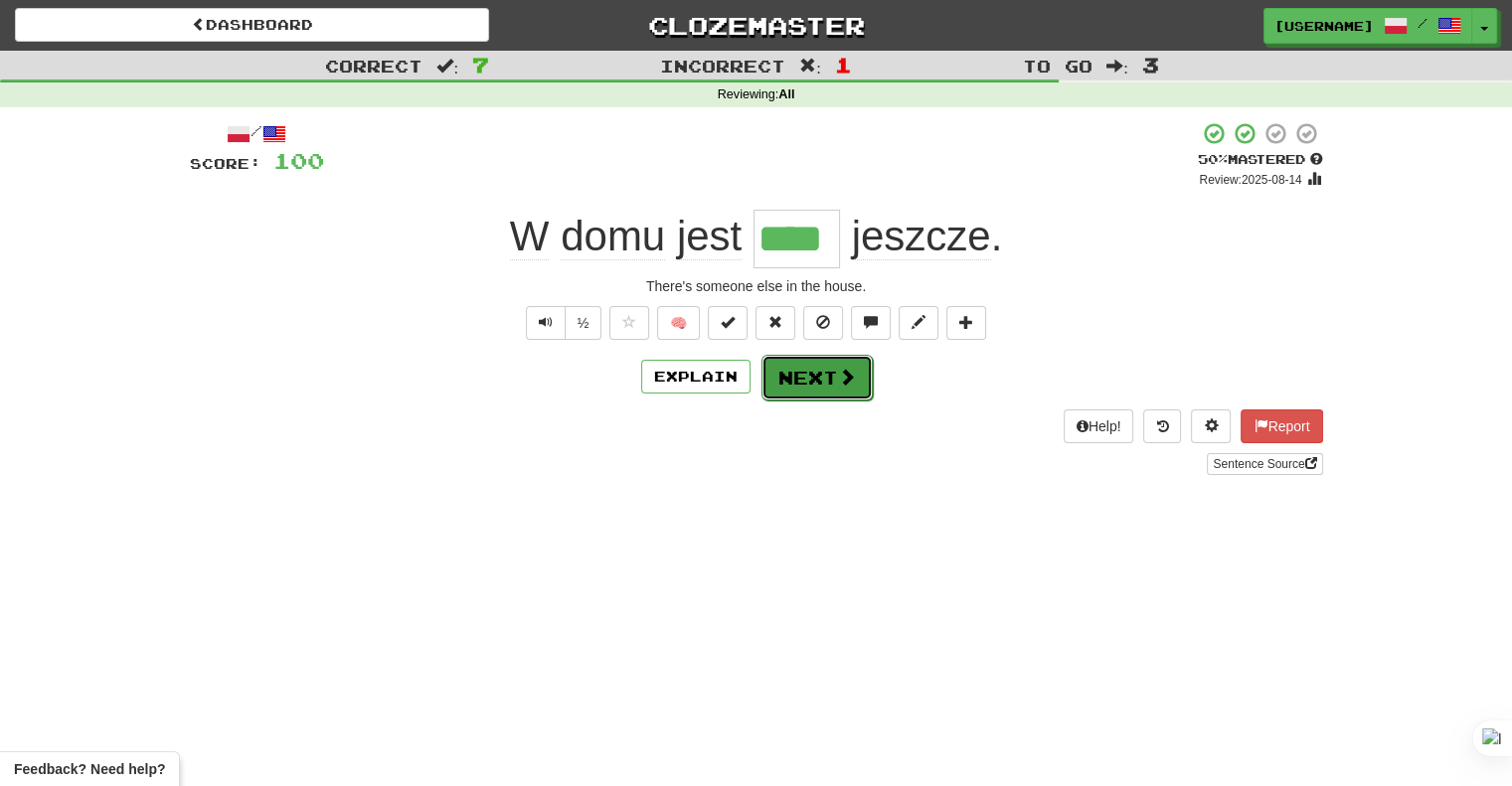 click on "Next" at bounding box center (817, 378) 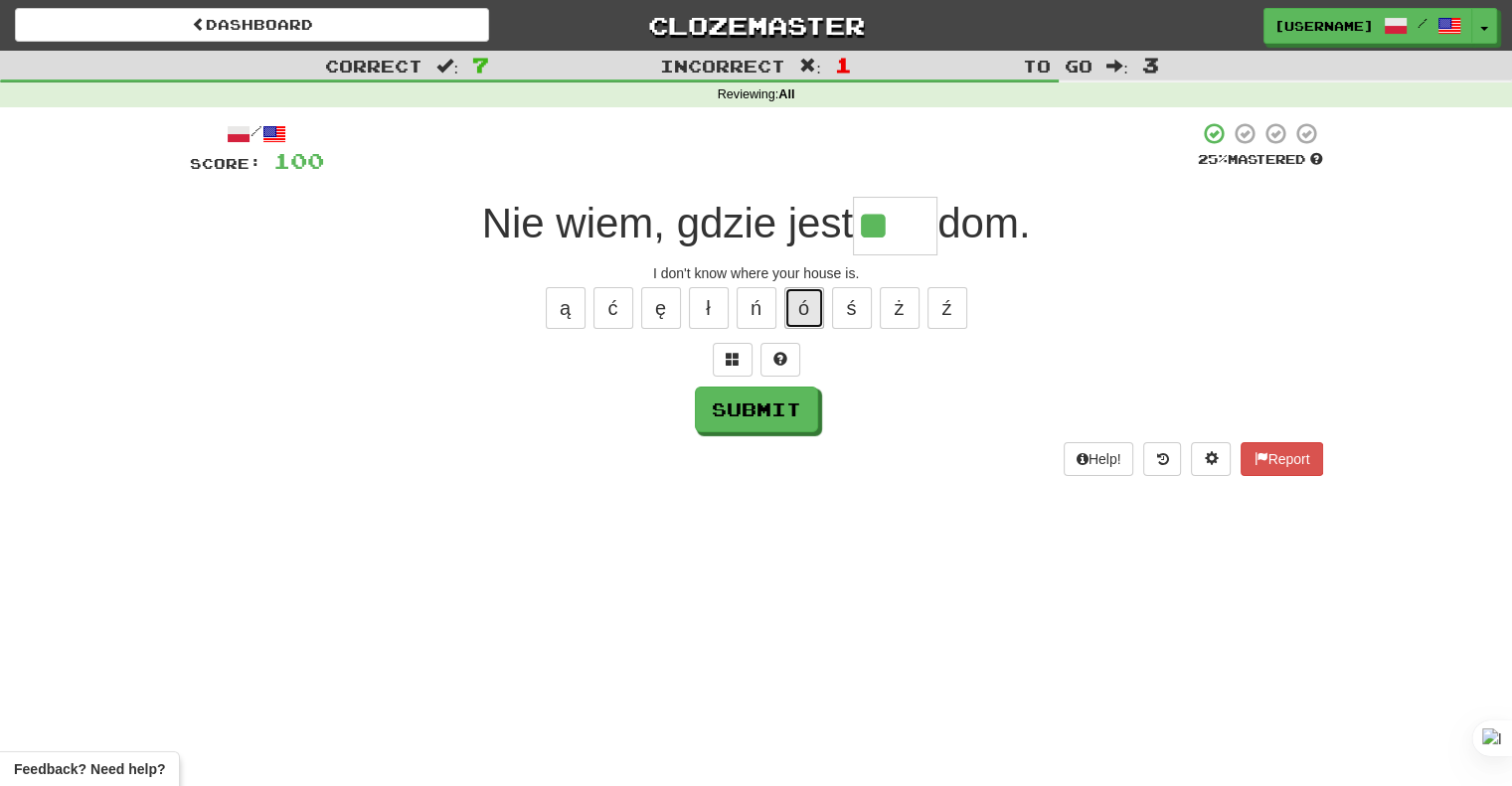 click on "ó" at bounding box center (804, 308) 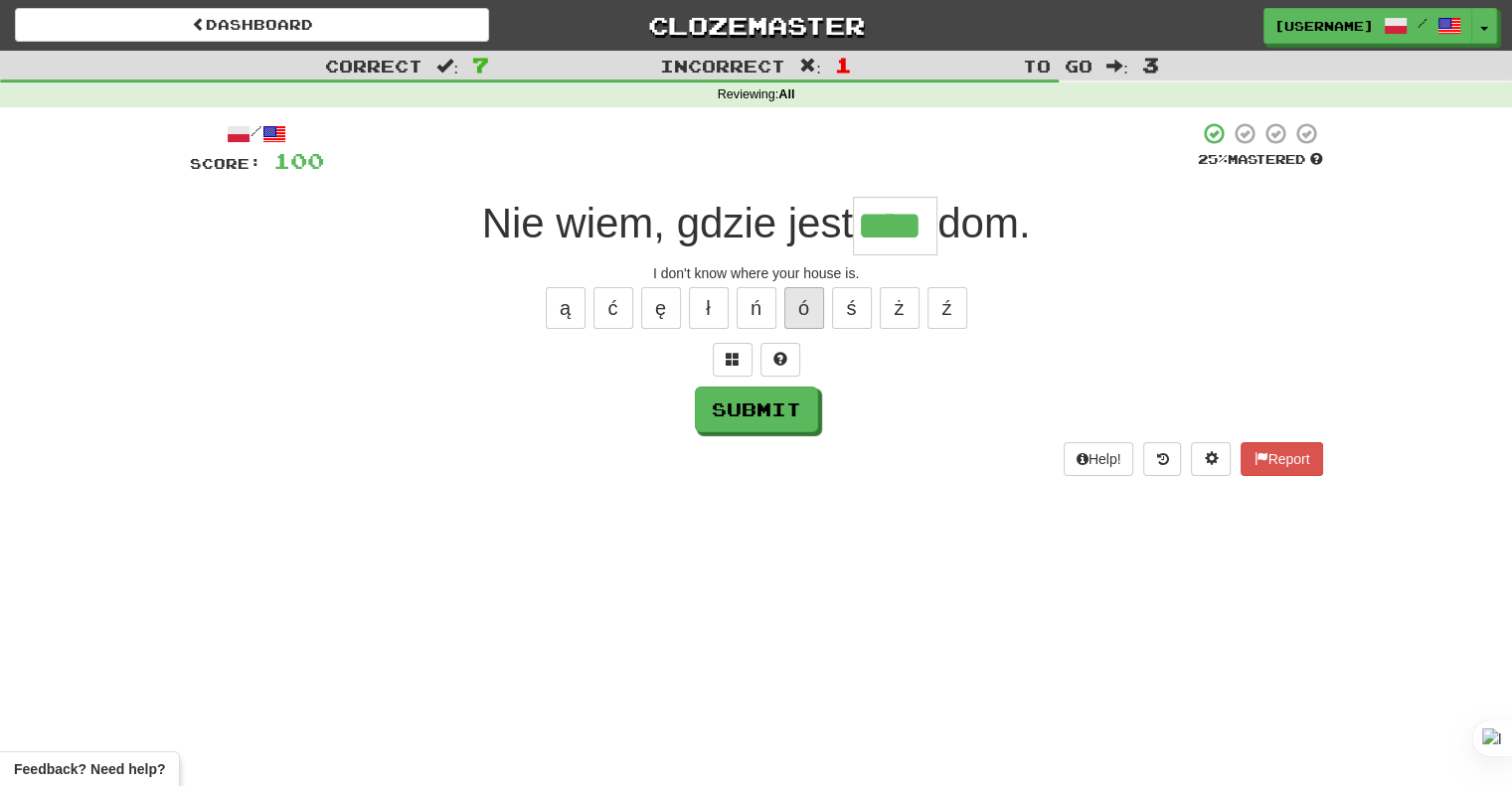 type on "****" 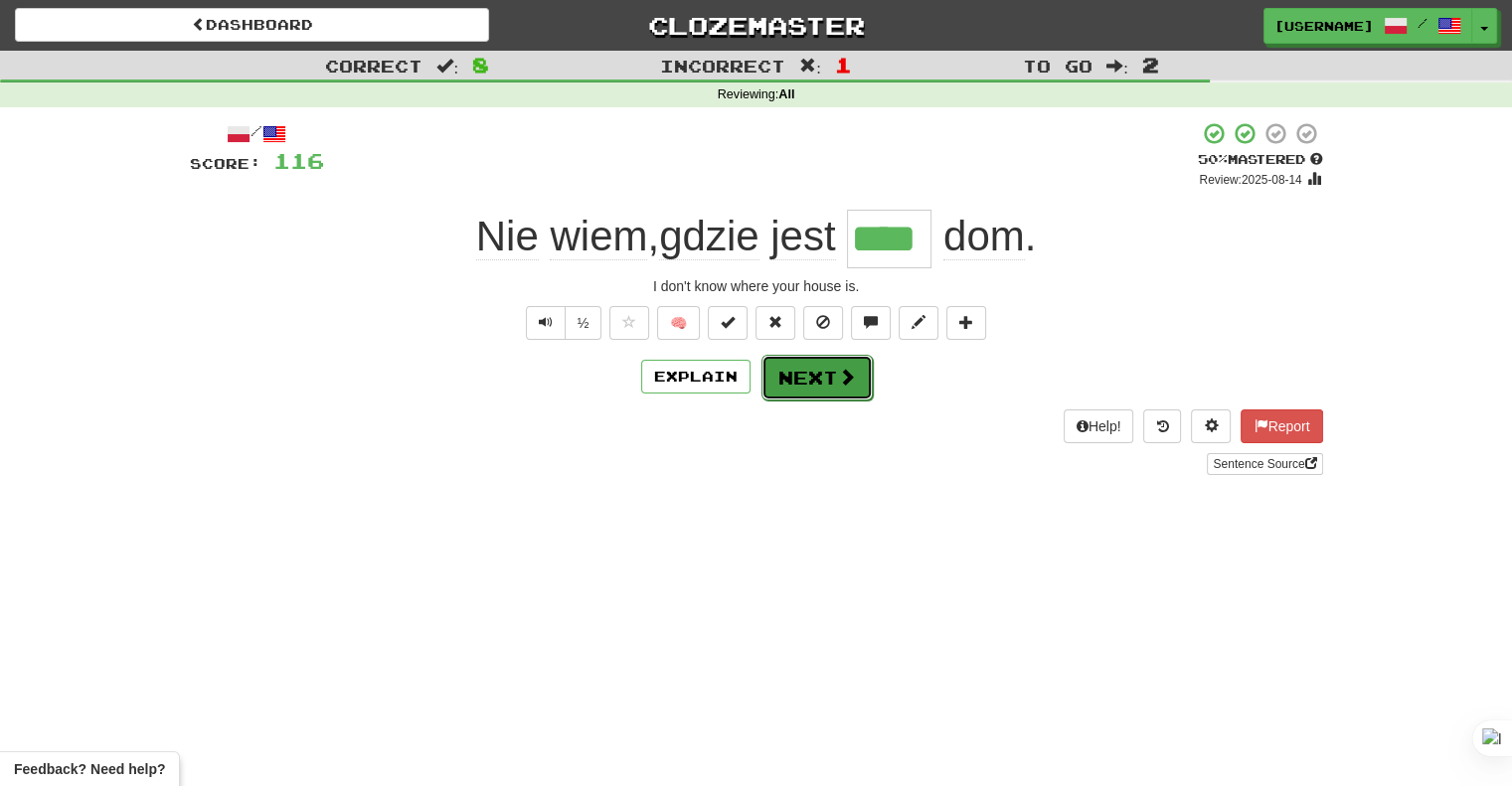 click on "Next" at bounding box center (817, 378) 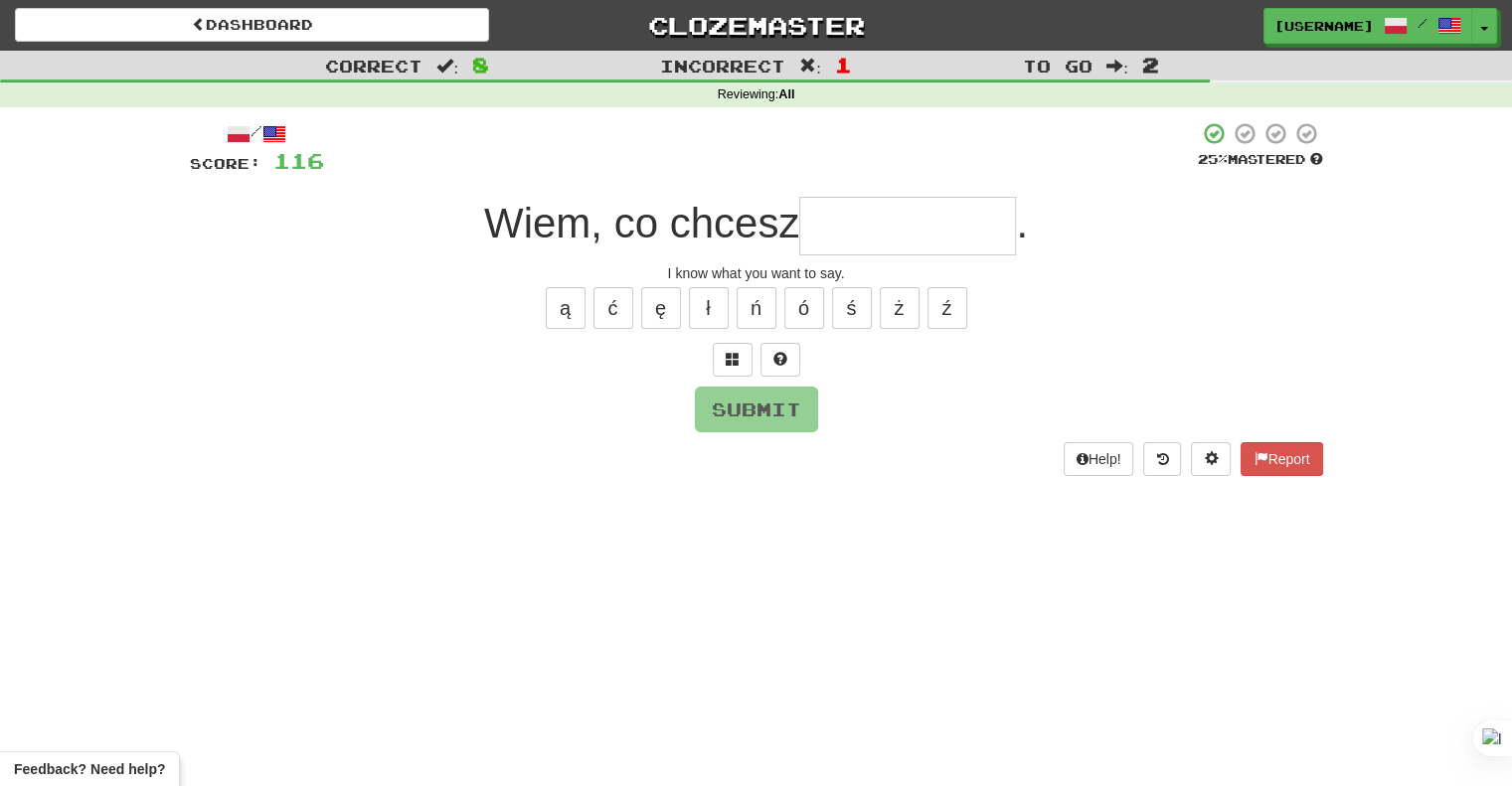 type on "*" 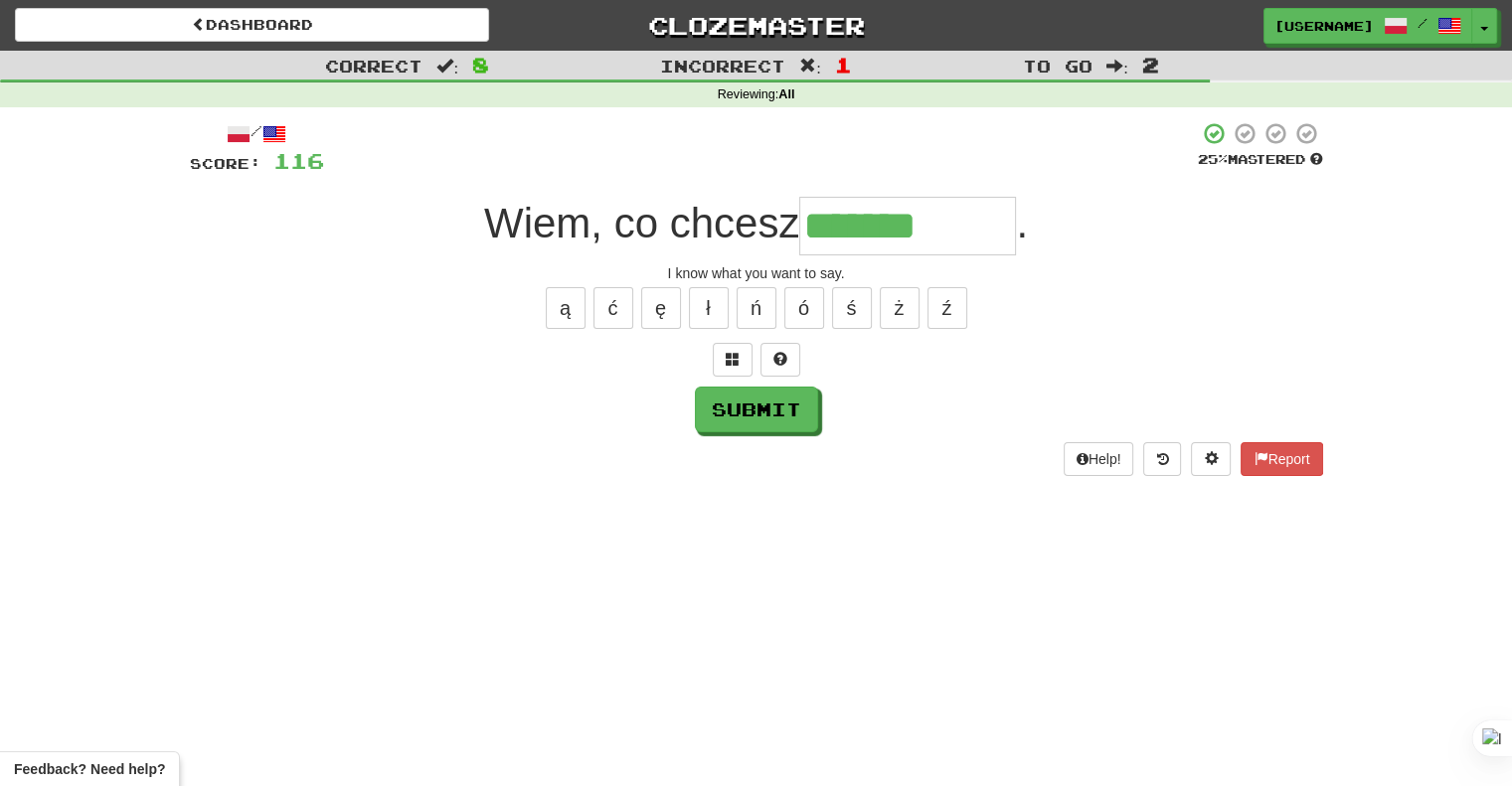 type on "**********" 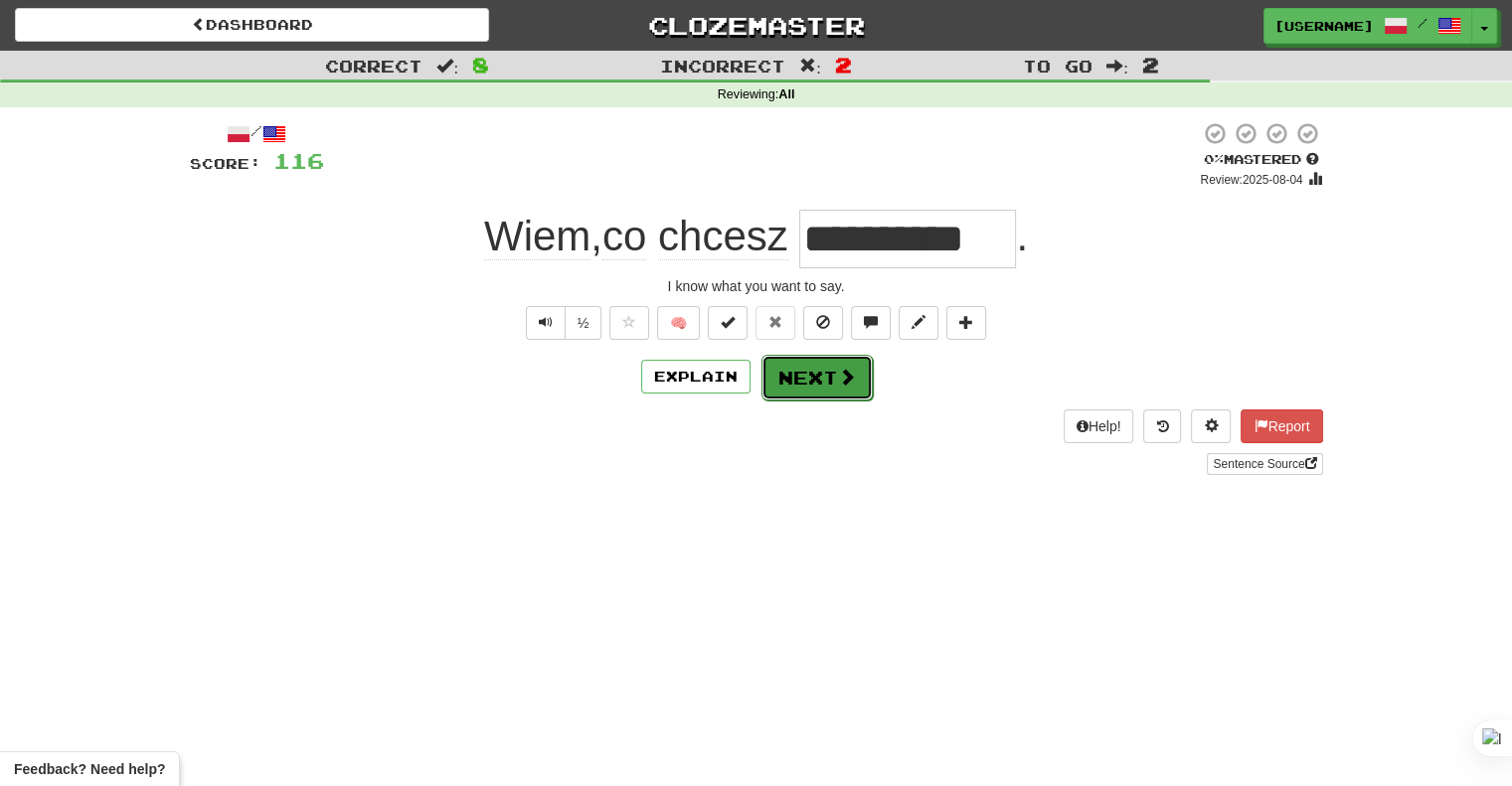 click on "Next" at bounding box center [817, 378] 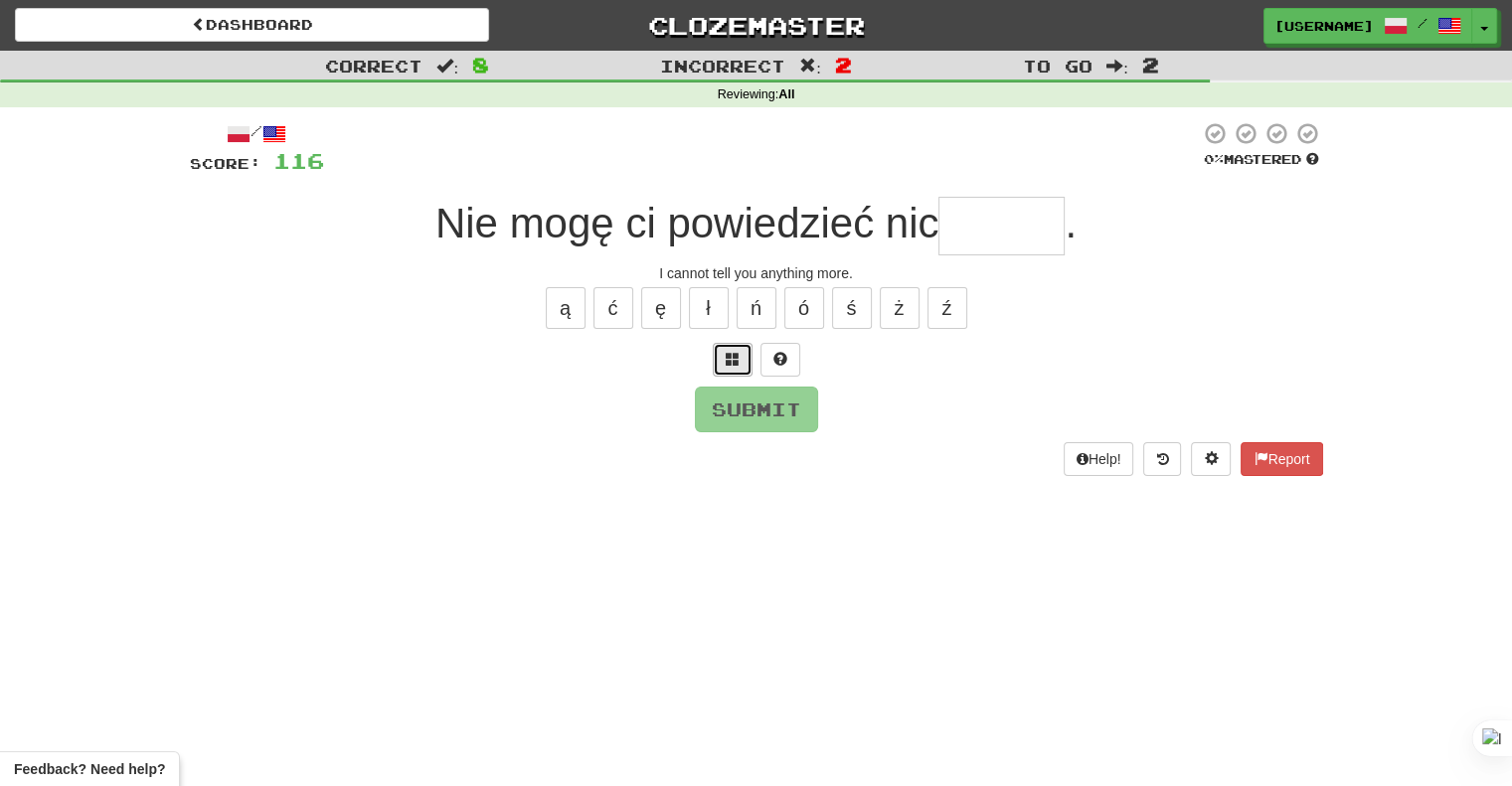 click at bounding box center (733, 360) 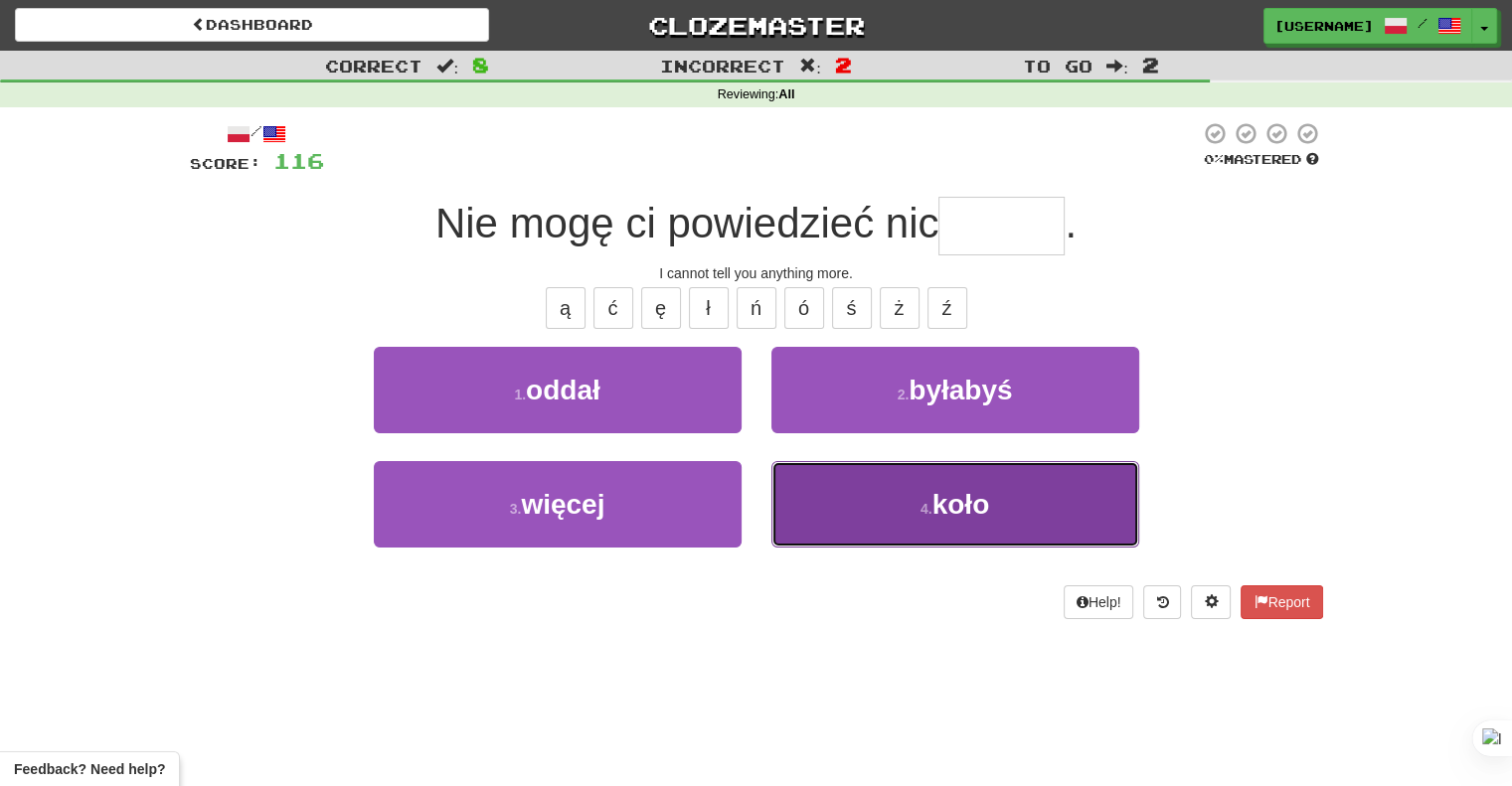click on "4 .  koło" at bounding box center [955, 504] 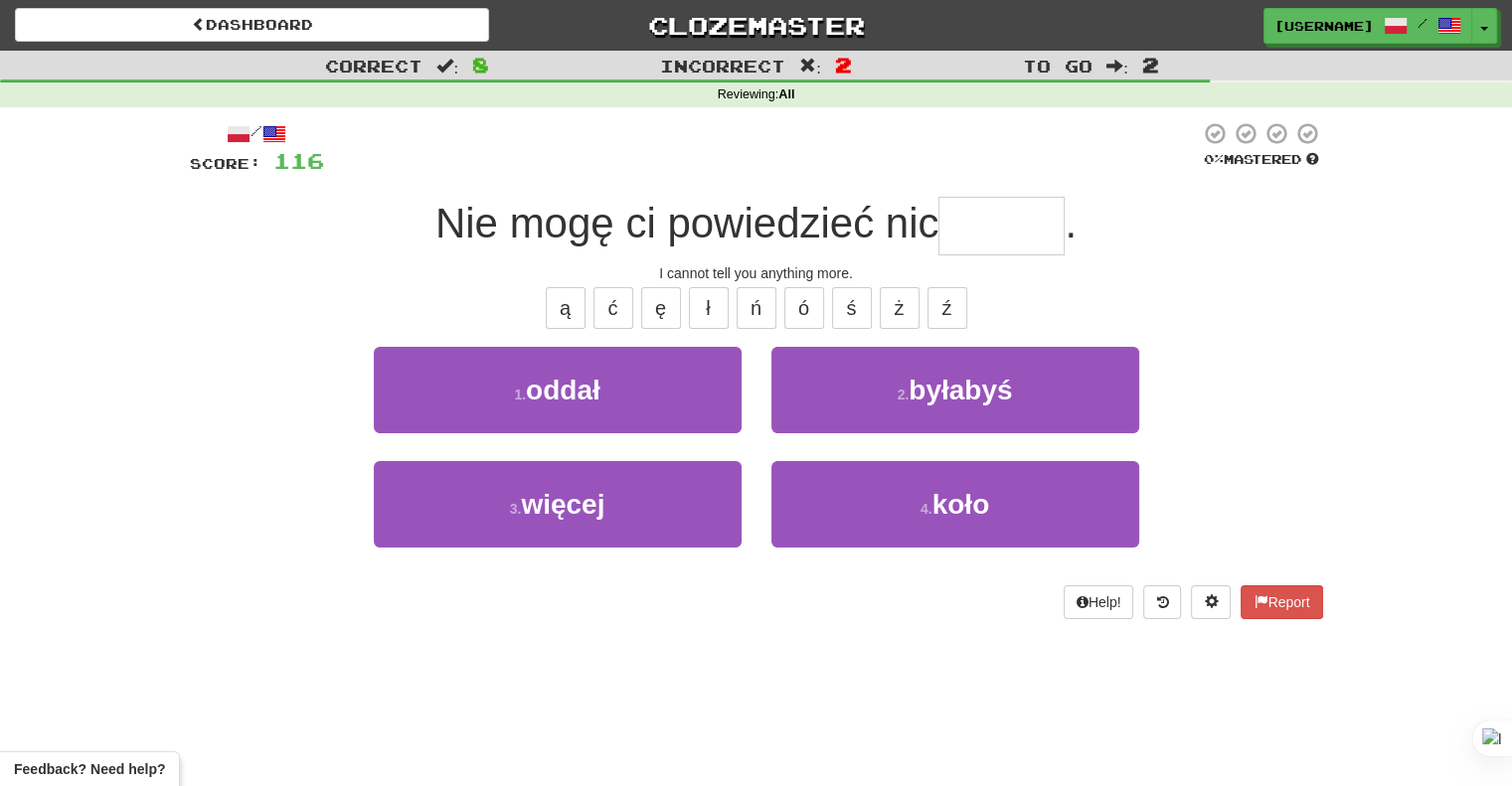 type on "******" 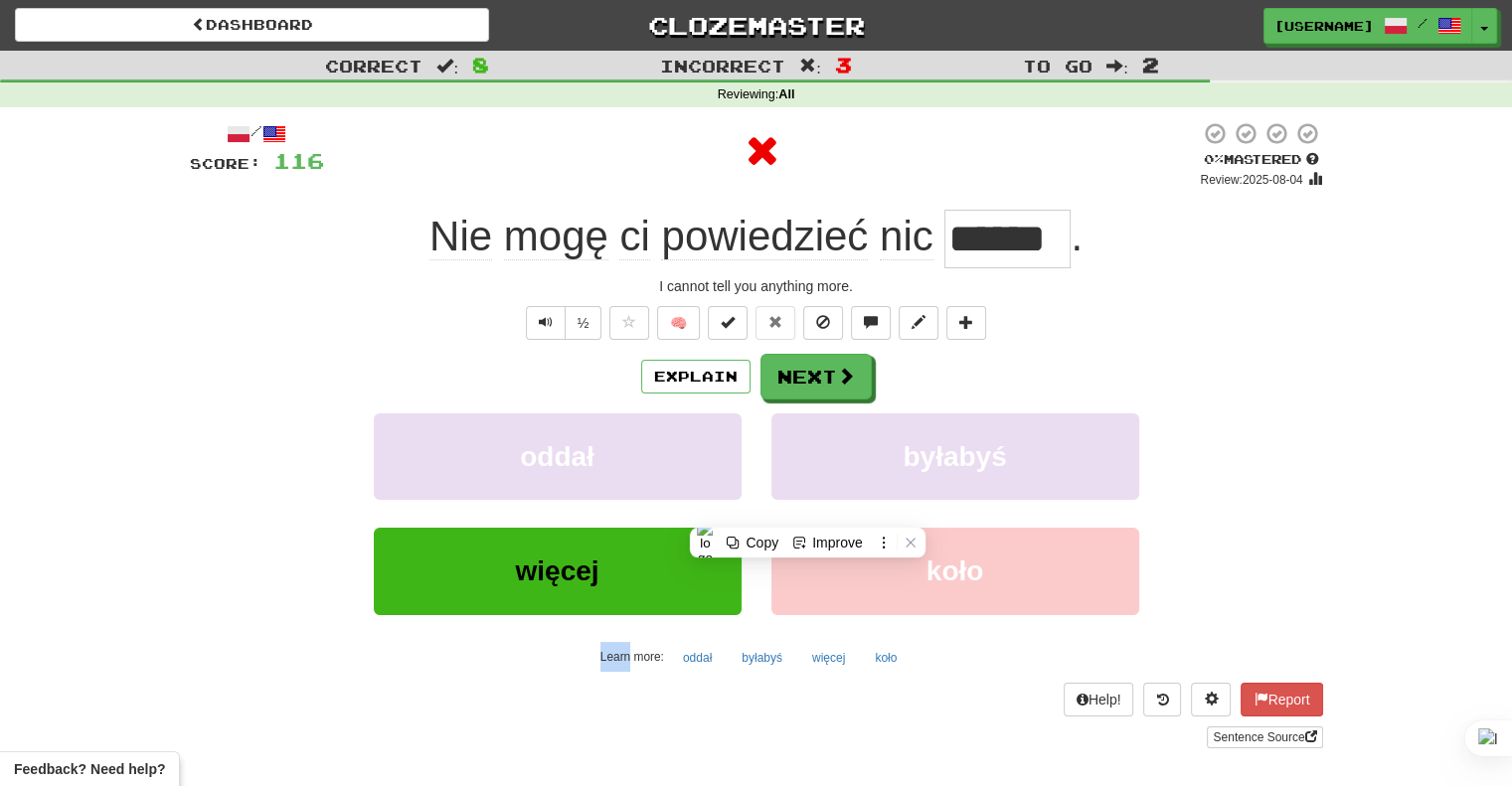 click on "byłabyś" at bounding box center [955, 470] 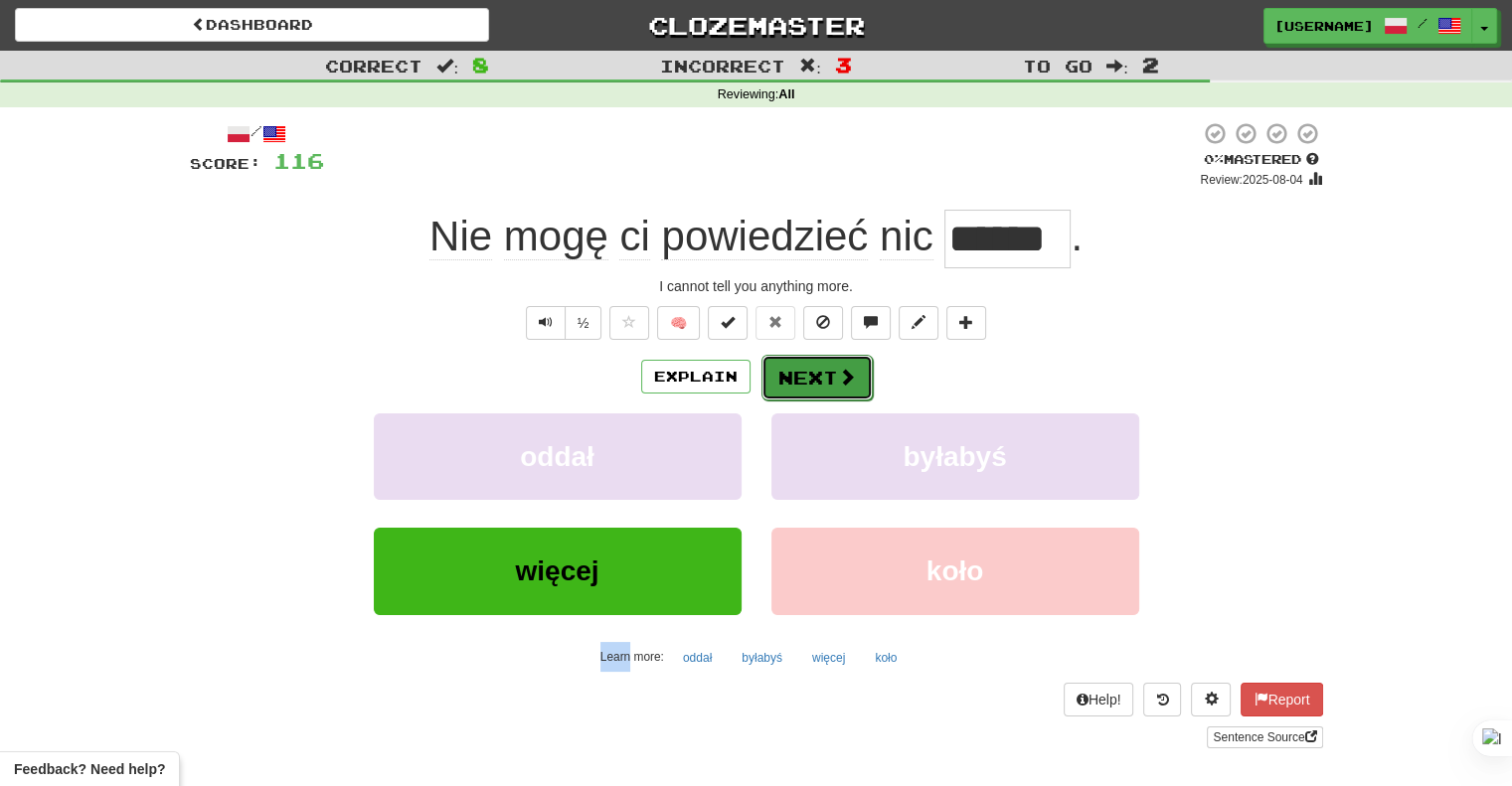 click on "Next" at bounding box center (817, 378) 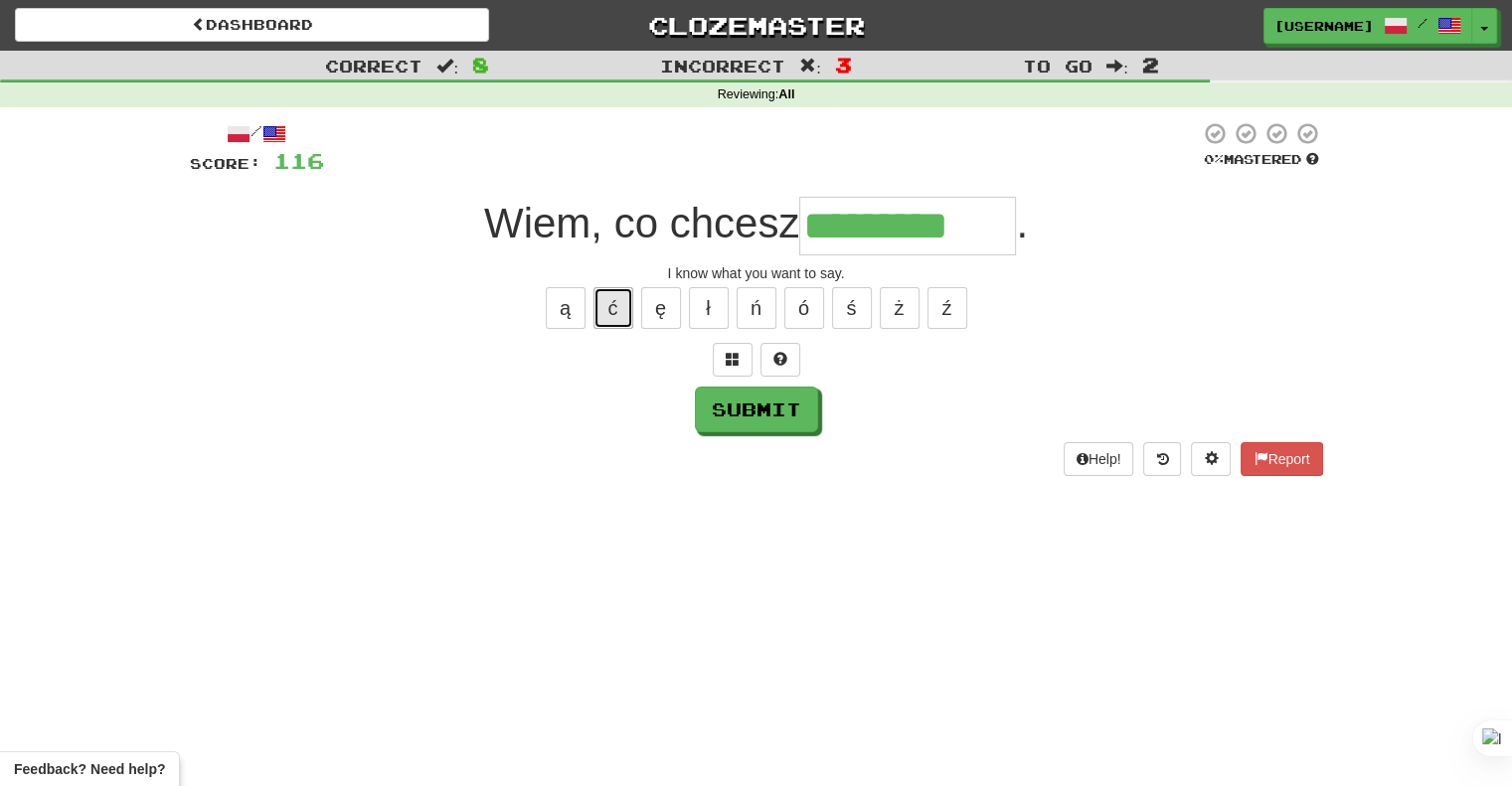 click on "ć" at bounding box center [613, 308] 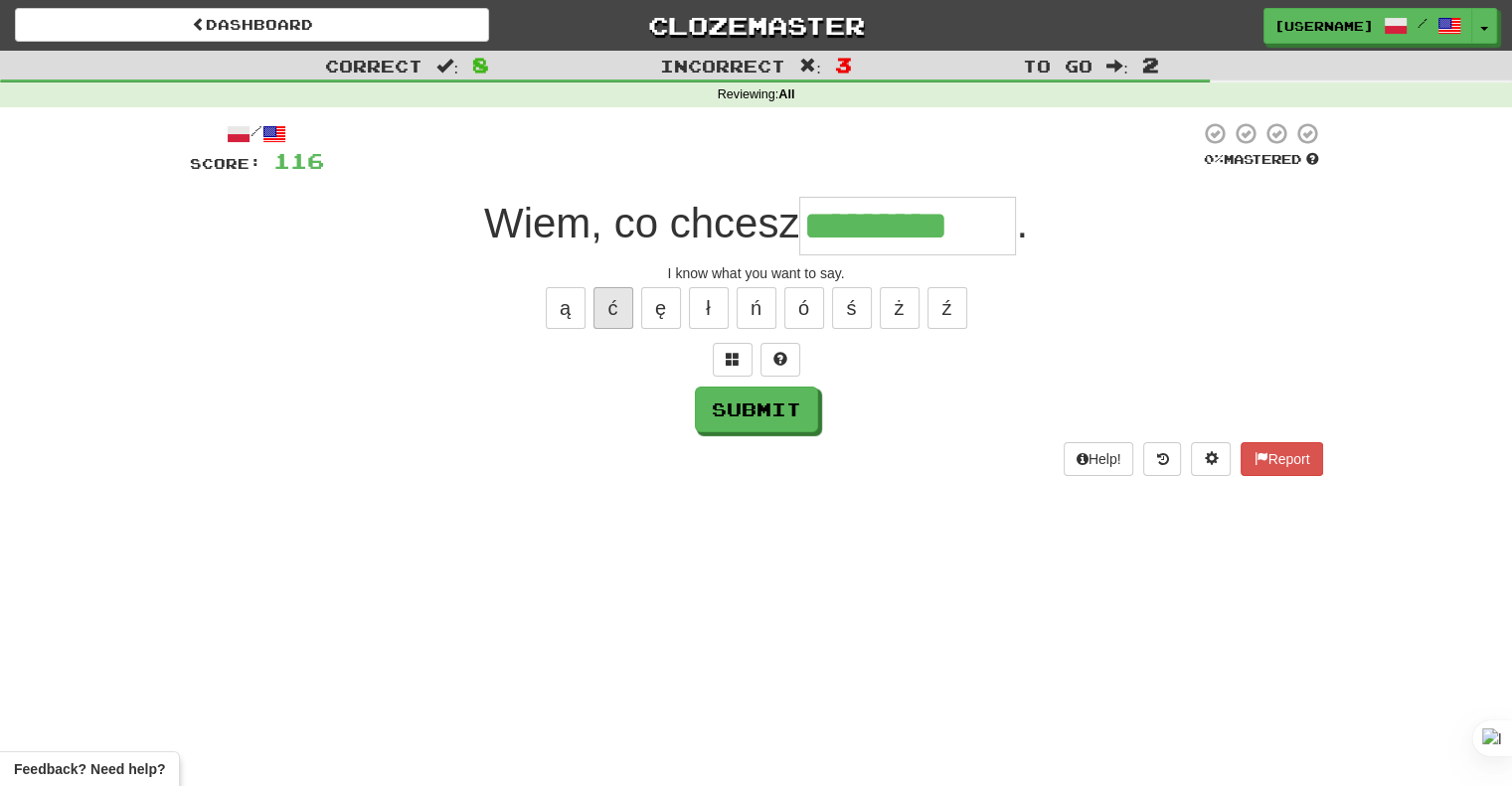 type on "**********" 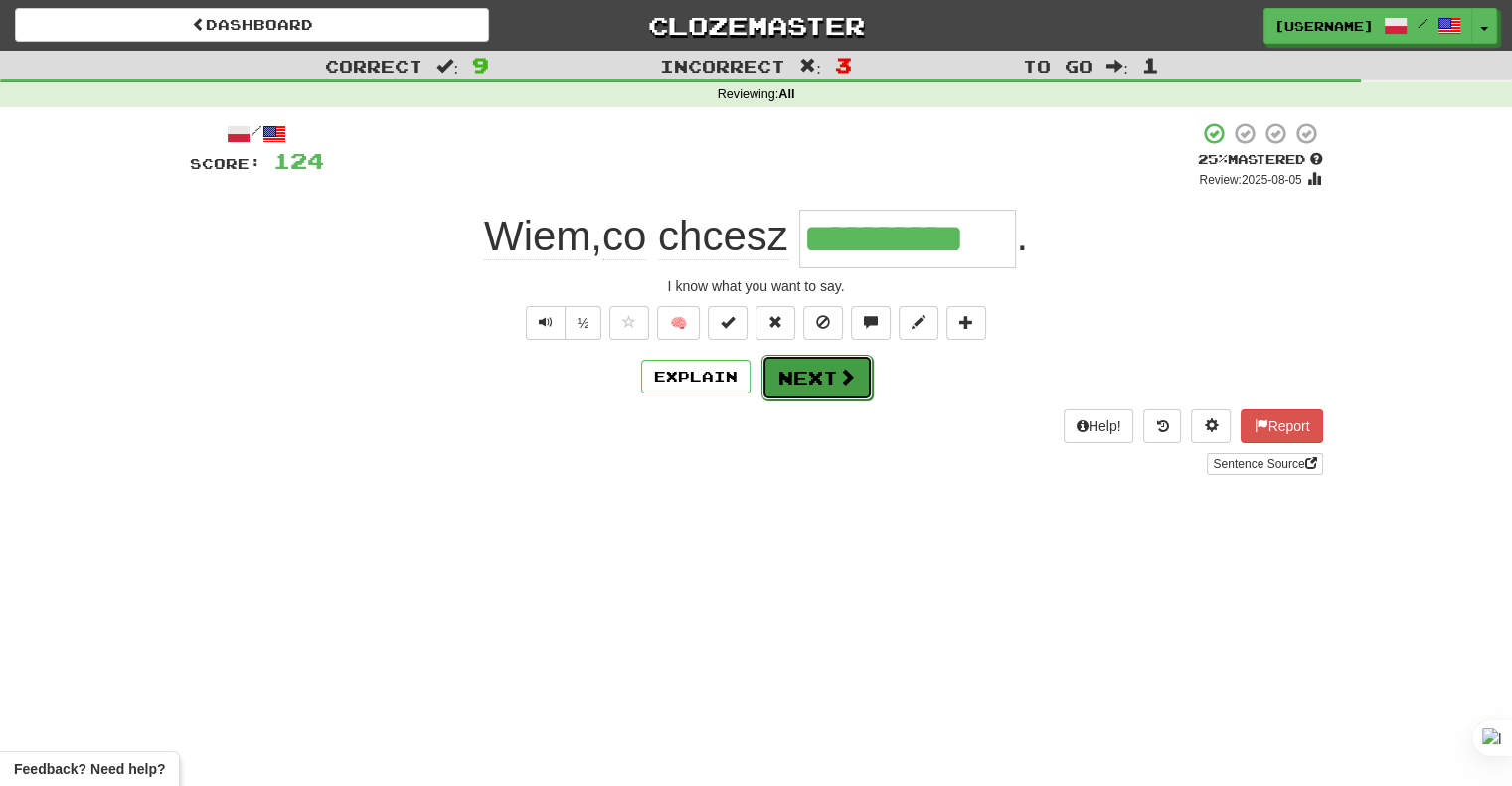 click on "Next" at bounding box center (817, 378) 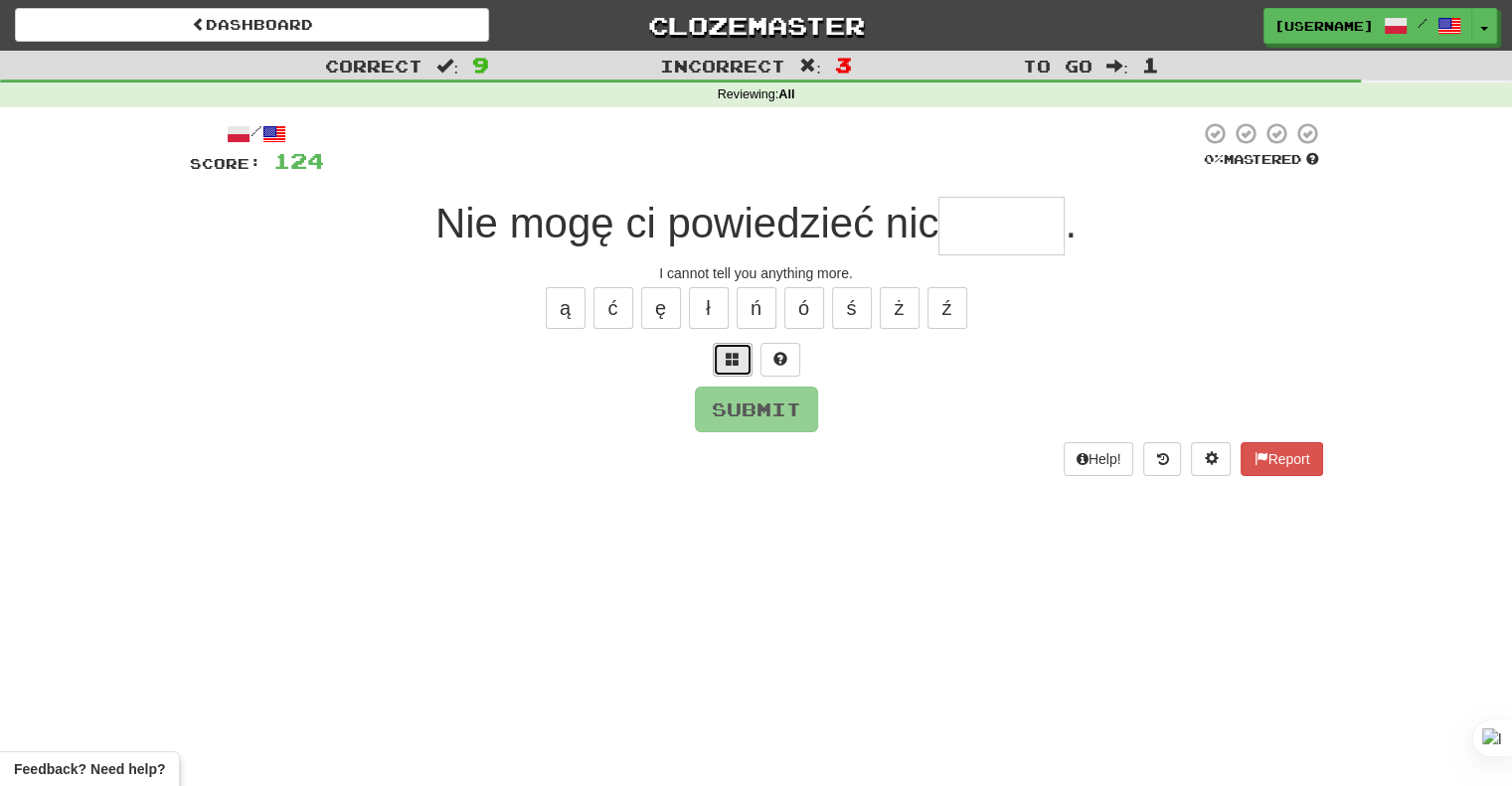 click at bounding box center [733, 360] 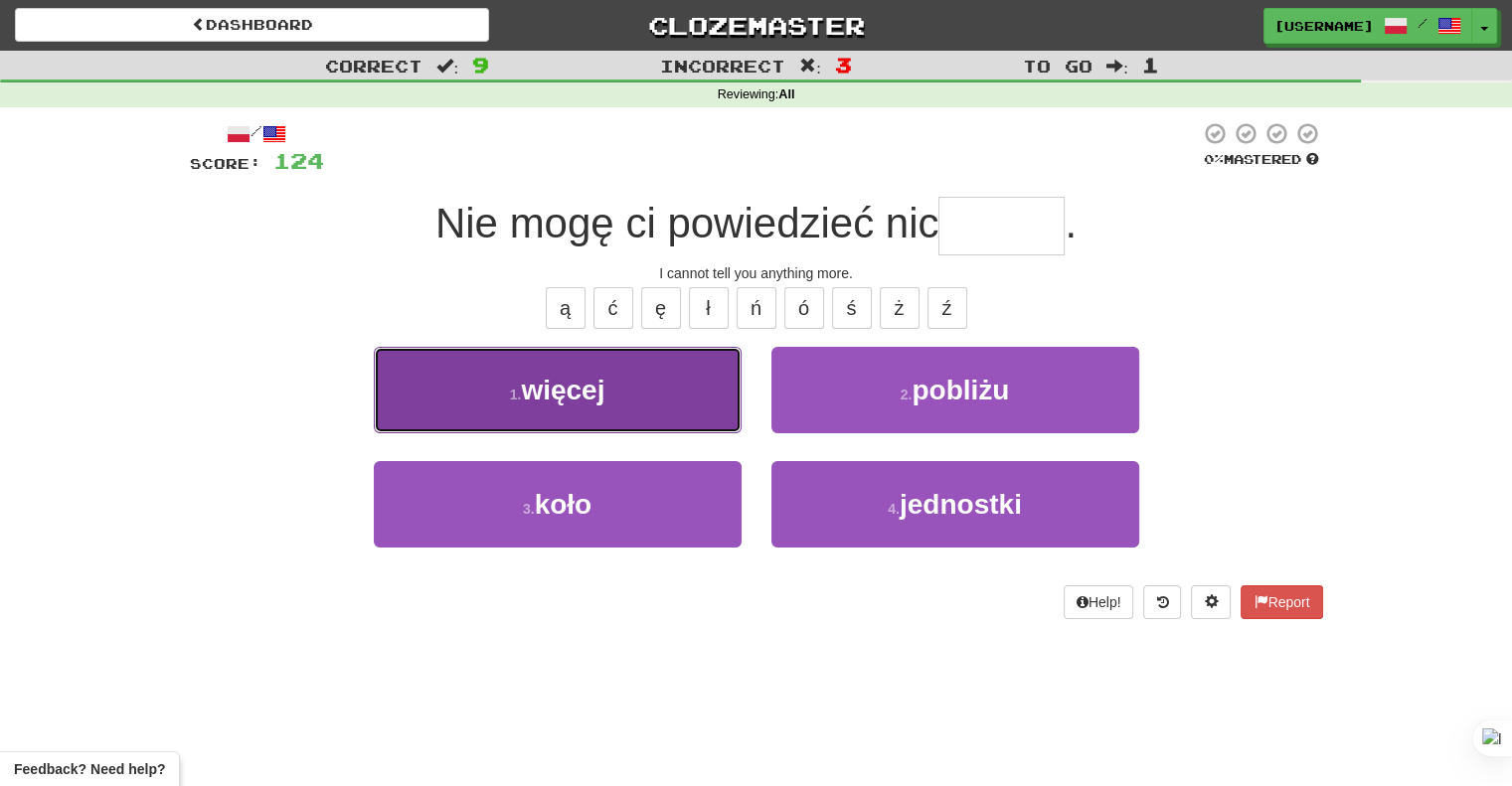 click on "1 .  więcej" at bounding box center [558, 390] 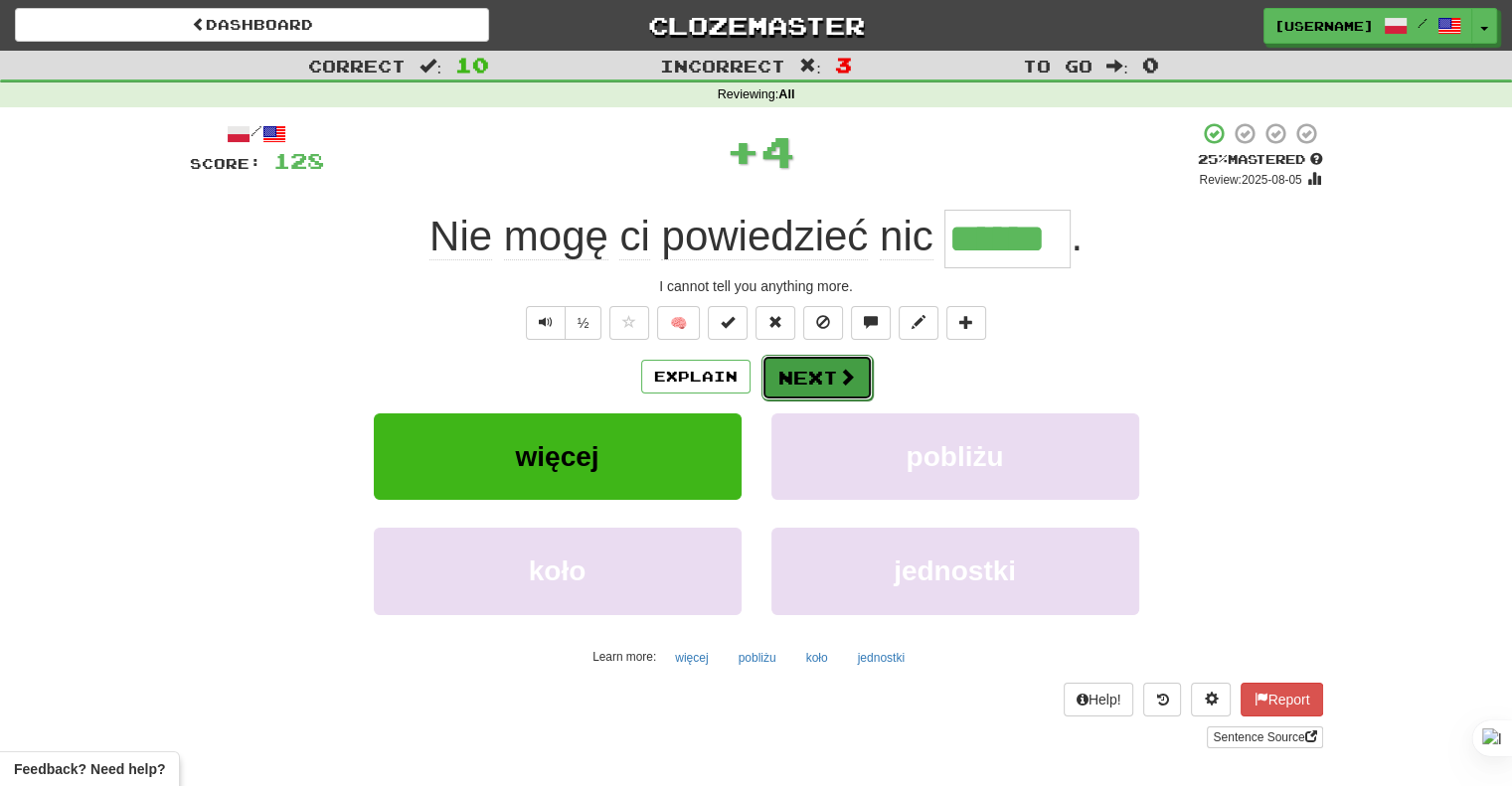 click on "Next" at bounding box center (817, 378) 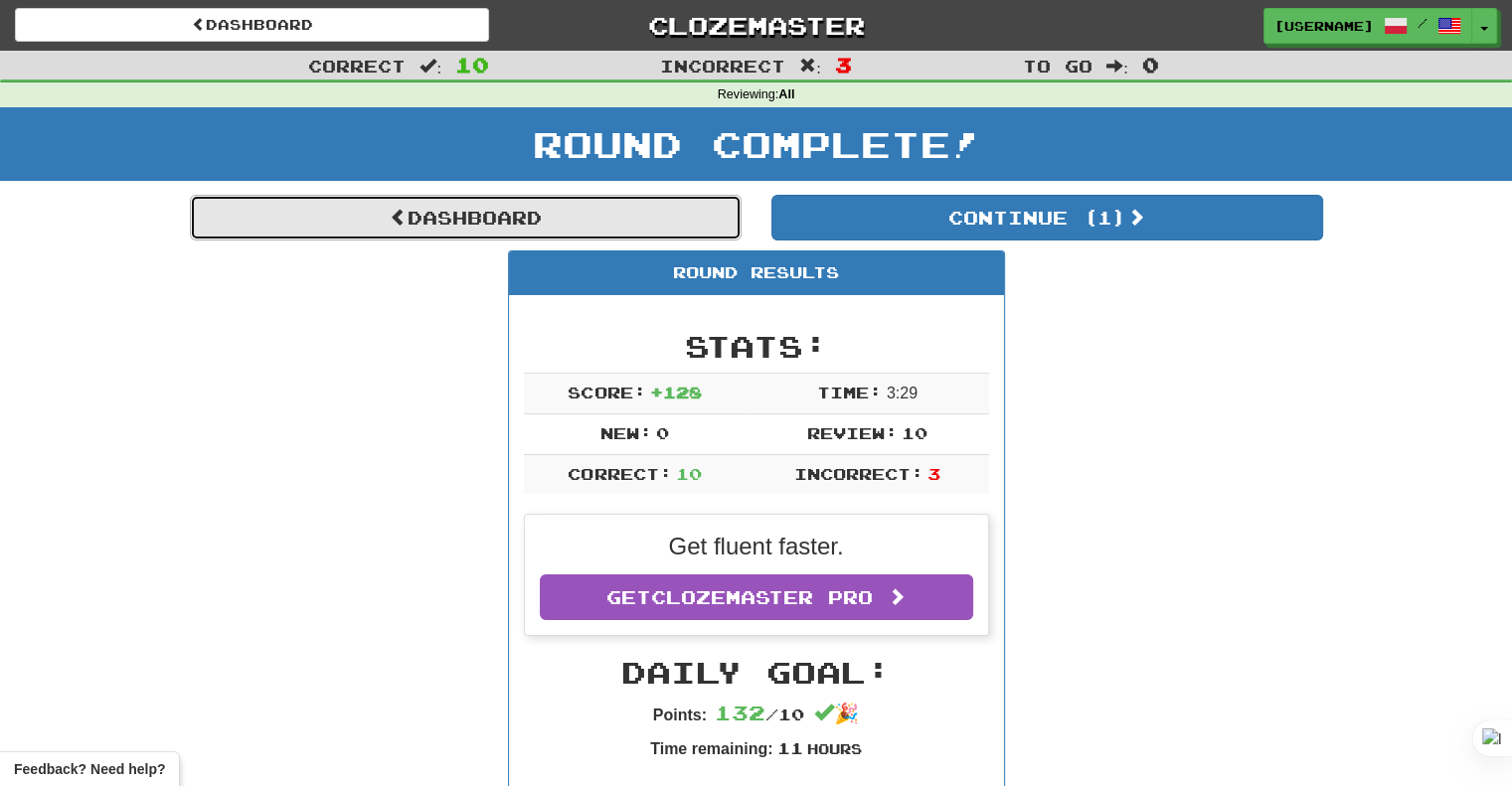 click on "Dashboard" at bounding box center [465, 218] 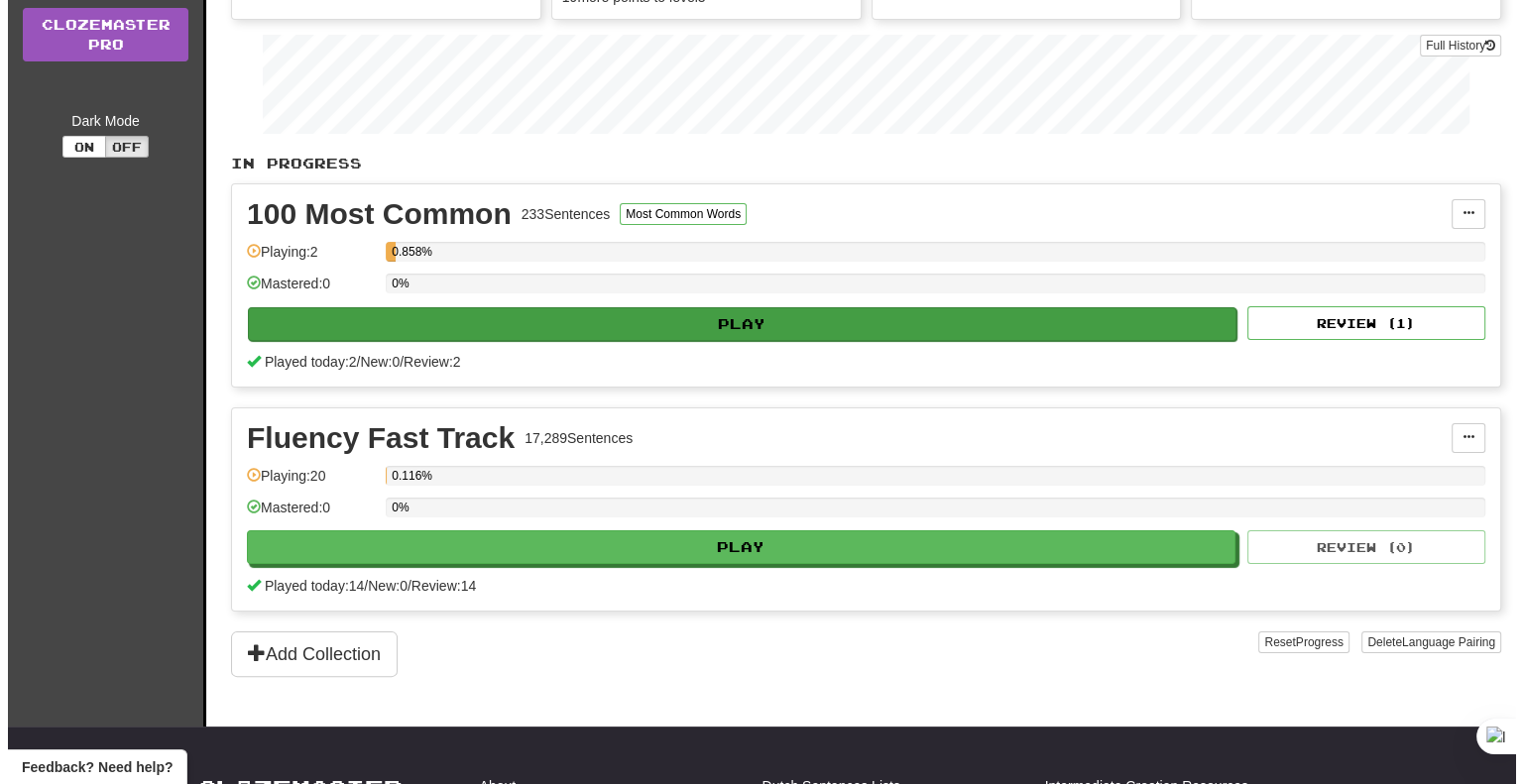 scroll, scrollTop: 276, scrollLeft: 0, axis: vertical 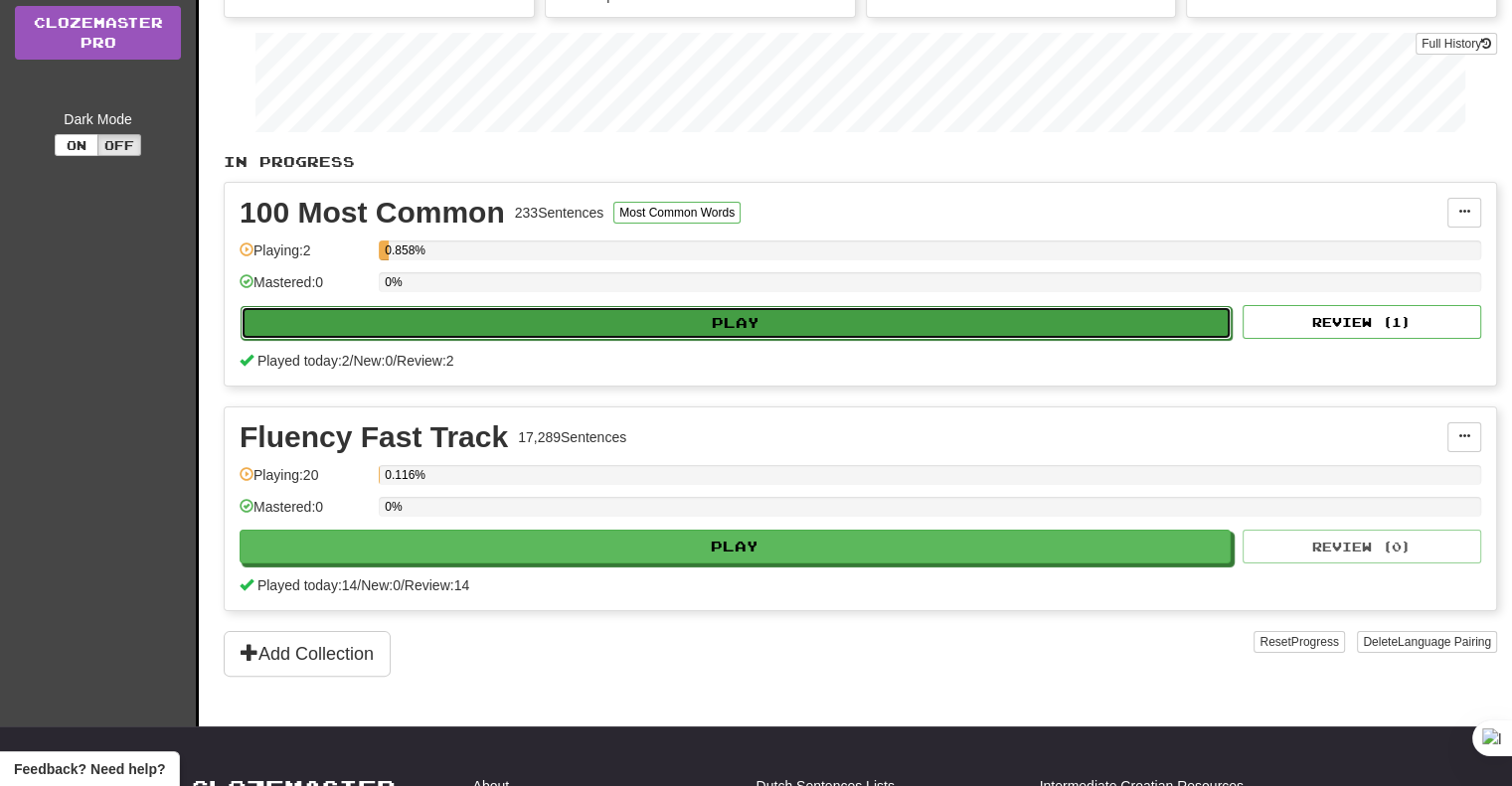 click on "Play" at bounding box center [736, 323] 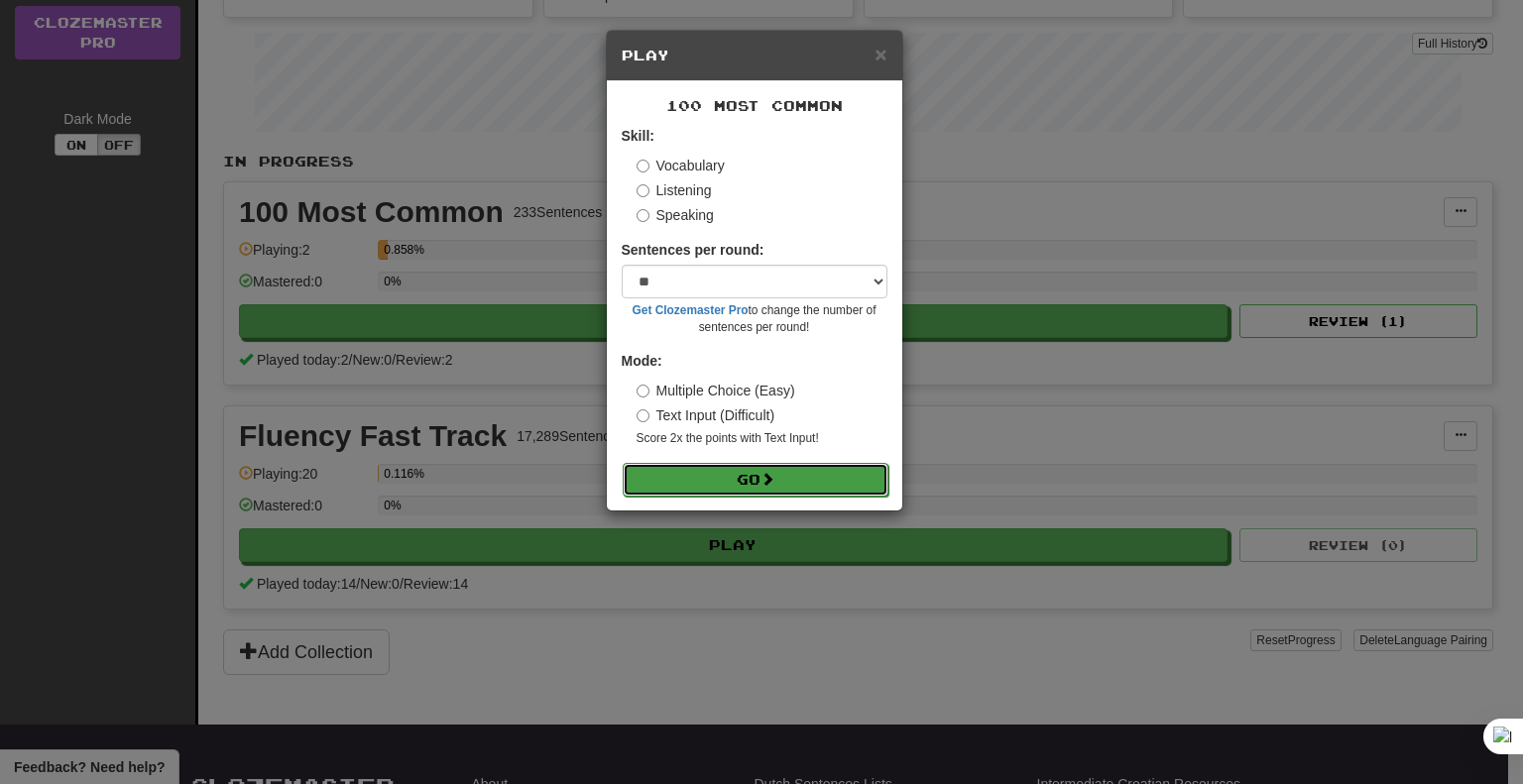 click on "Go" at bounding box center [756, 480] 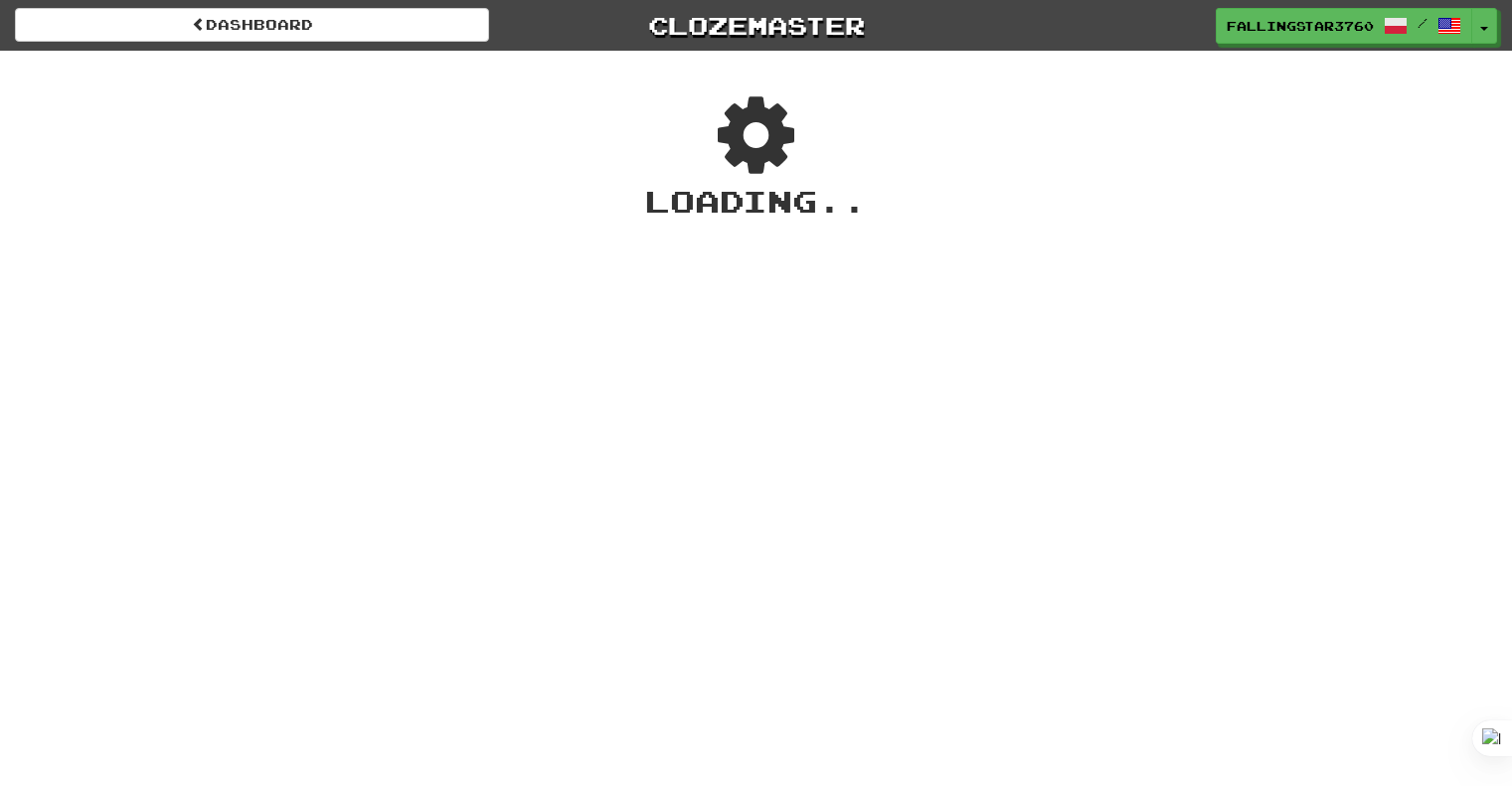 scroll, scrollTop: 0, scrollLeft: 0, axis: both 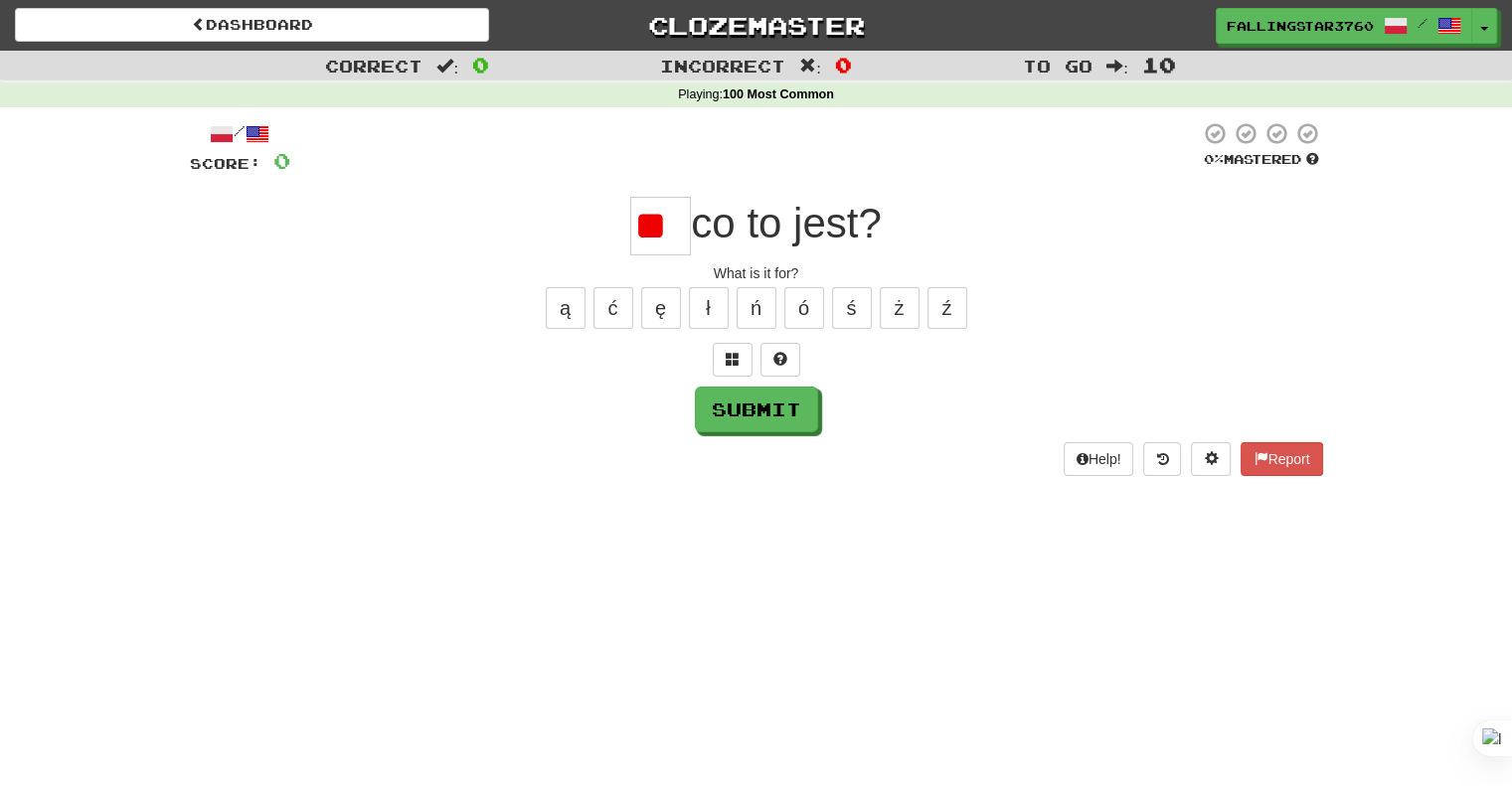 type on "*" 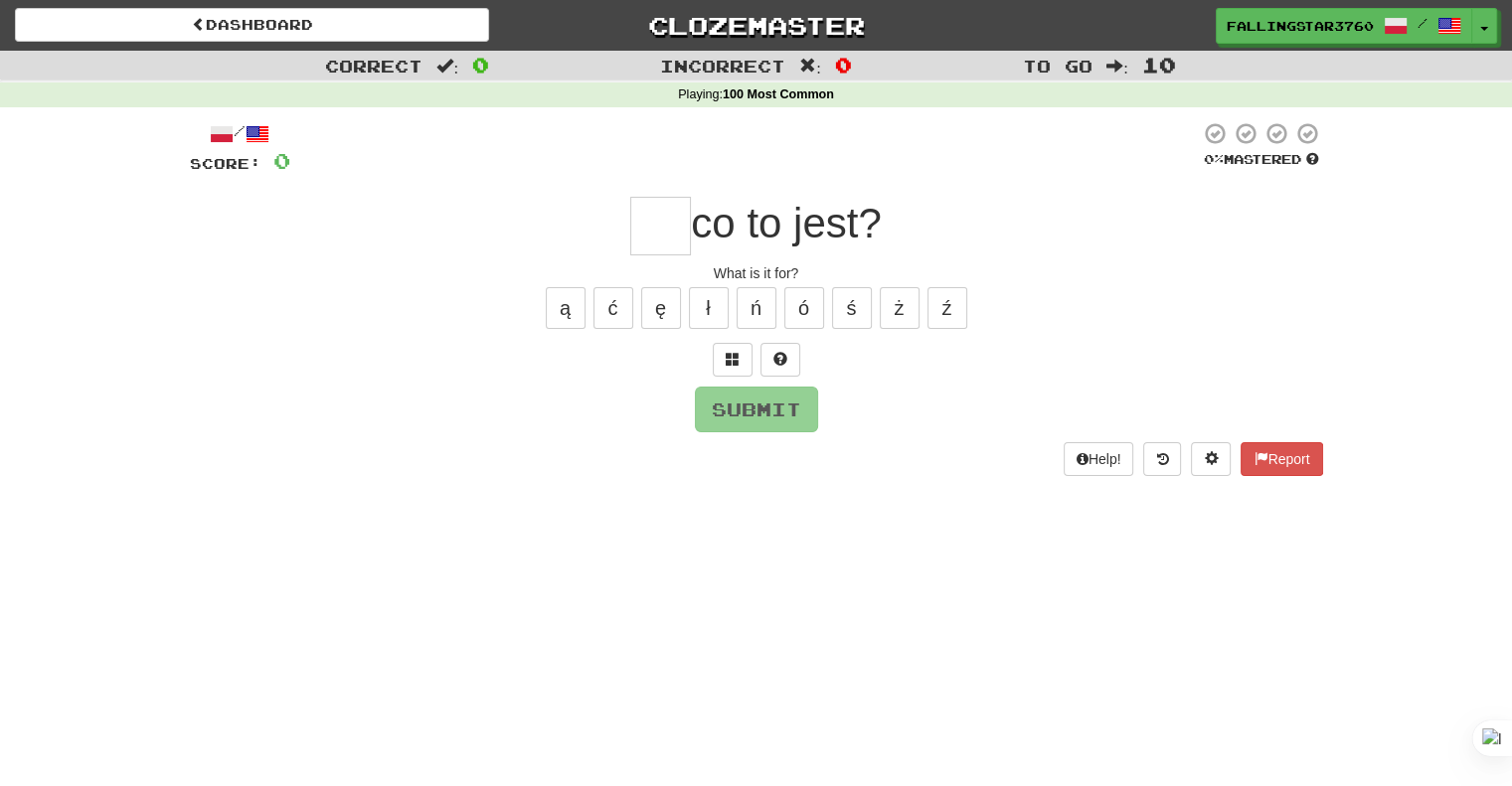 type on "*" 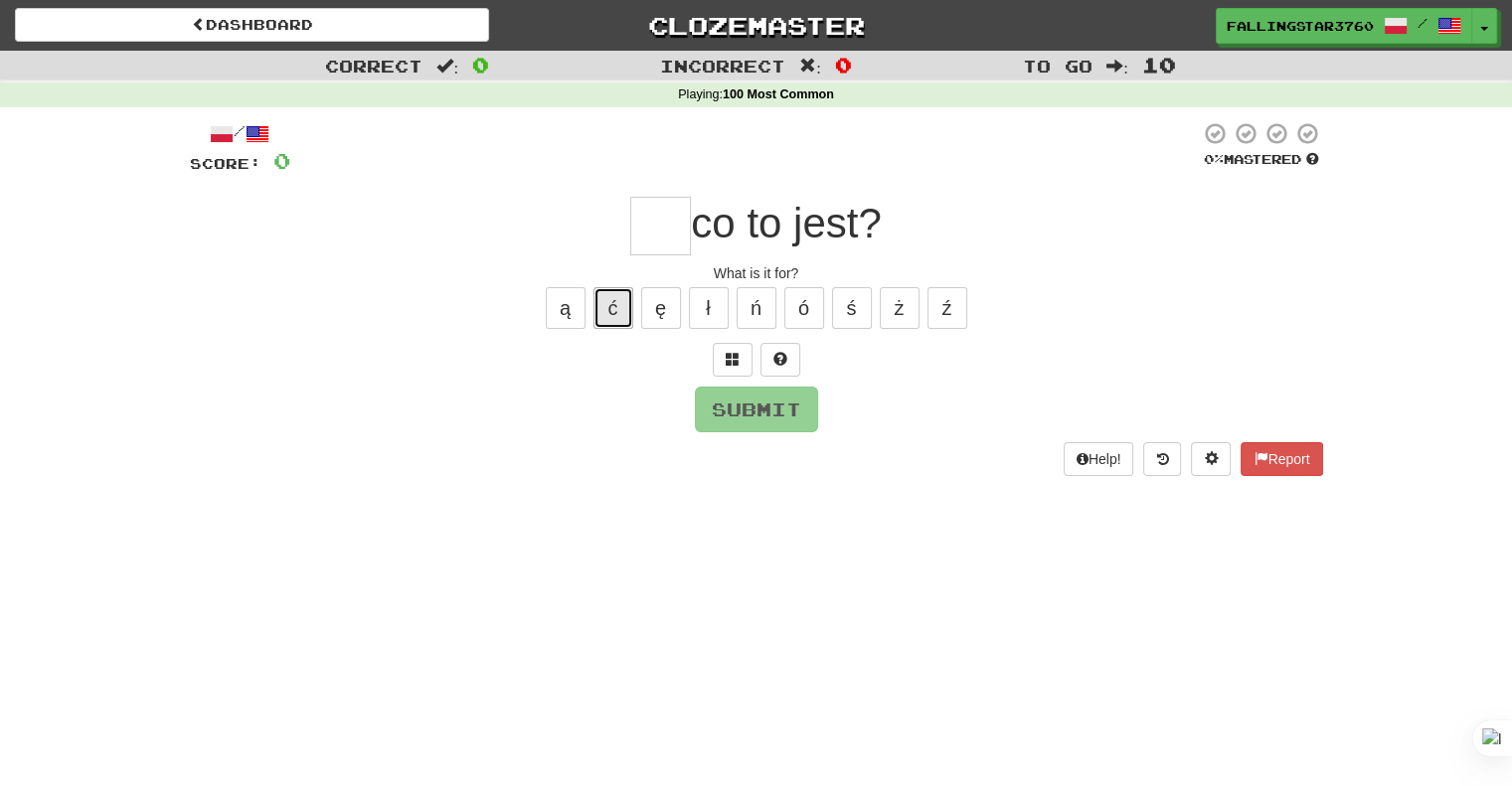 click on "ć" at bounding box center [613, 308] 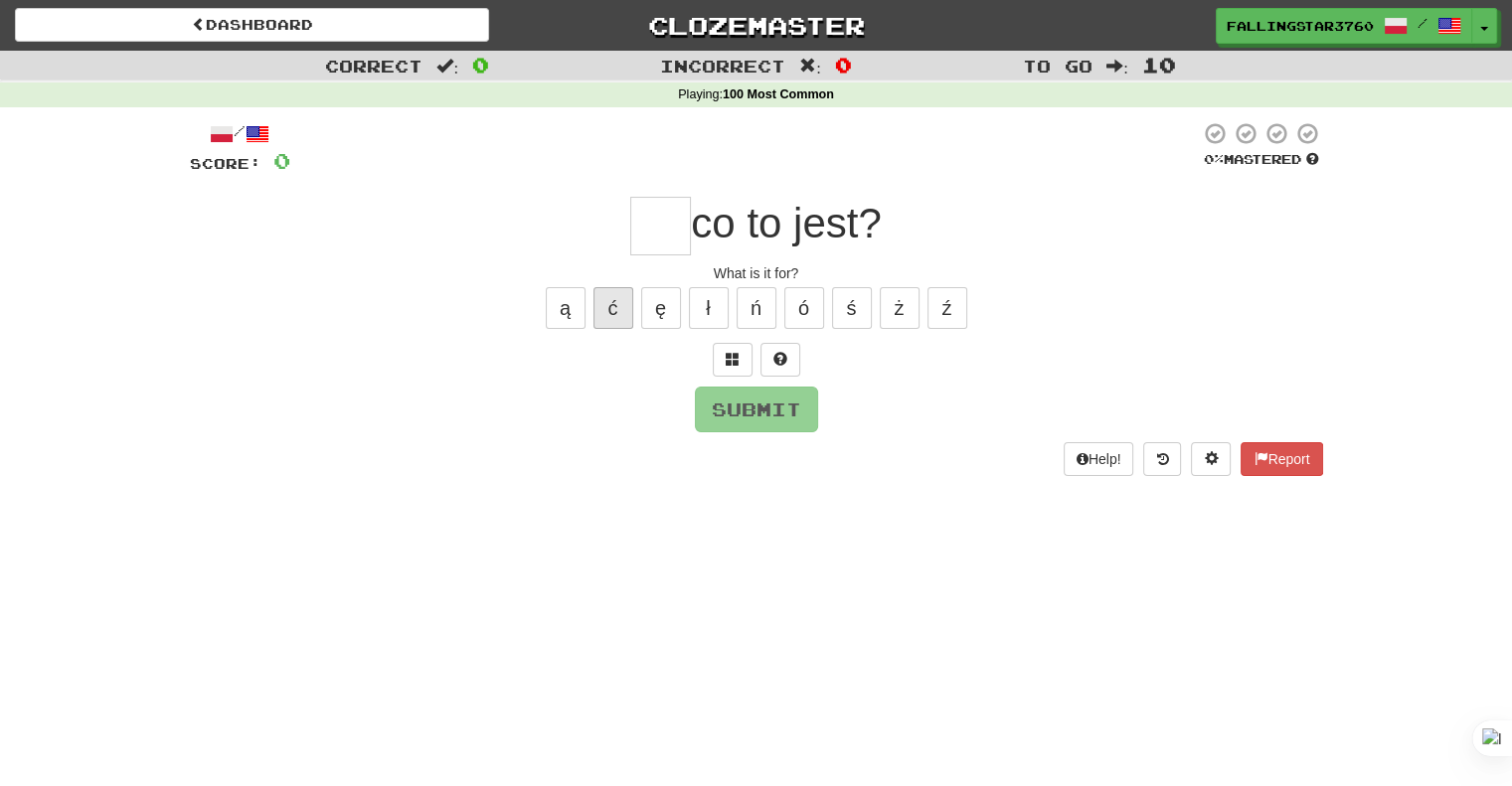 type on "*" 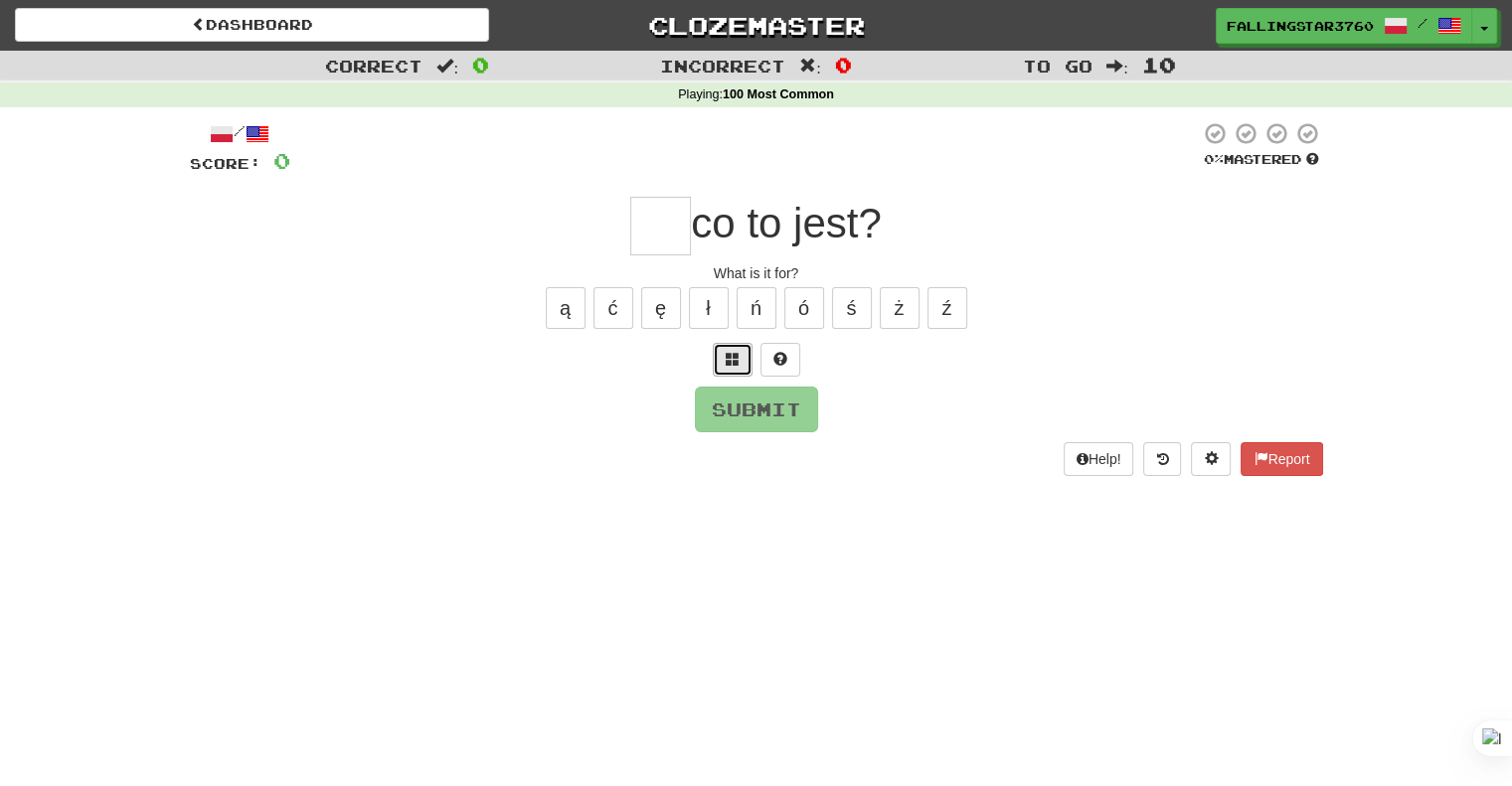 click at bounding box center [733, 359] 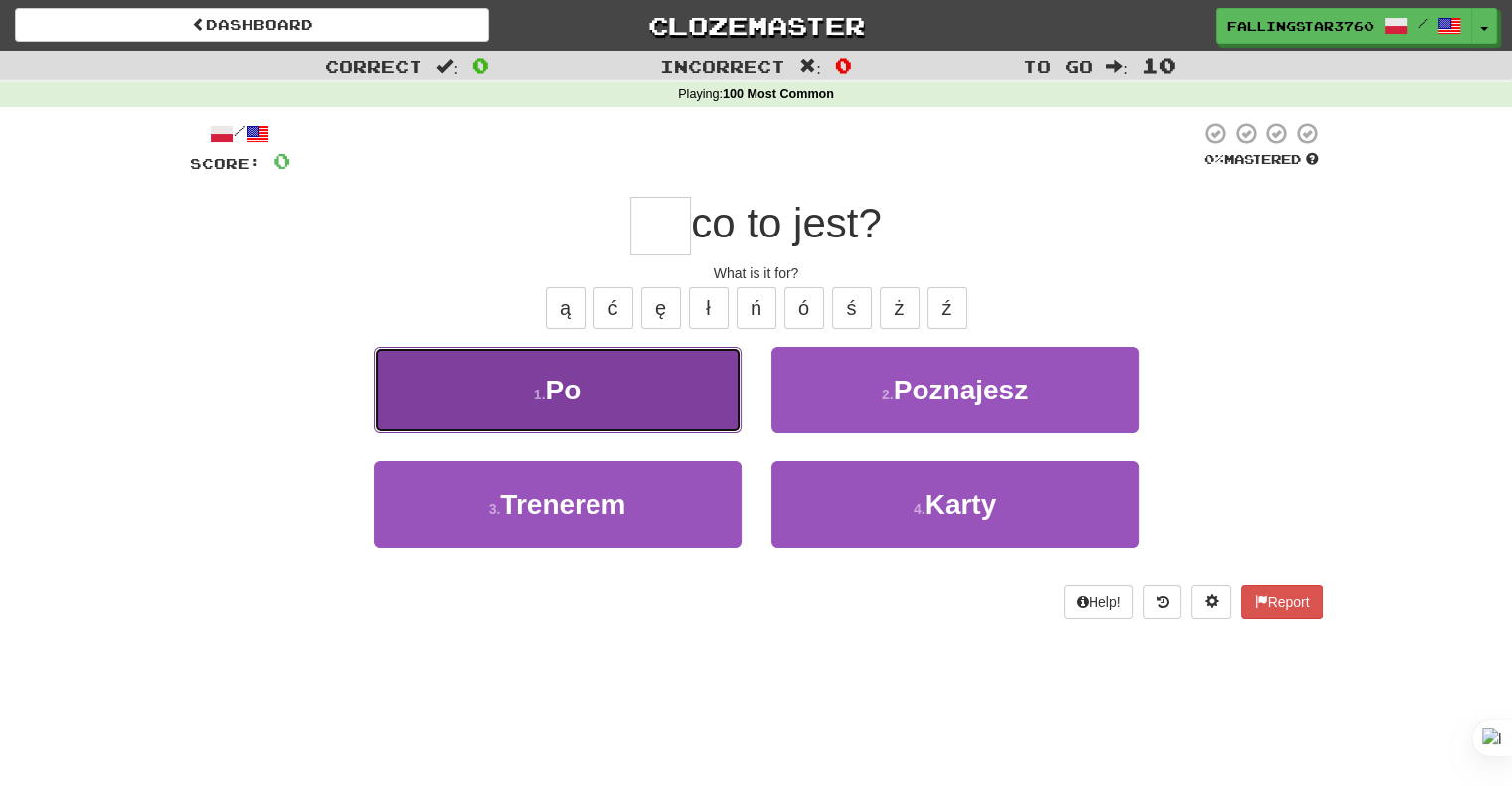 click on "1 .  Po" at bounding box center [558, 390] 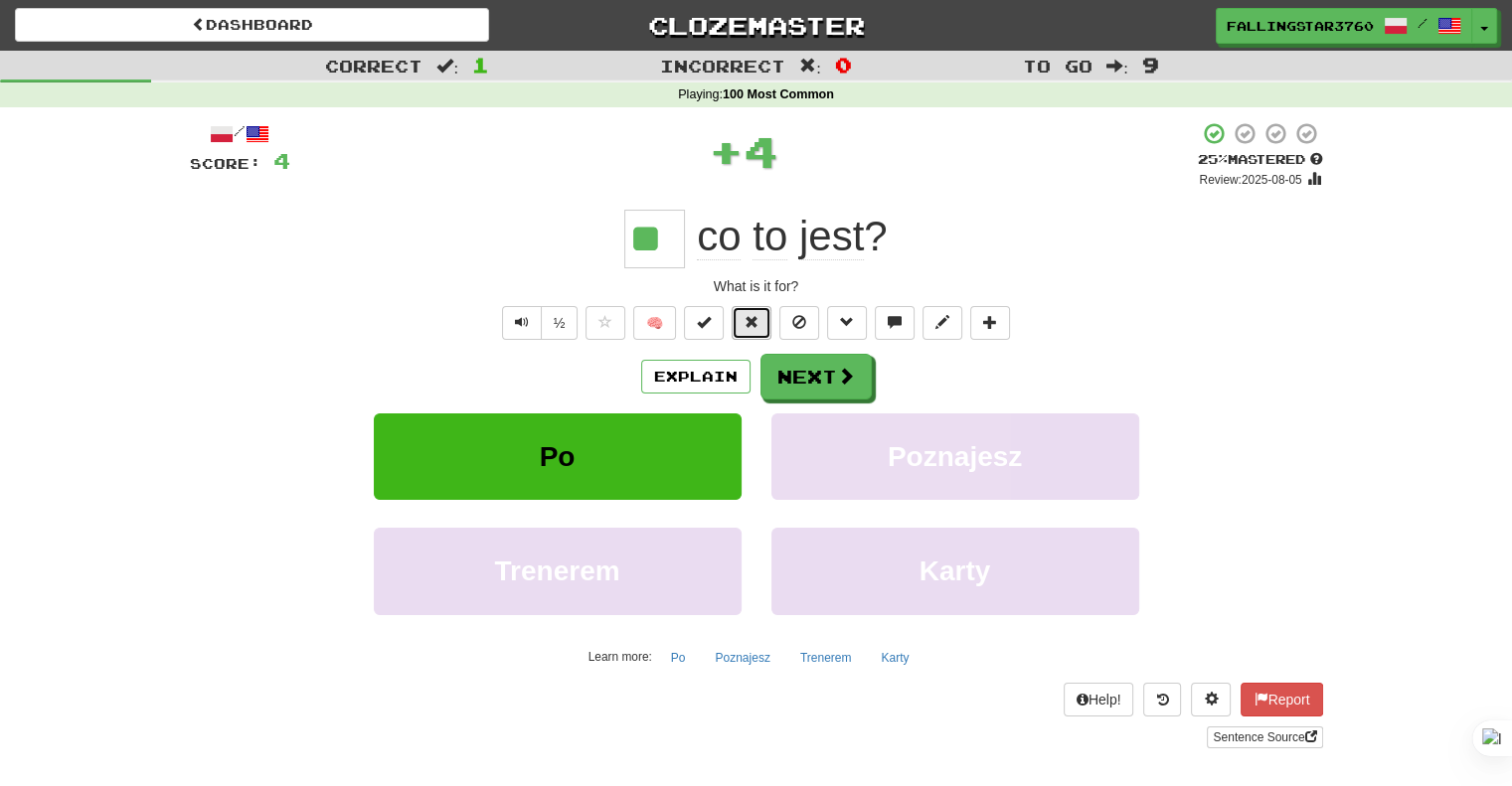 click at bounding box center (752, 323) 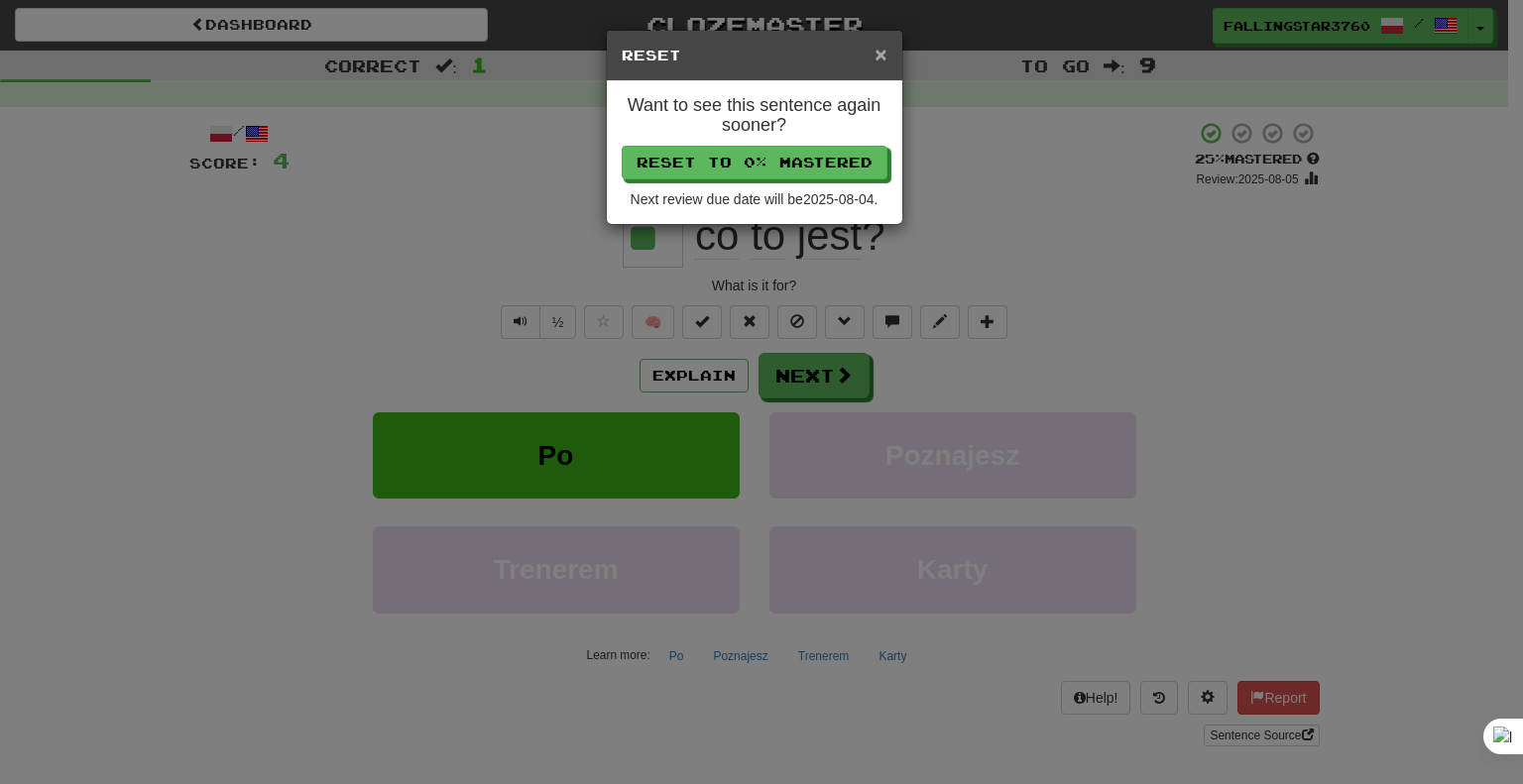 click on "×" at bounding box center (880, 54) 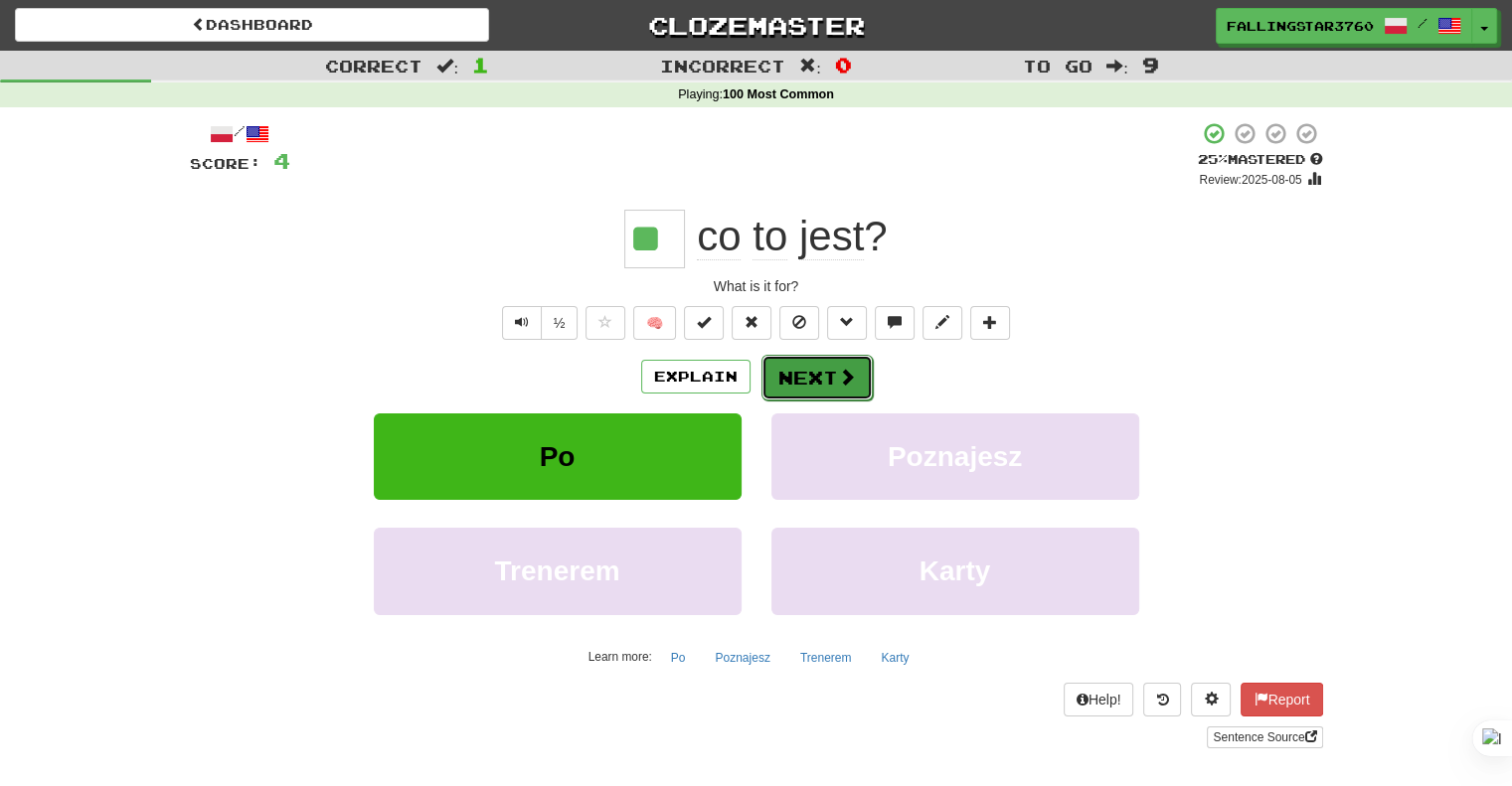 click on "Next" at bounding box center [817, 378] 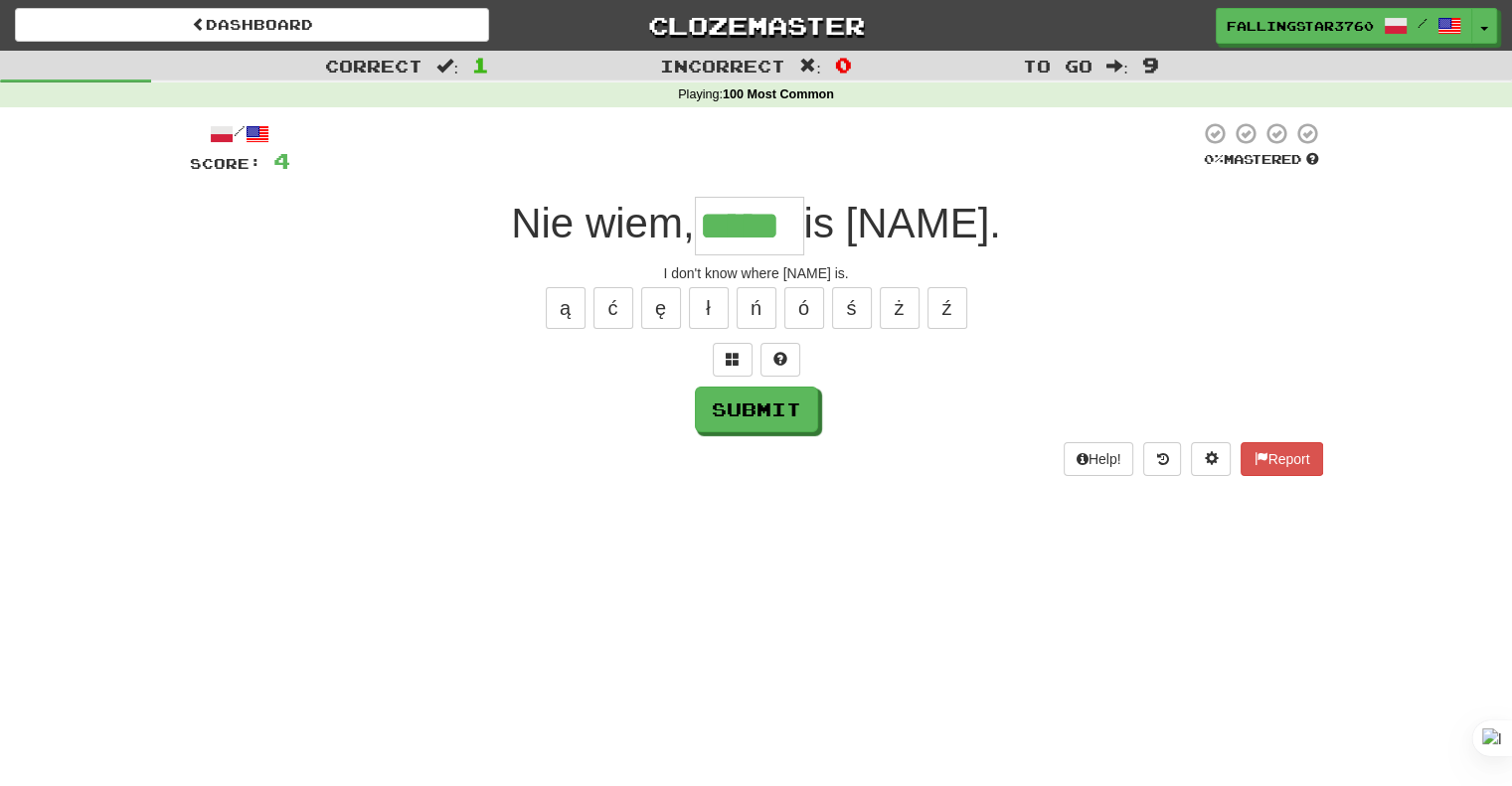 type on "*****" 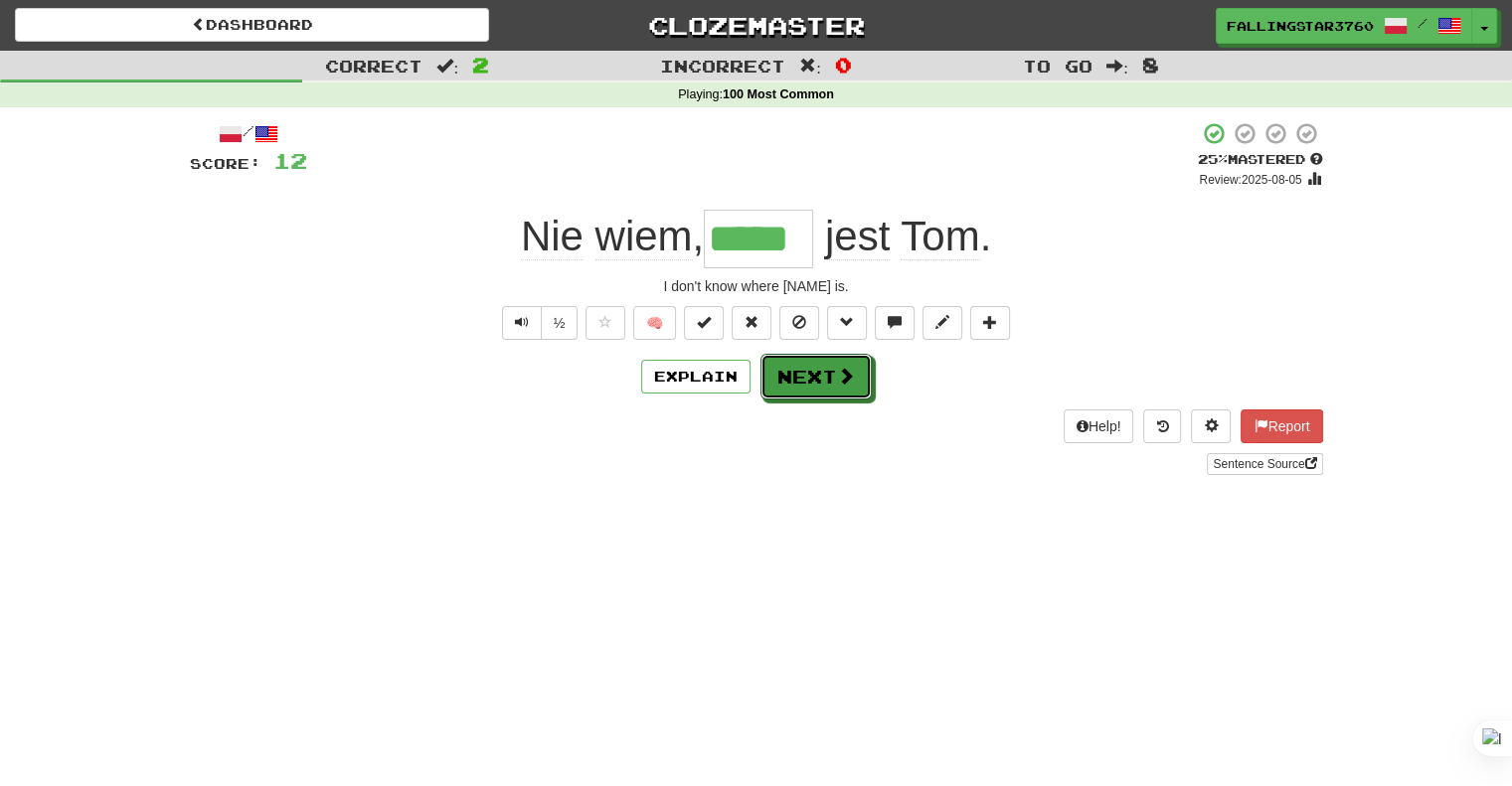 click on "Next" at bounding box center [816, 377] 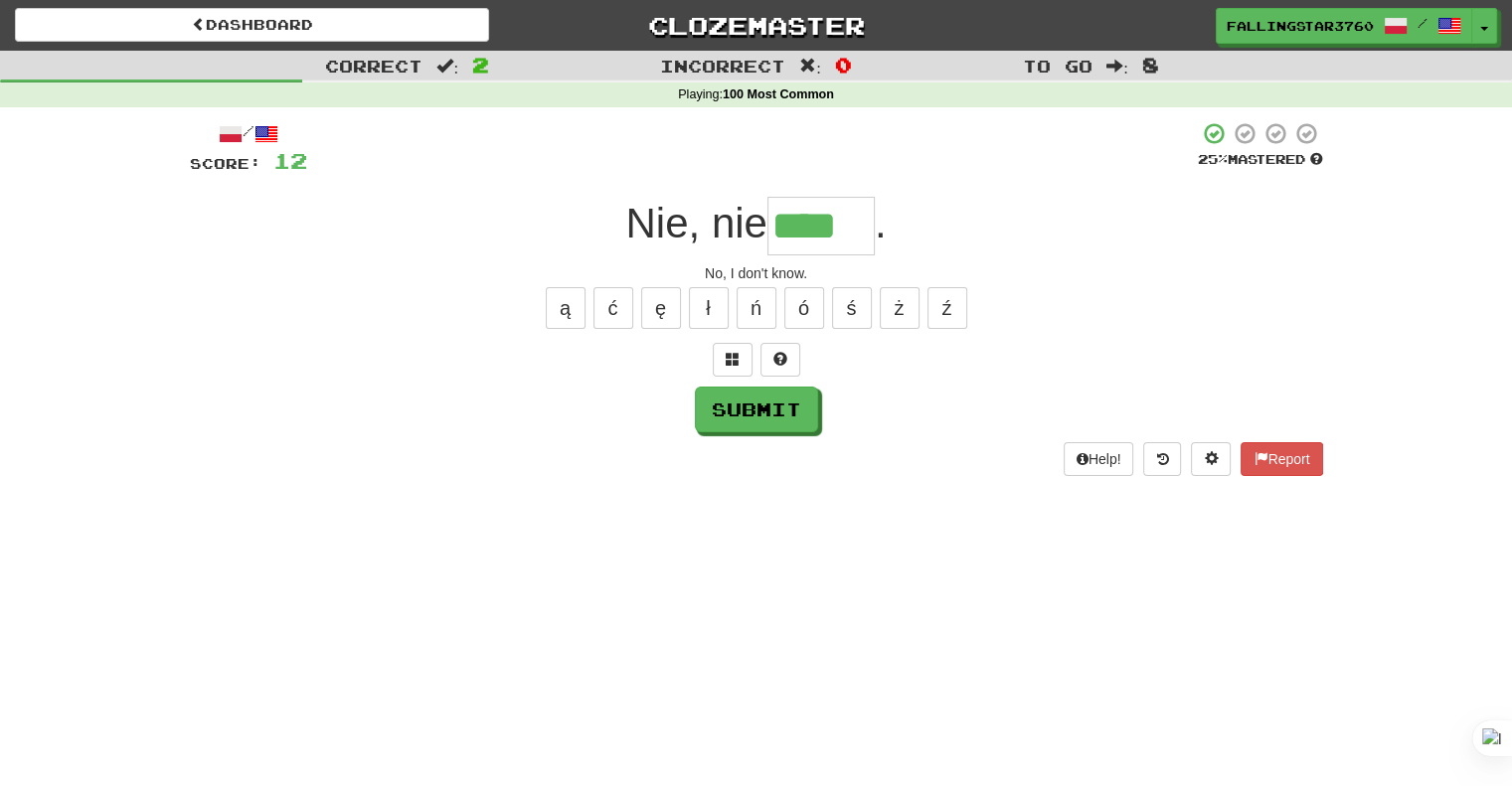 type on "****" 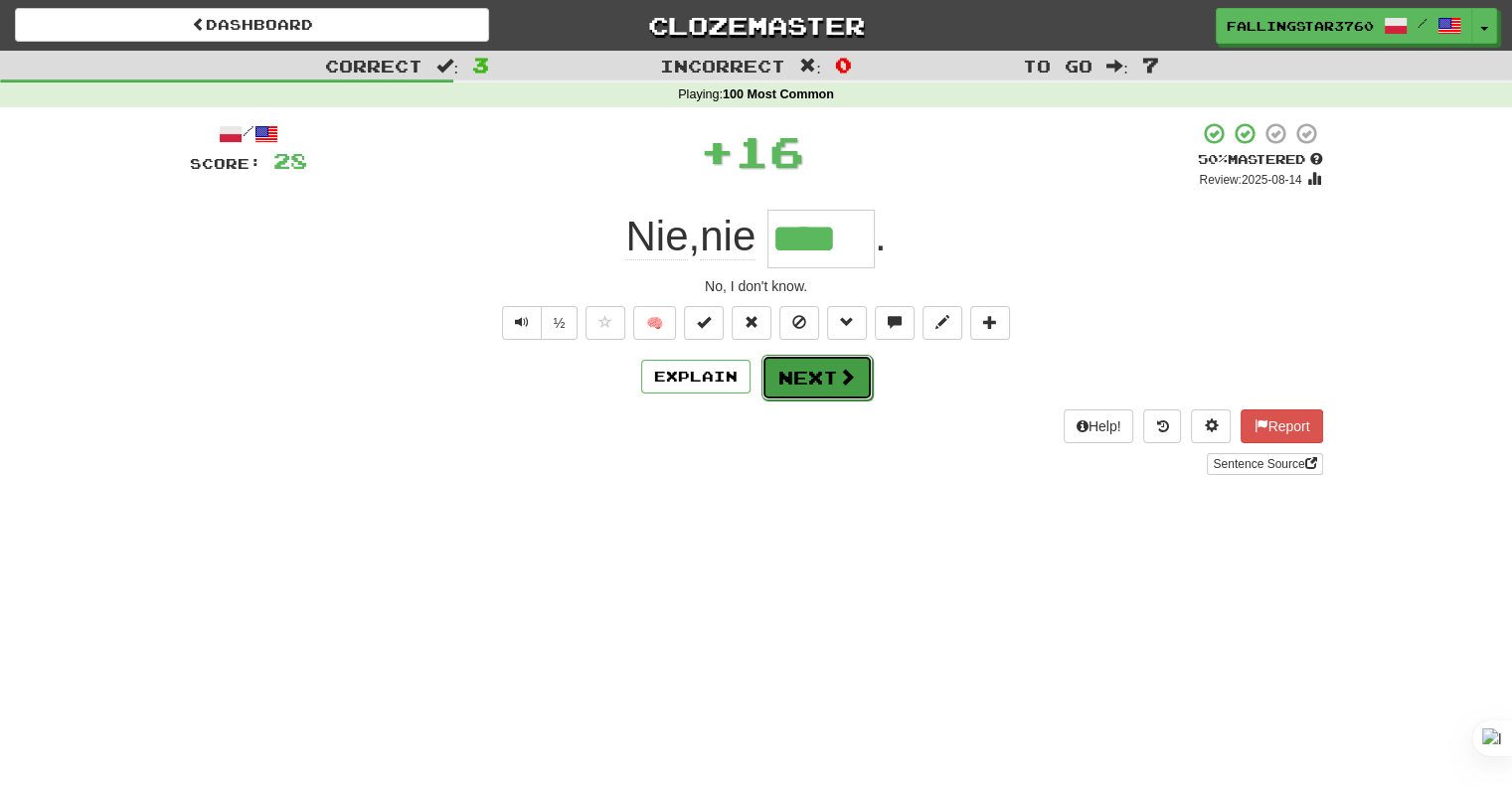 click on "Next" at bounding box center [817, 378] 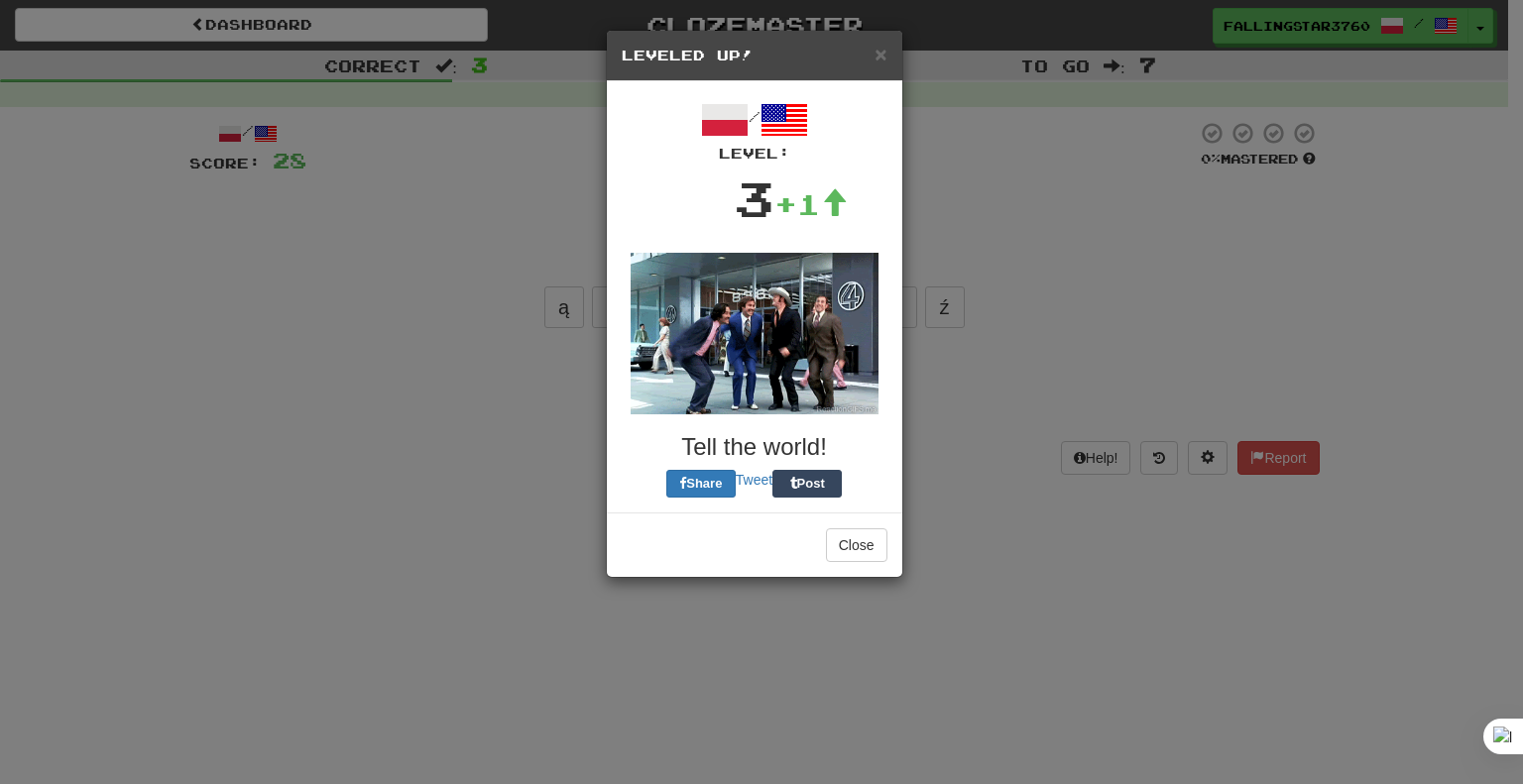 click on "/  Level: 3 +1 Tell the world!  Share Tweet  Post" at bounding box center [755, 296] 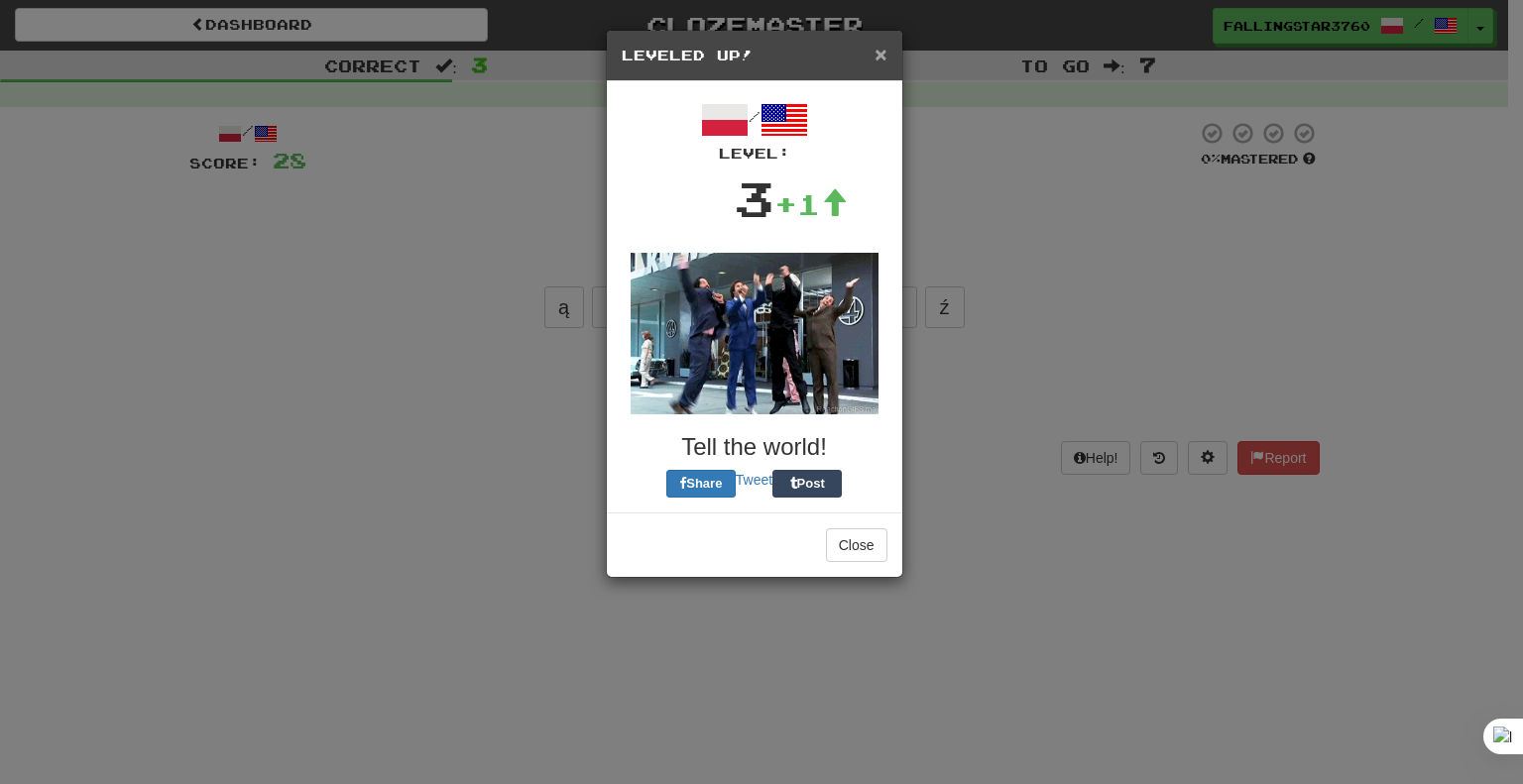 click on "×" at bounding box center (880, 54) 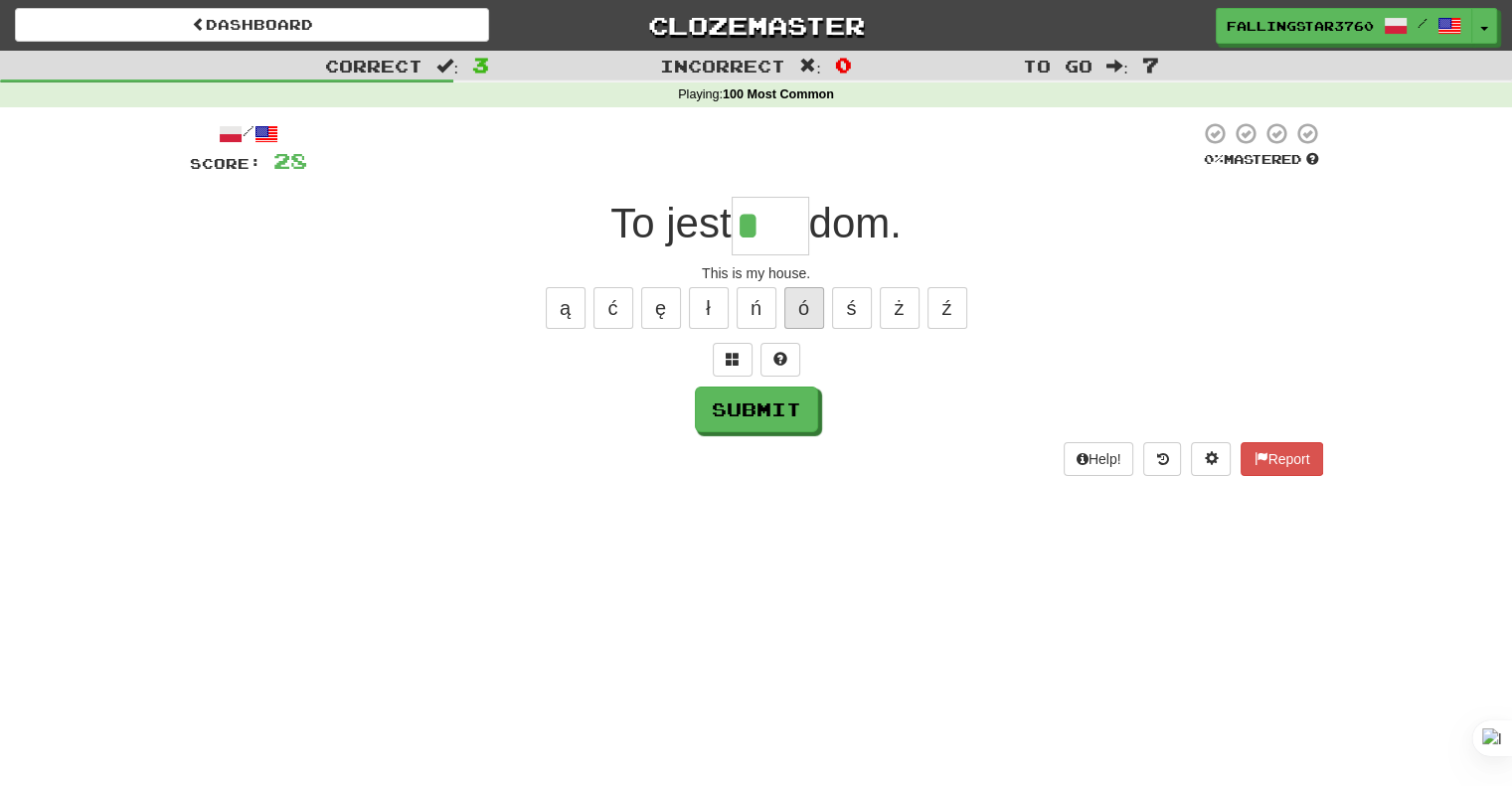 drag, startPoint x: 787, startPoint y: 238, endPoint x: 807, endPoint y: 293, distance: 58.5235 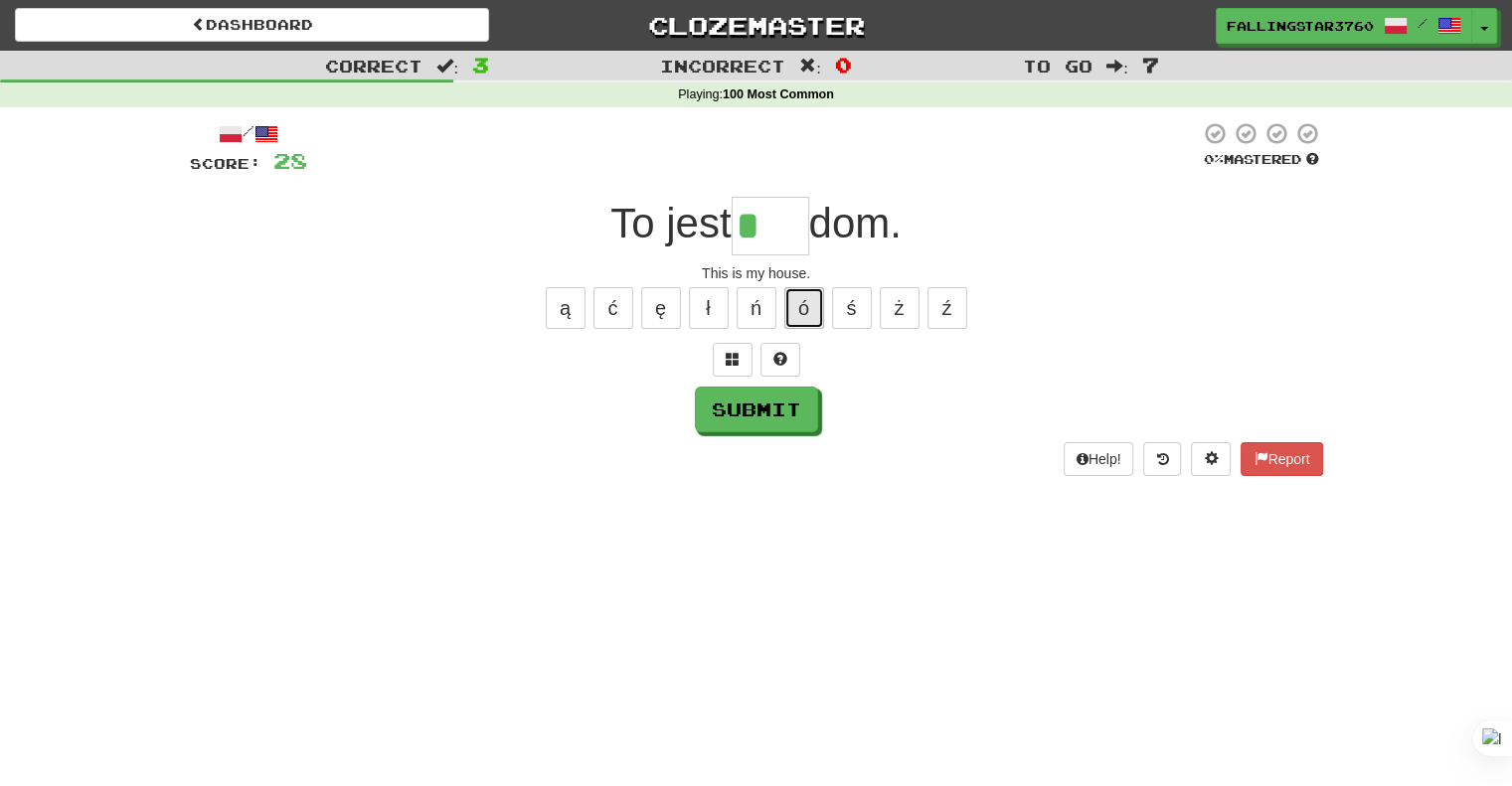 click on "ó" at bounding box center (804, 308) 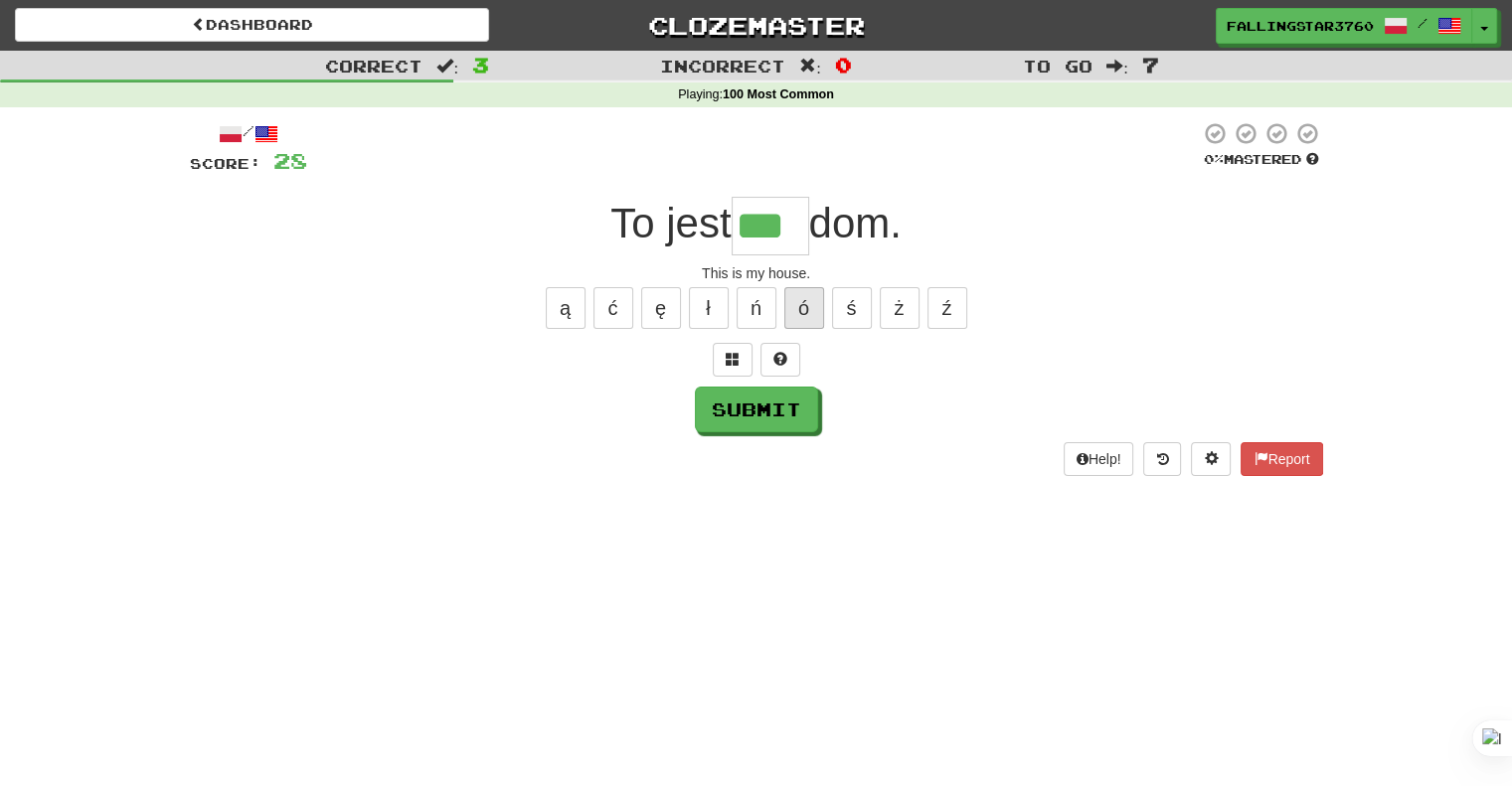 type on "***" 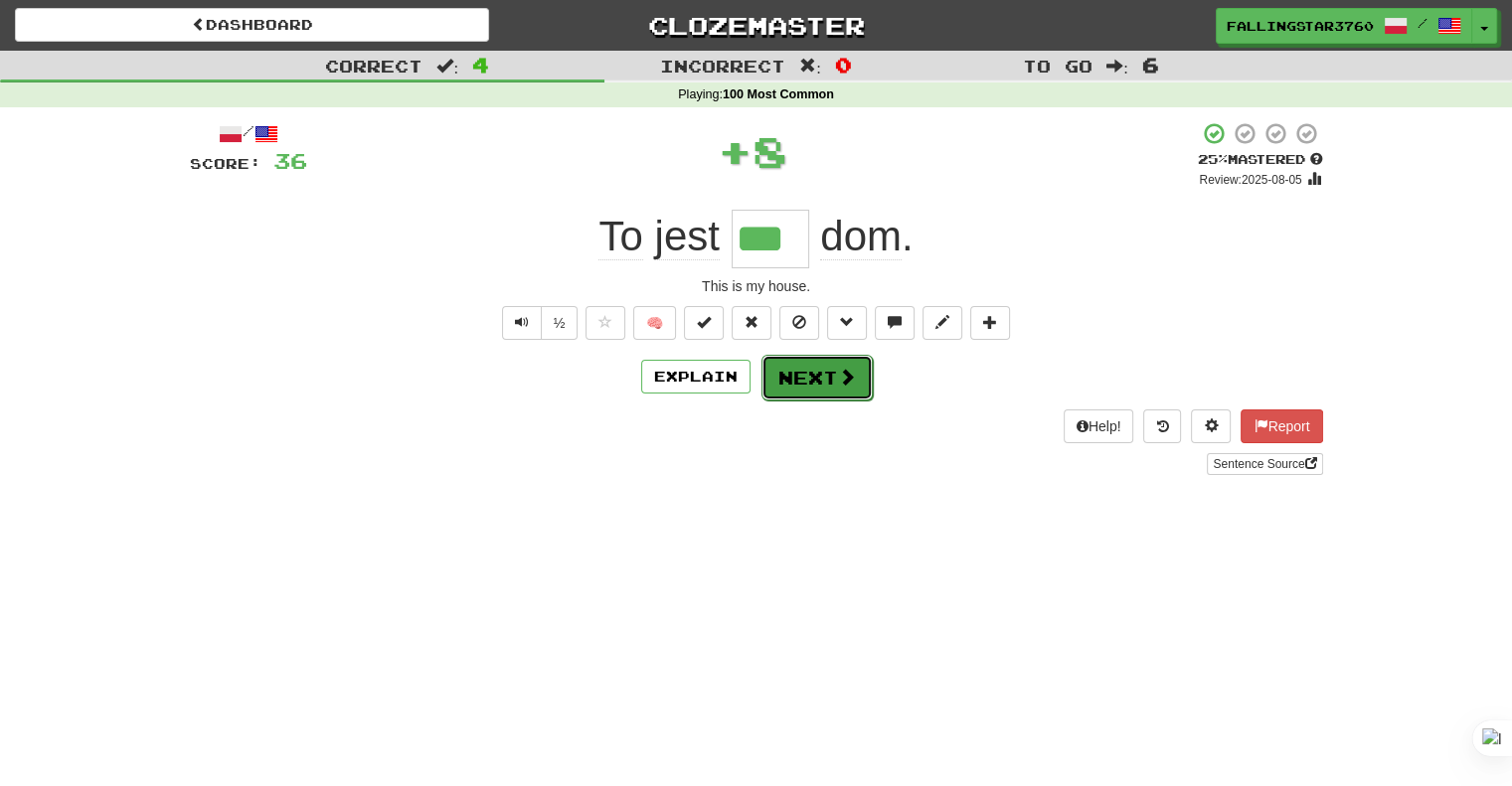 click on "Next" at bounding box center [817, 378] 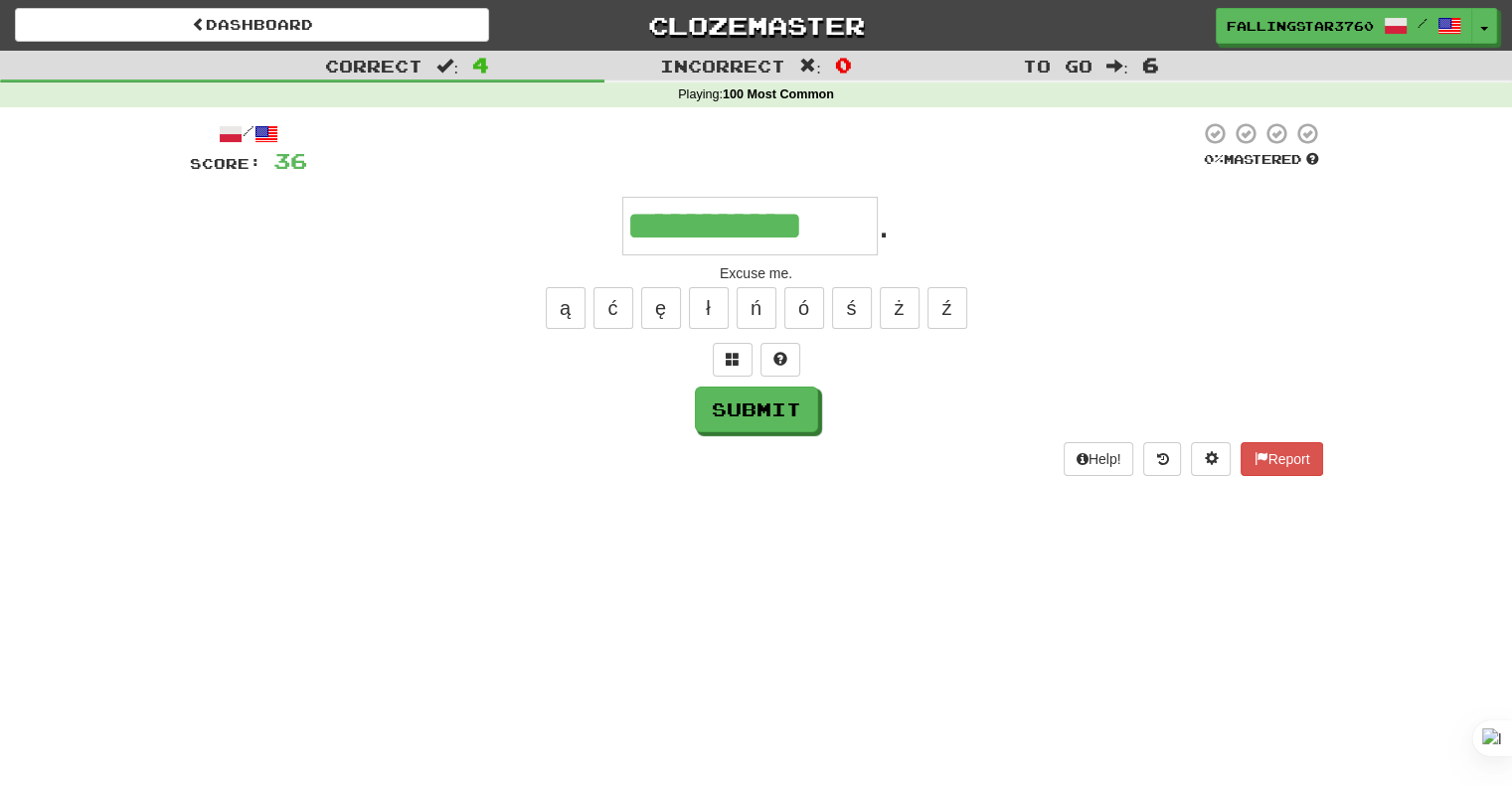type on "**********" 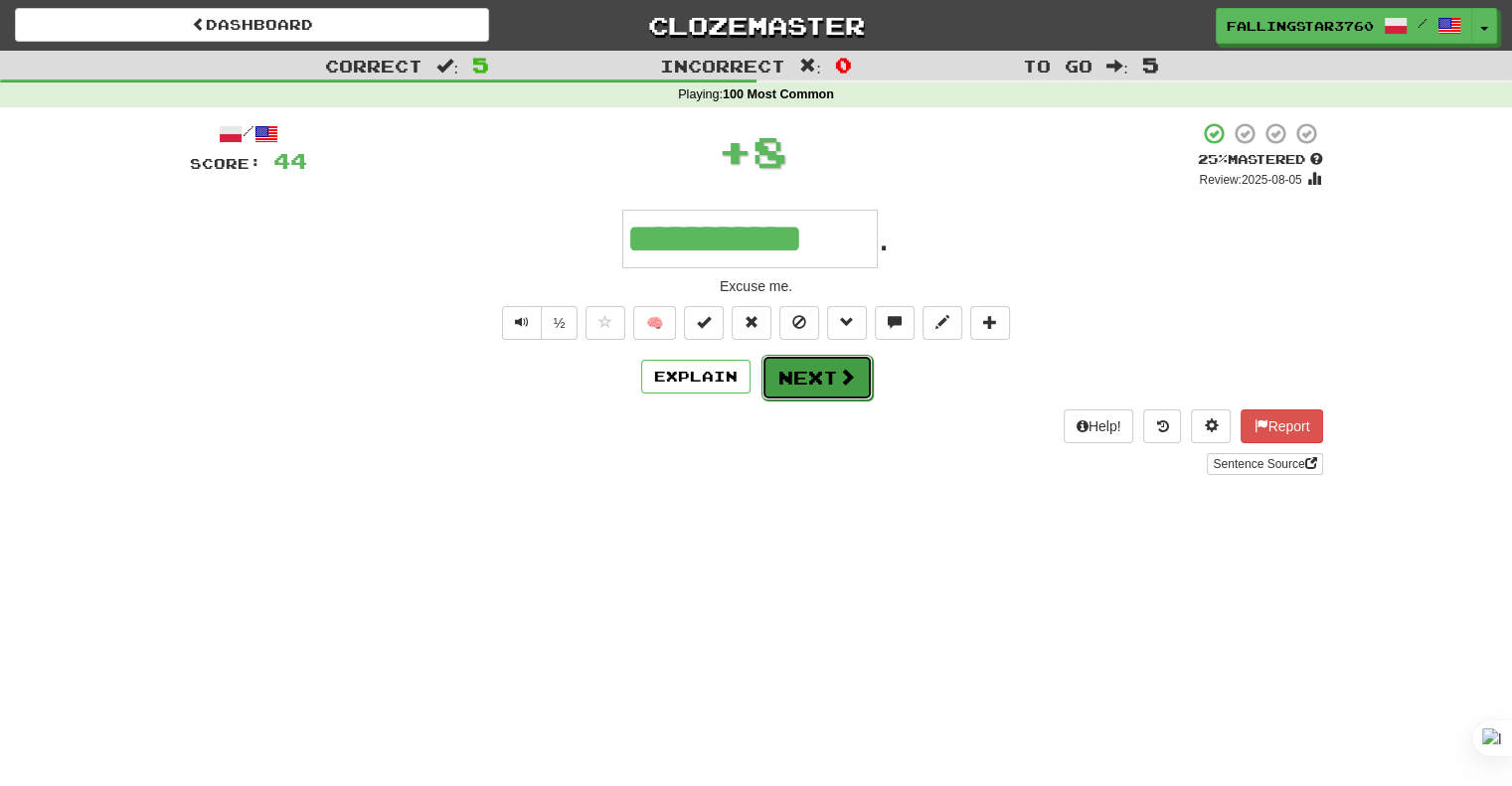 click on "Next" at bounding box center (817, 378) 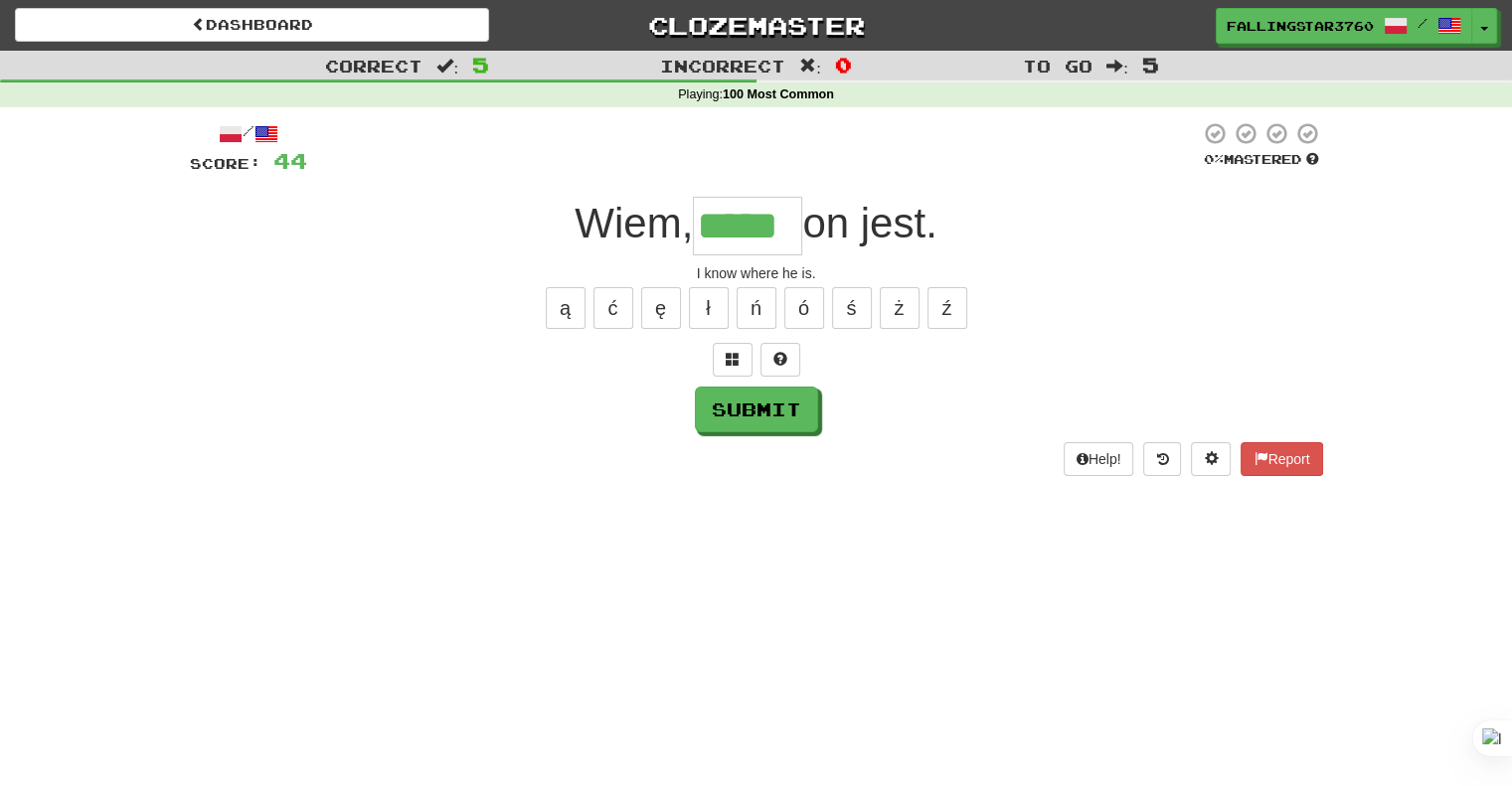 type on "*****" 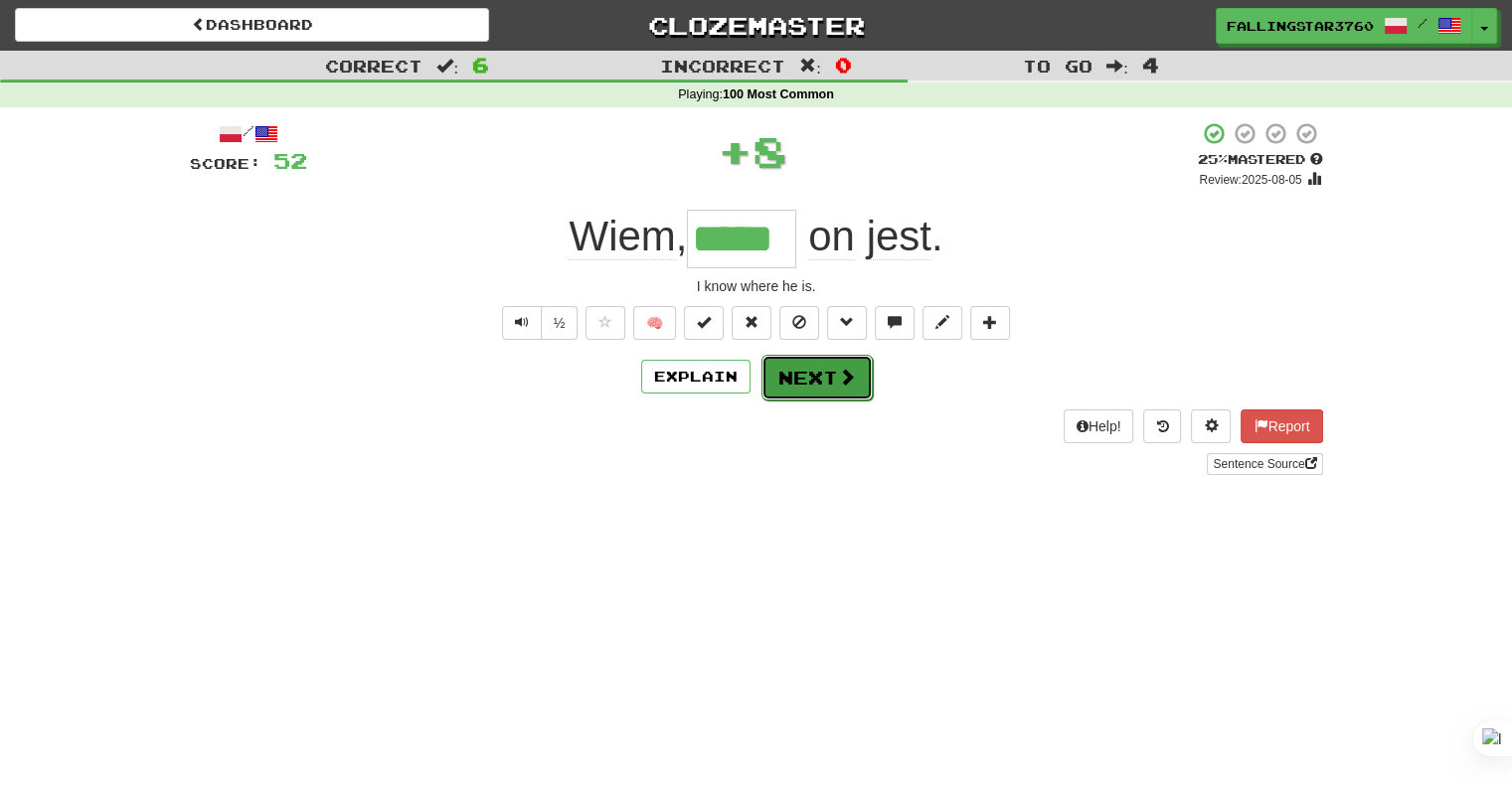 click on "Next" at bounding box center (817, 378) 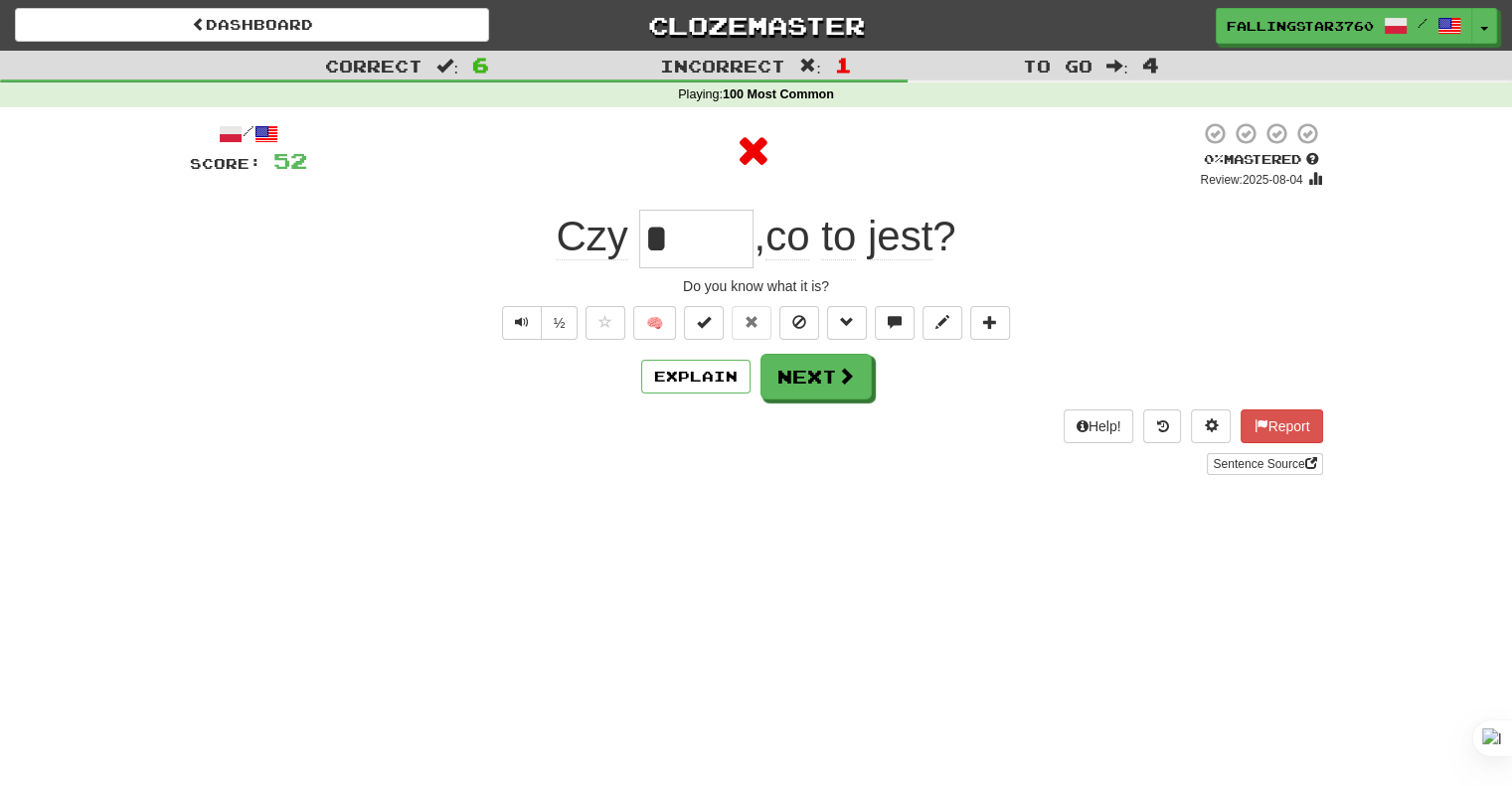 type on "**" 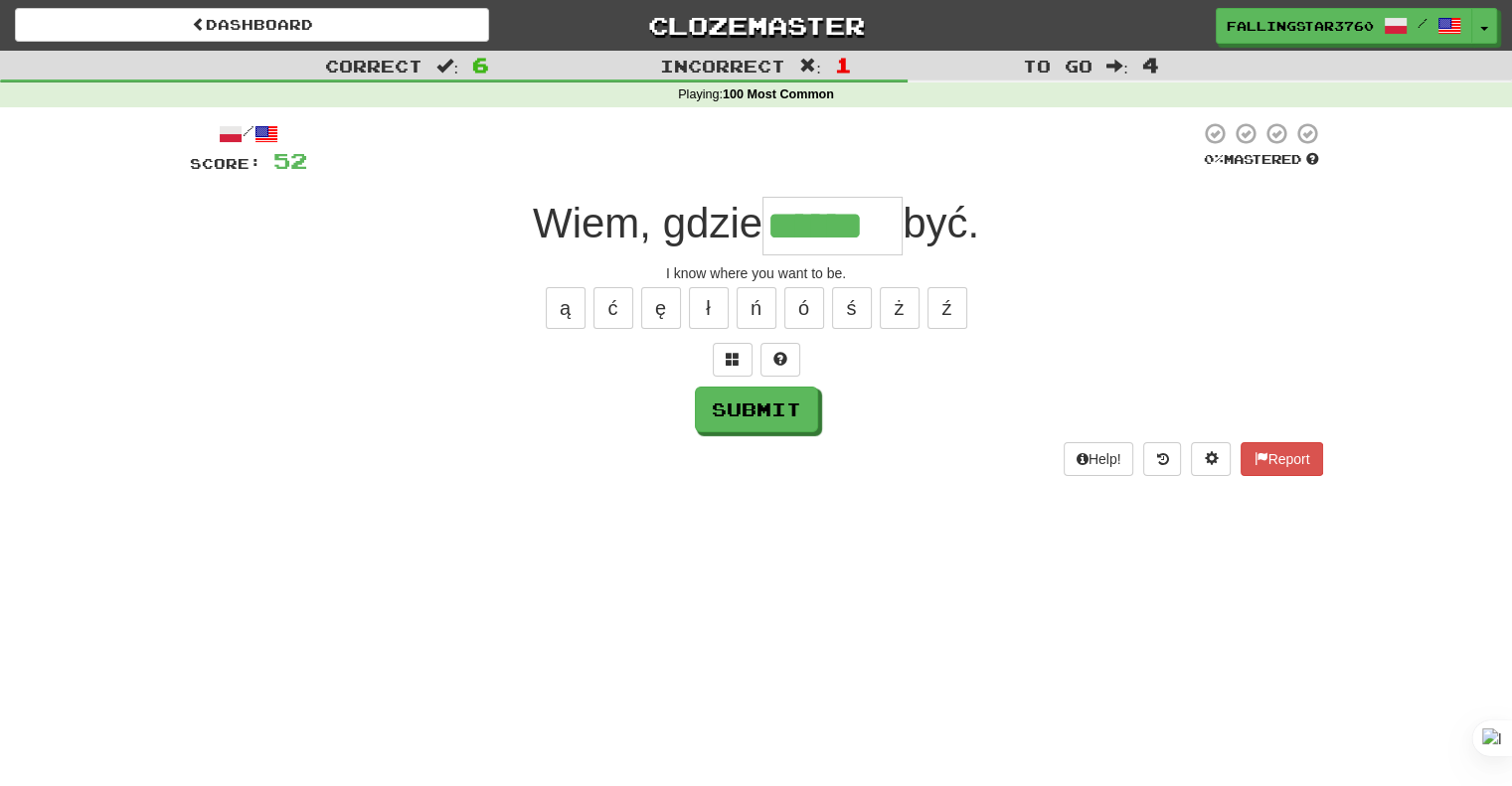 type on "******" 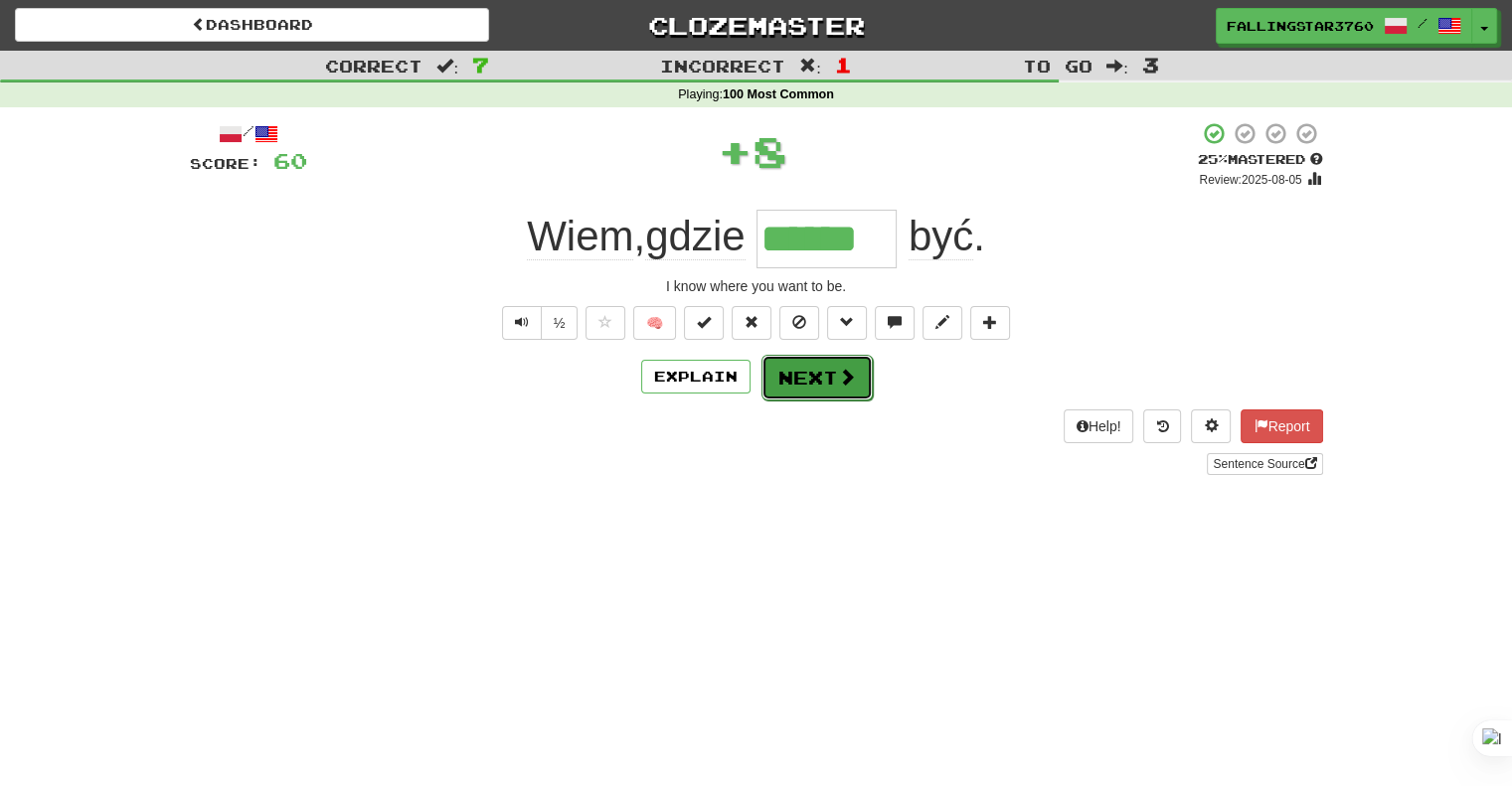 click at bounding box center [847, 377] 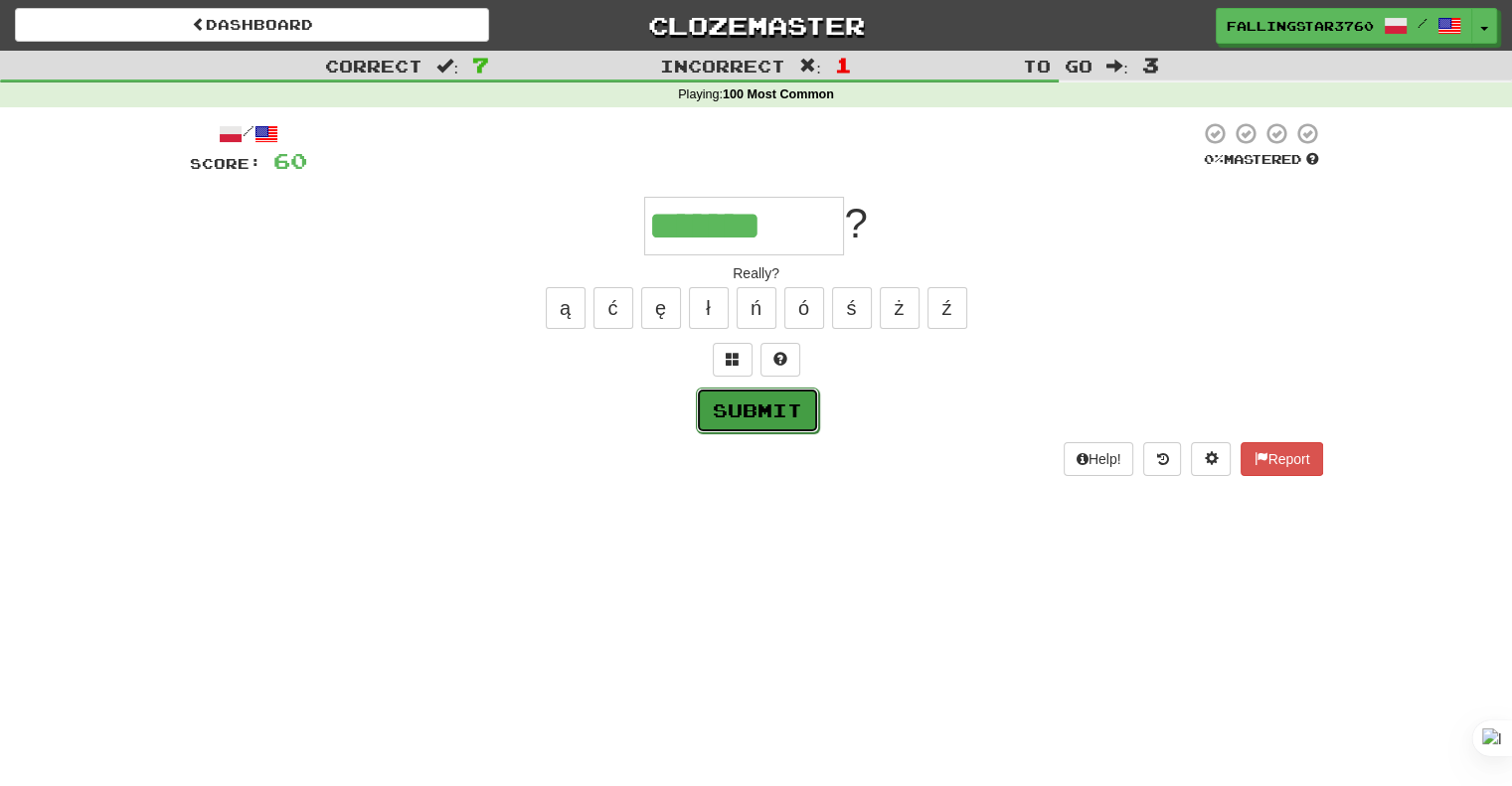 click on "Submit" at bounding box center [757, 410] 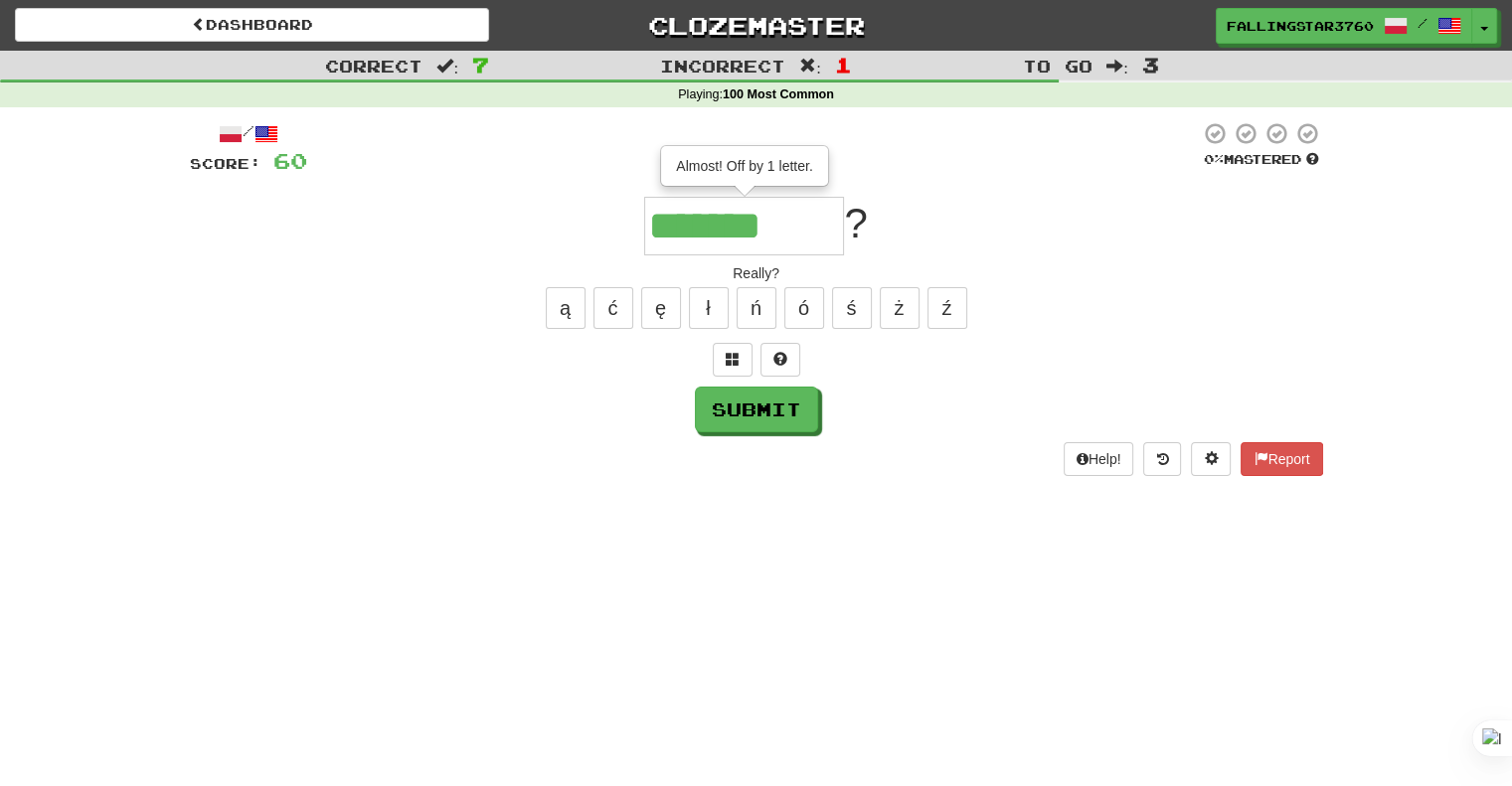 click on "*******" at bounding box center (744, 226) 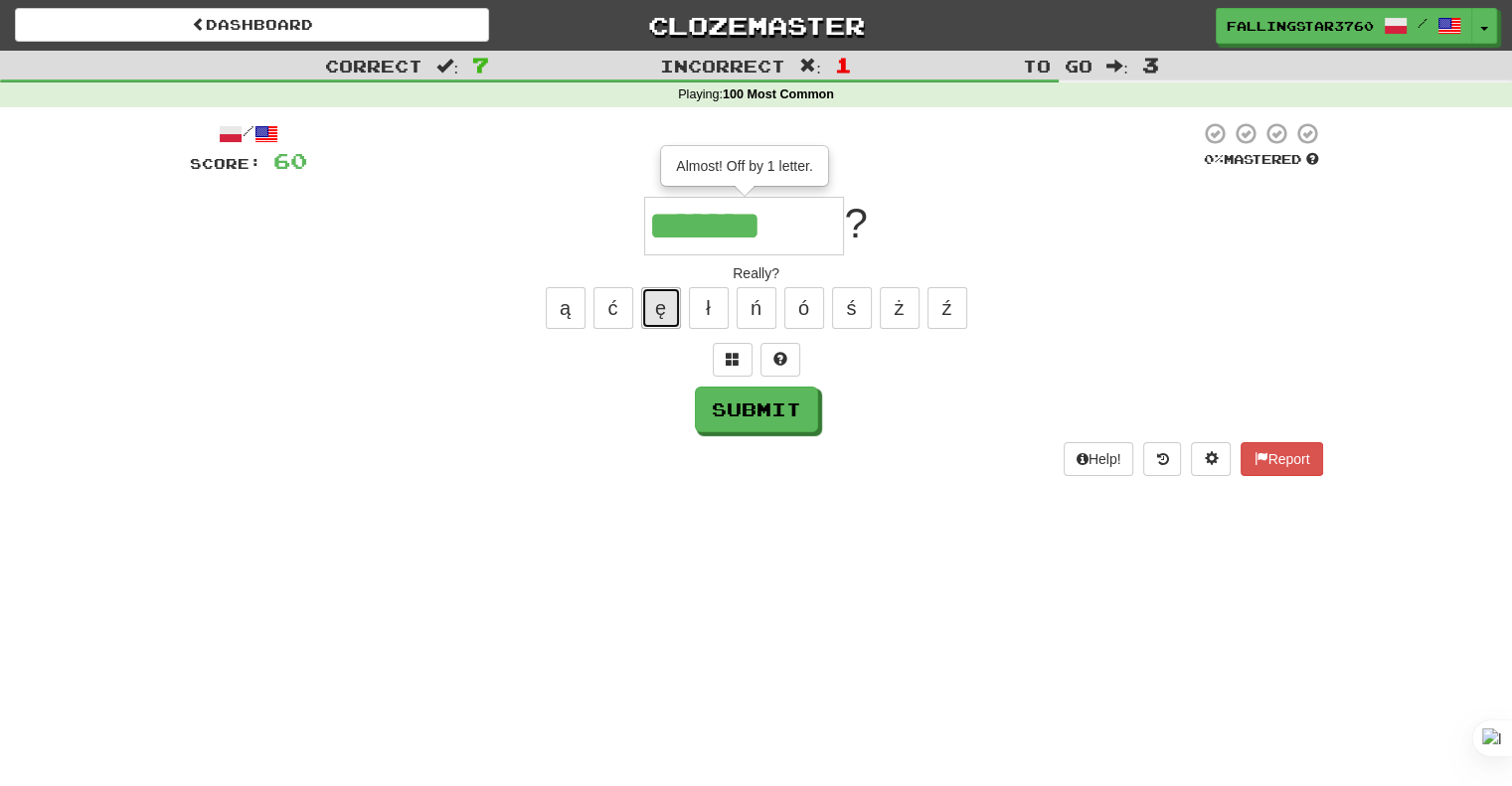click on "ę" at bounding box center [661, 308] 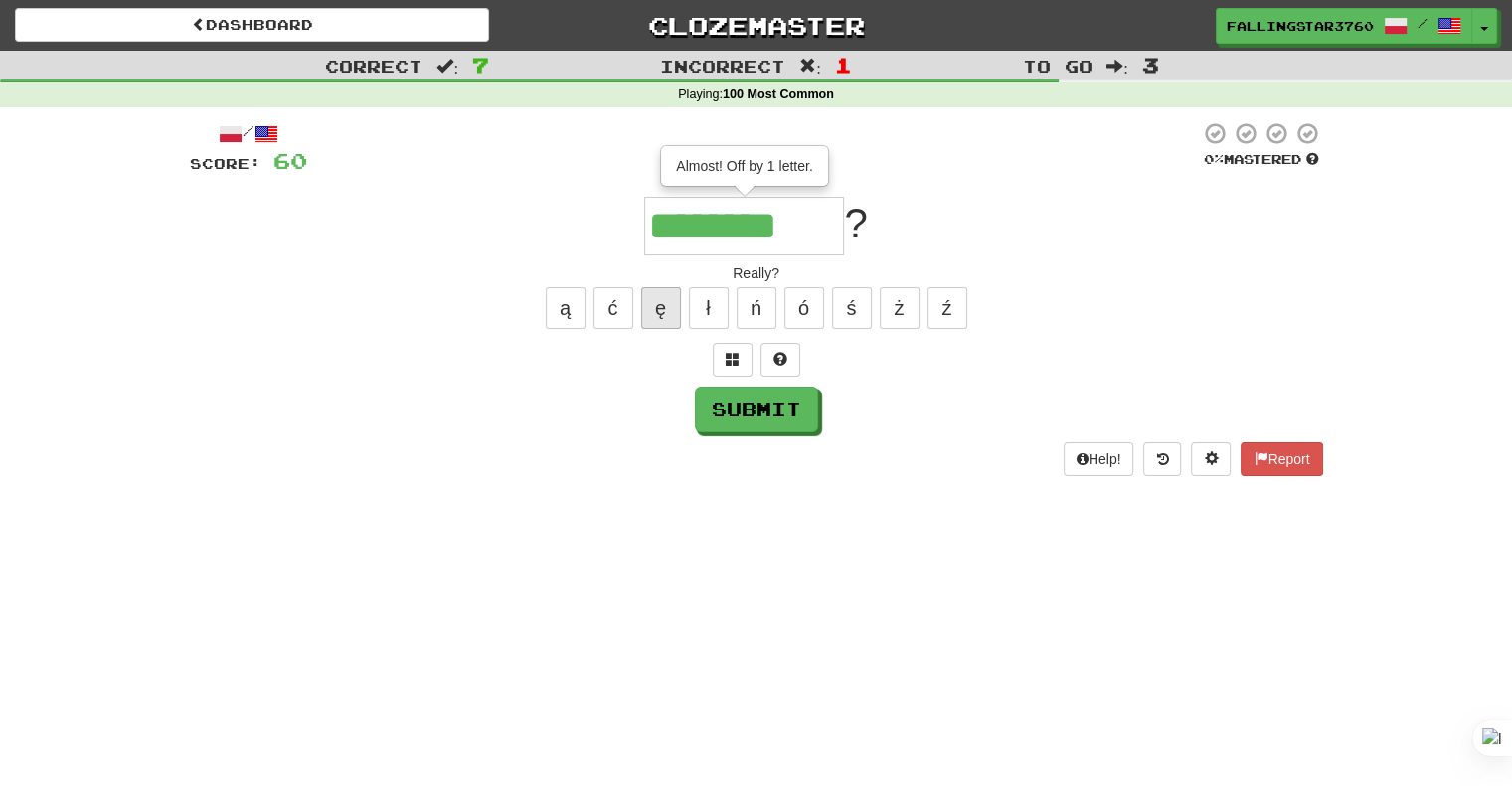 type on "********" 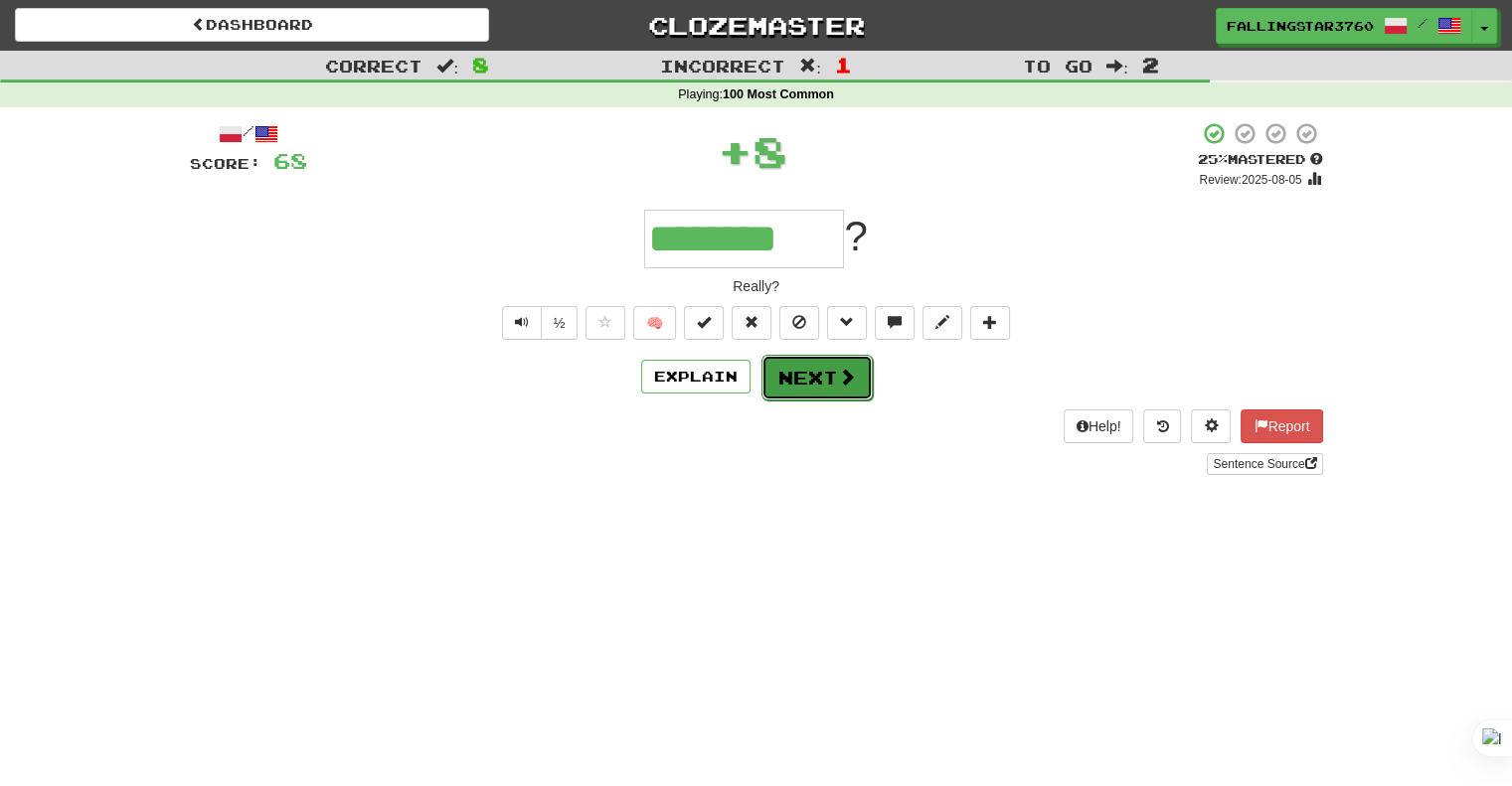 click on "Next" at bounding box center [817, 378] 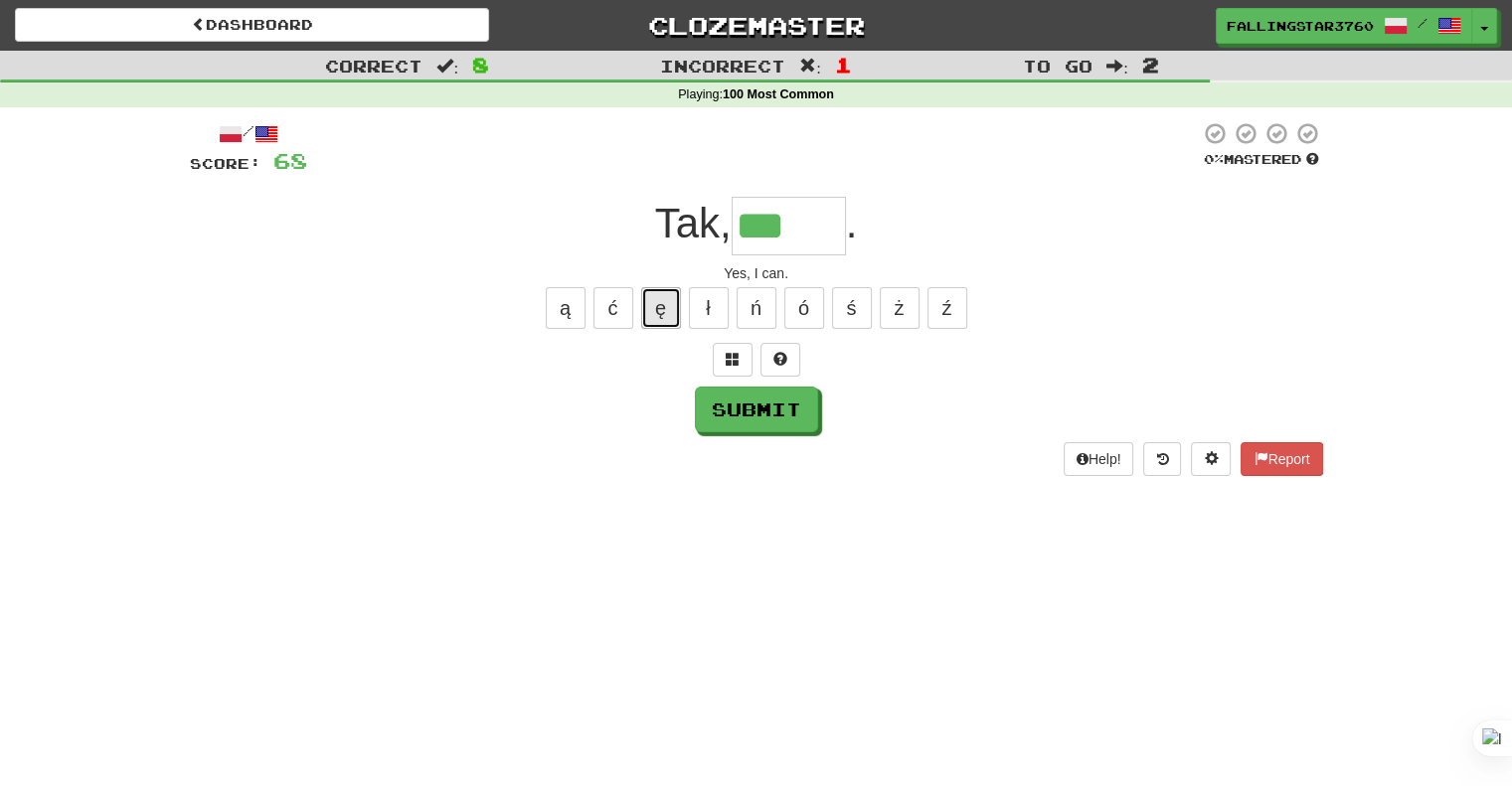 click on "ę" at bounding box center (661, 308) 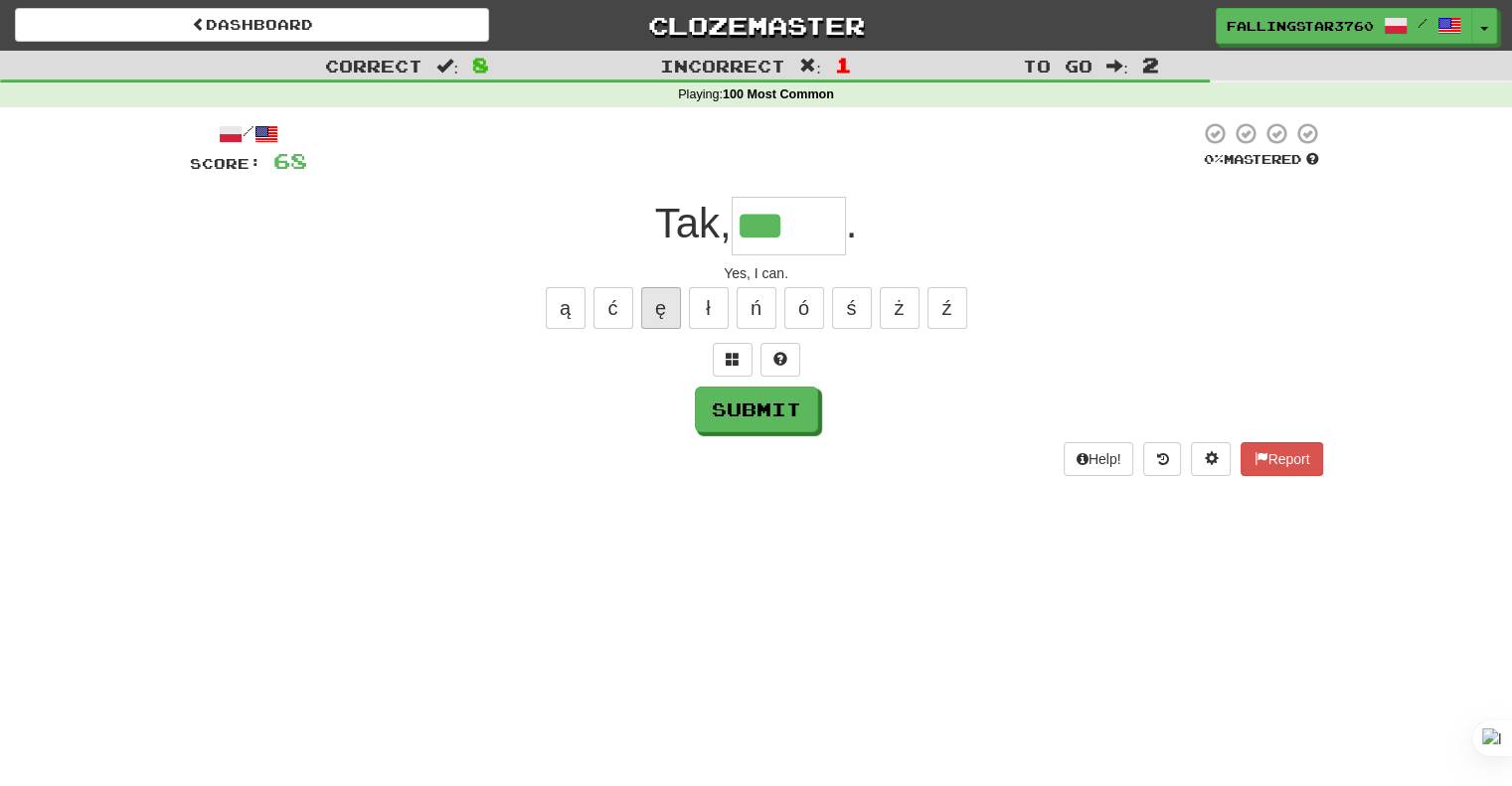 type on "****" 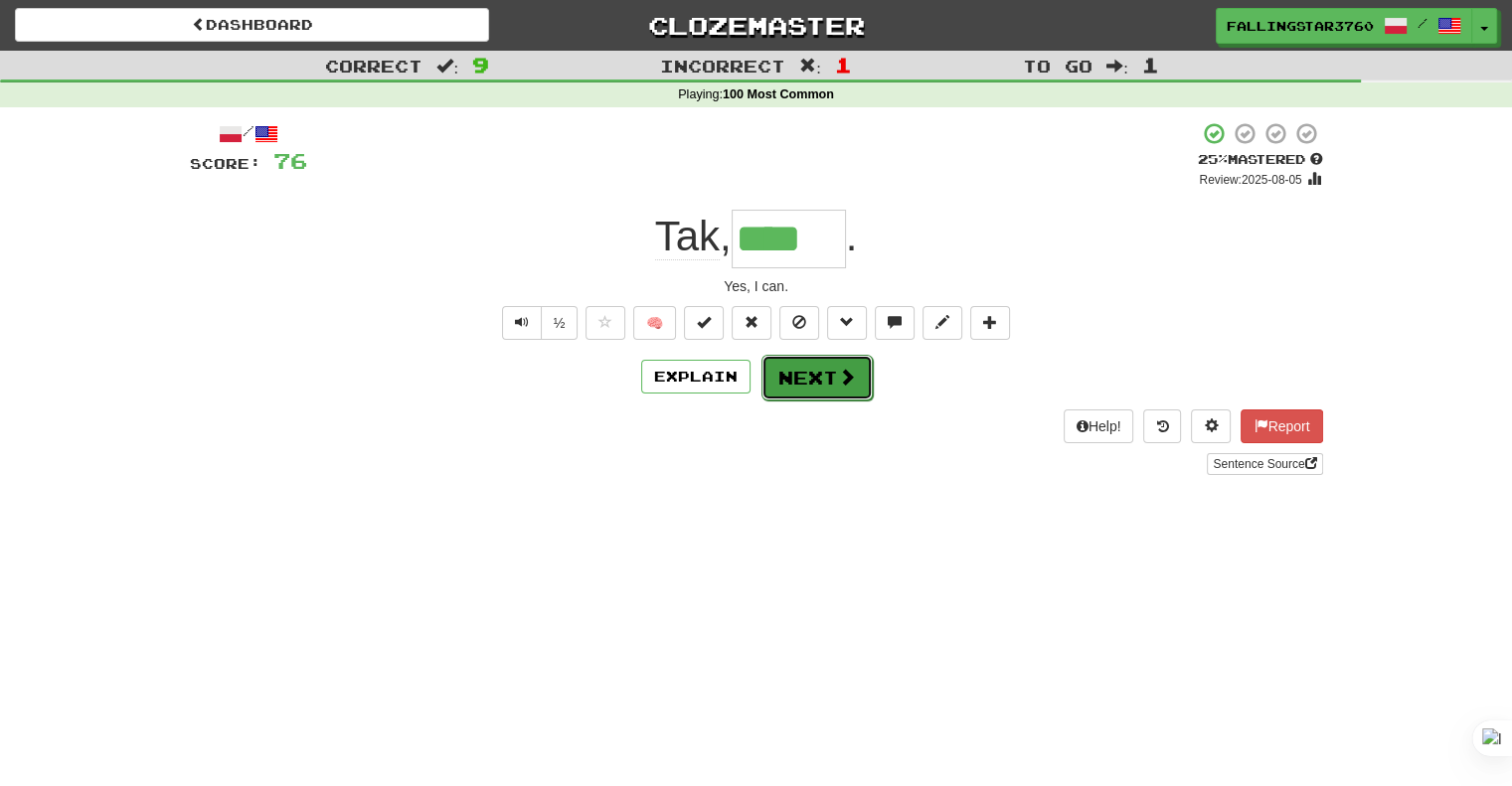 click on "Next" at bounding box center (817, 378) 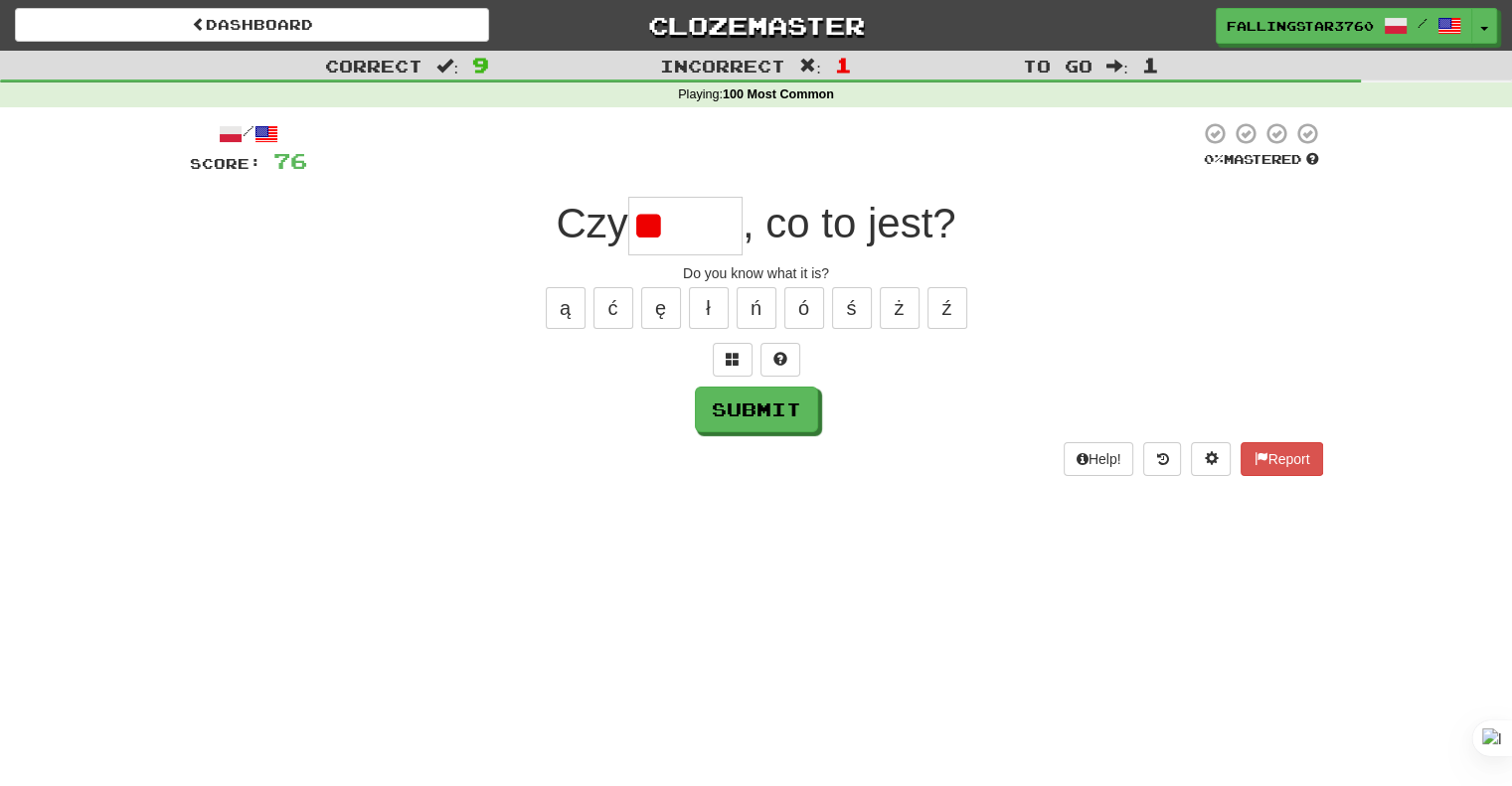 type on "*" 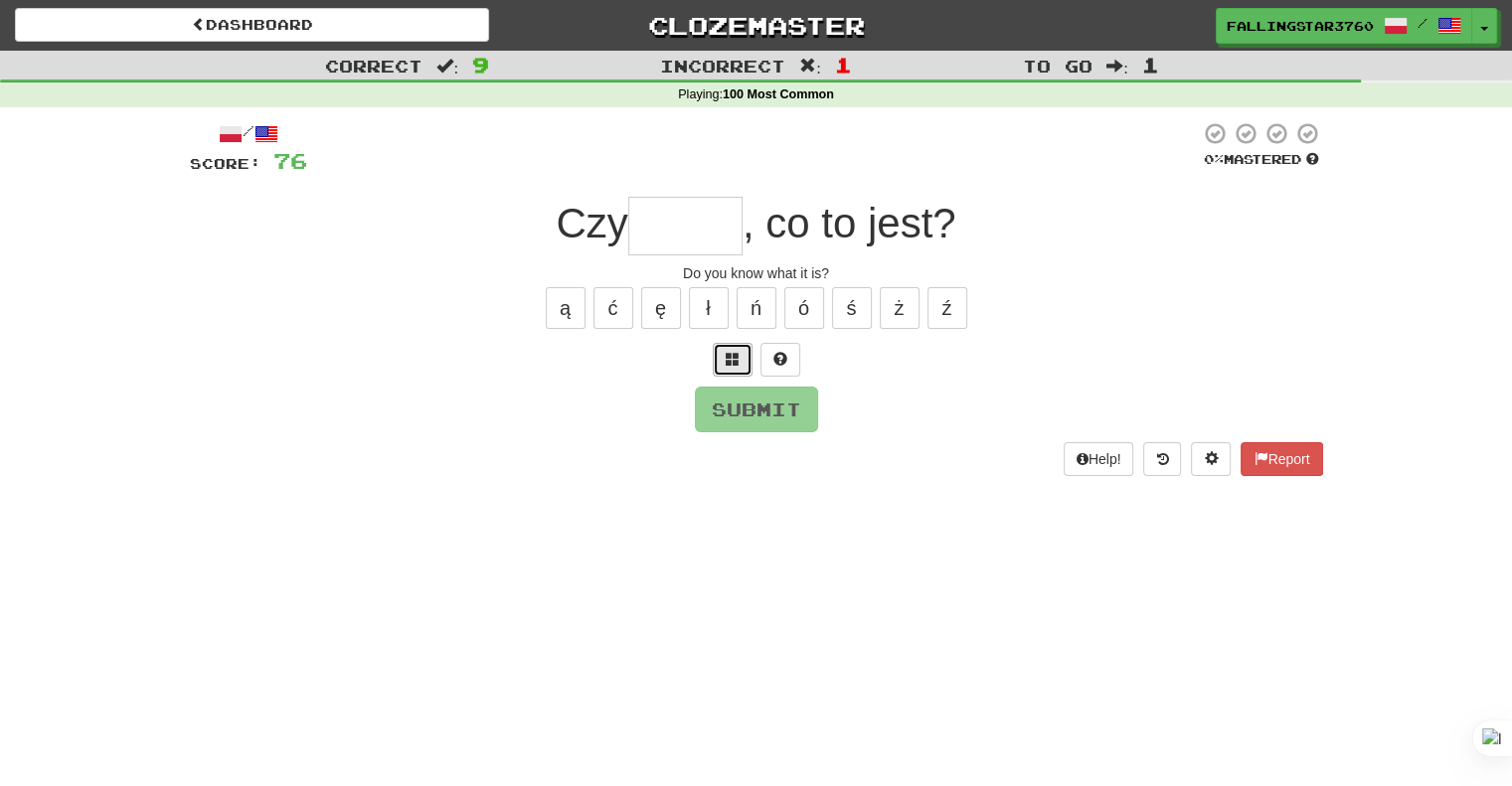 click at bounding box center [733, 360] 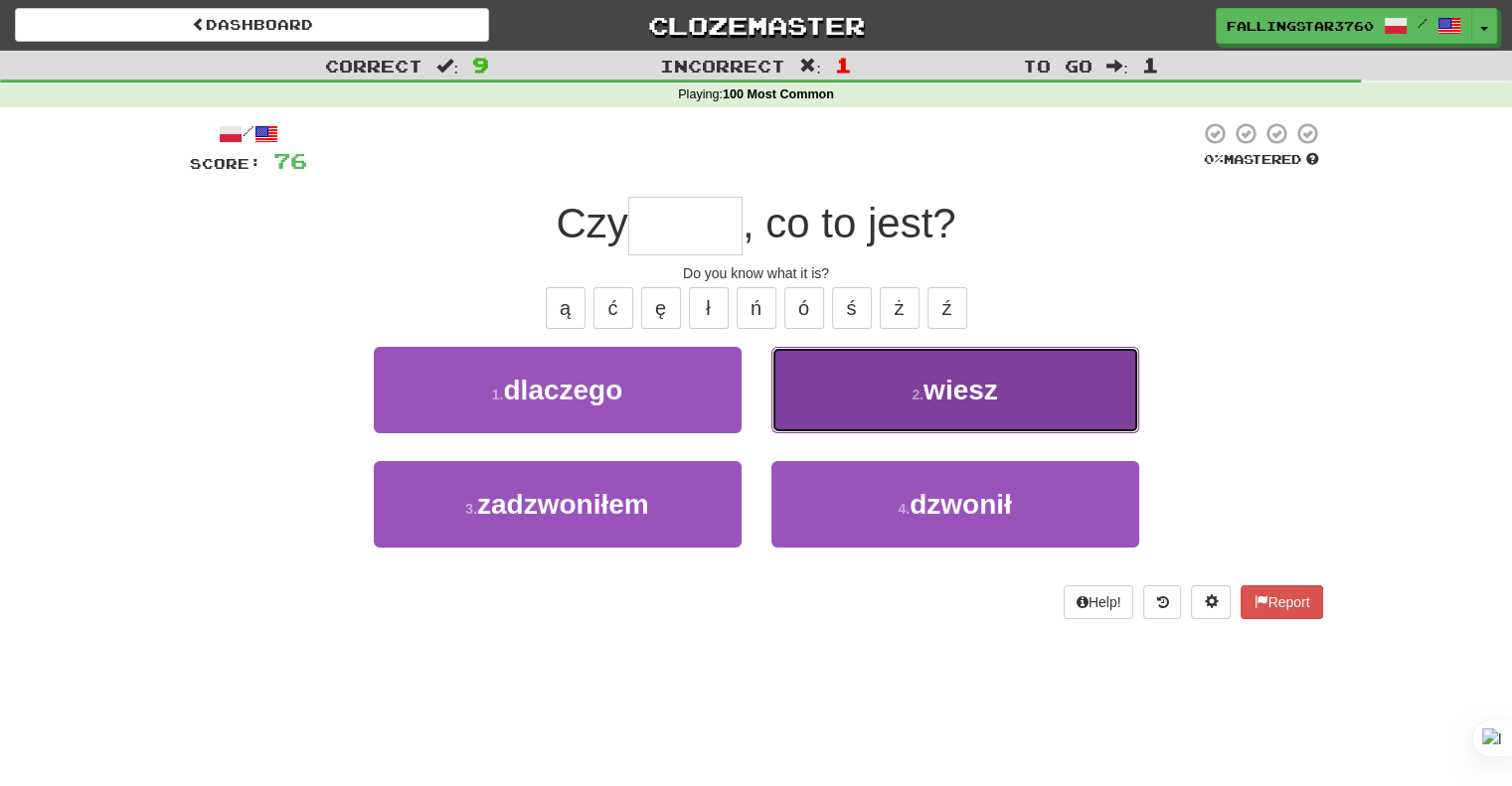 click on "2 .  wiesz" at bounding box center (955, 390) 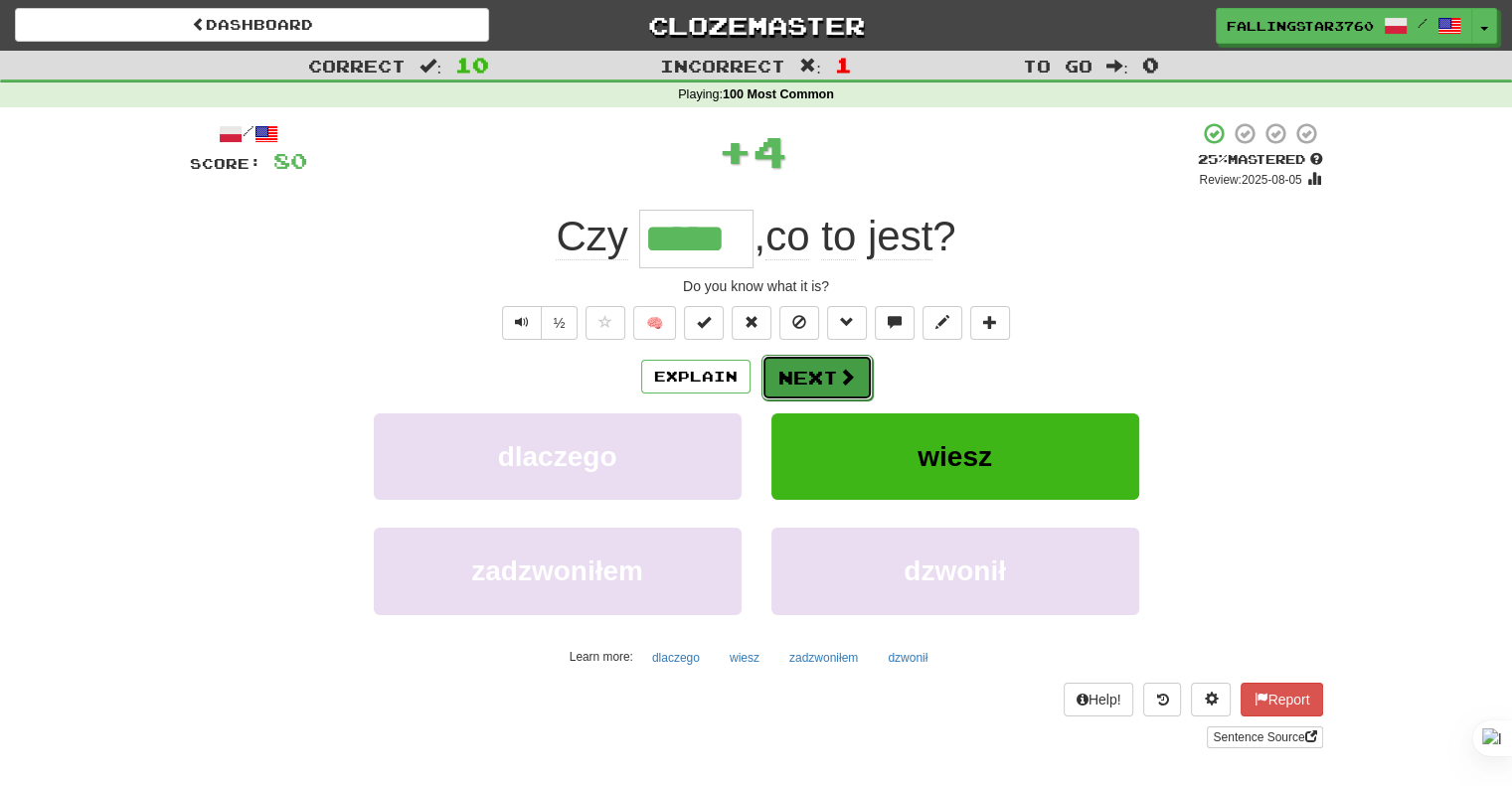 click on "Next" at bounding box center (817, 378) 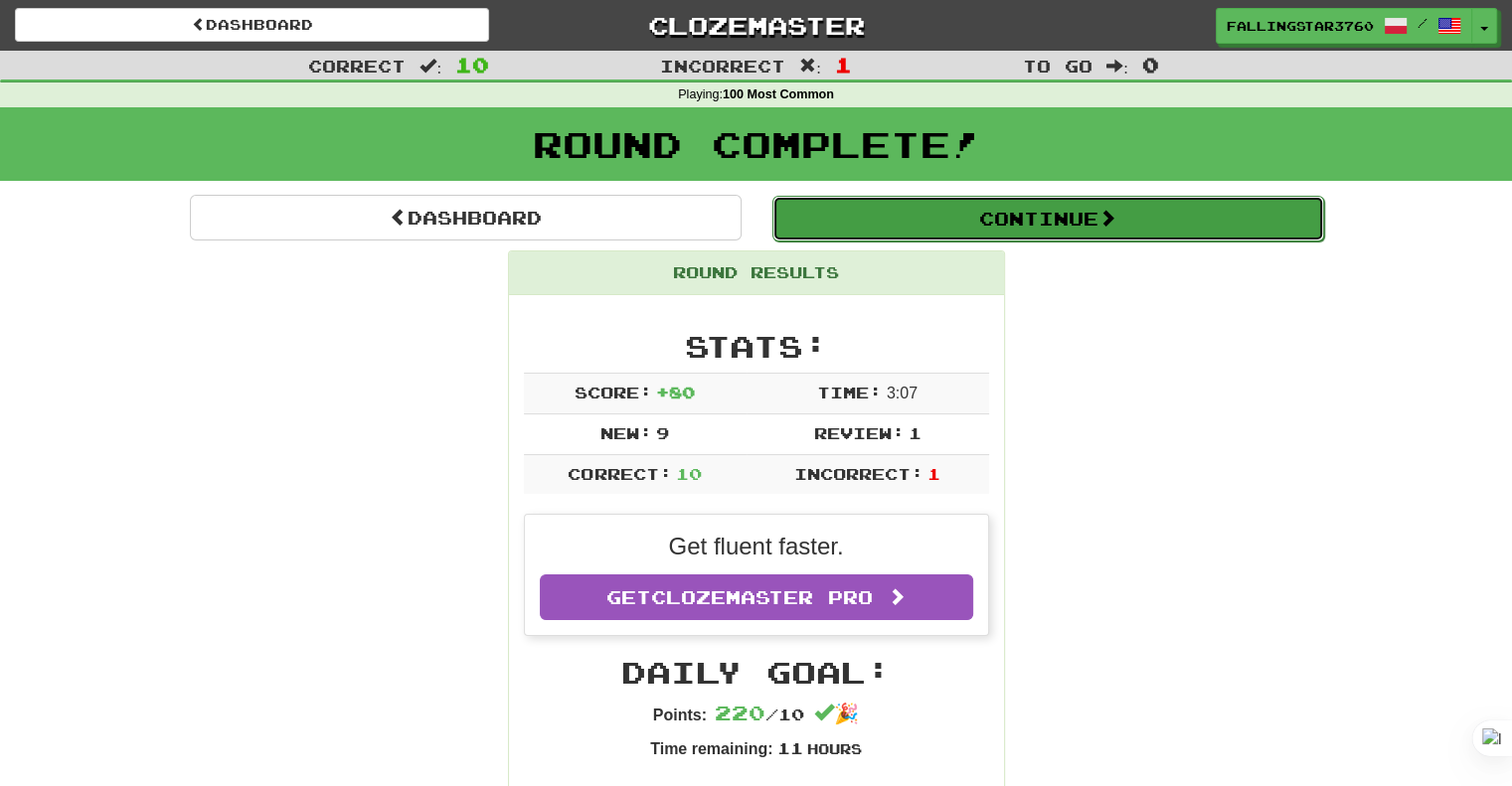 click on "Continue" at bounding box center [1048, 219] 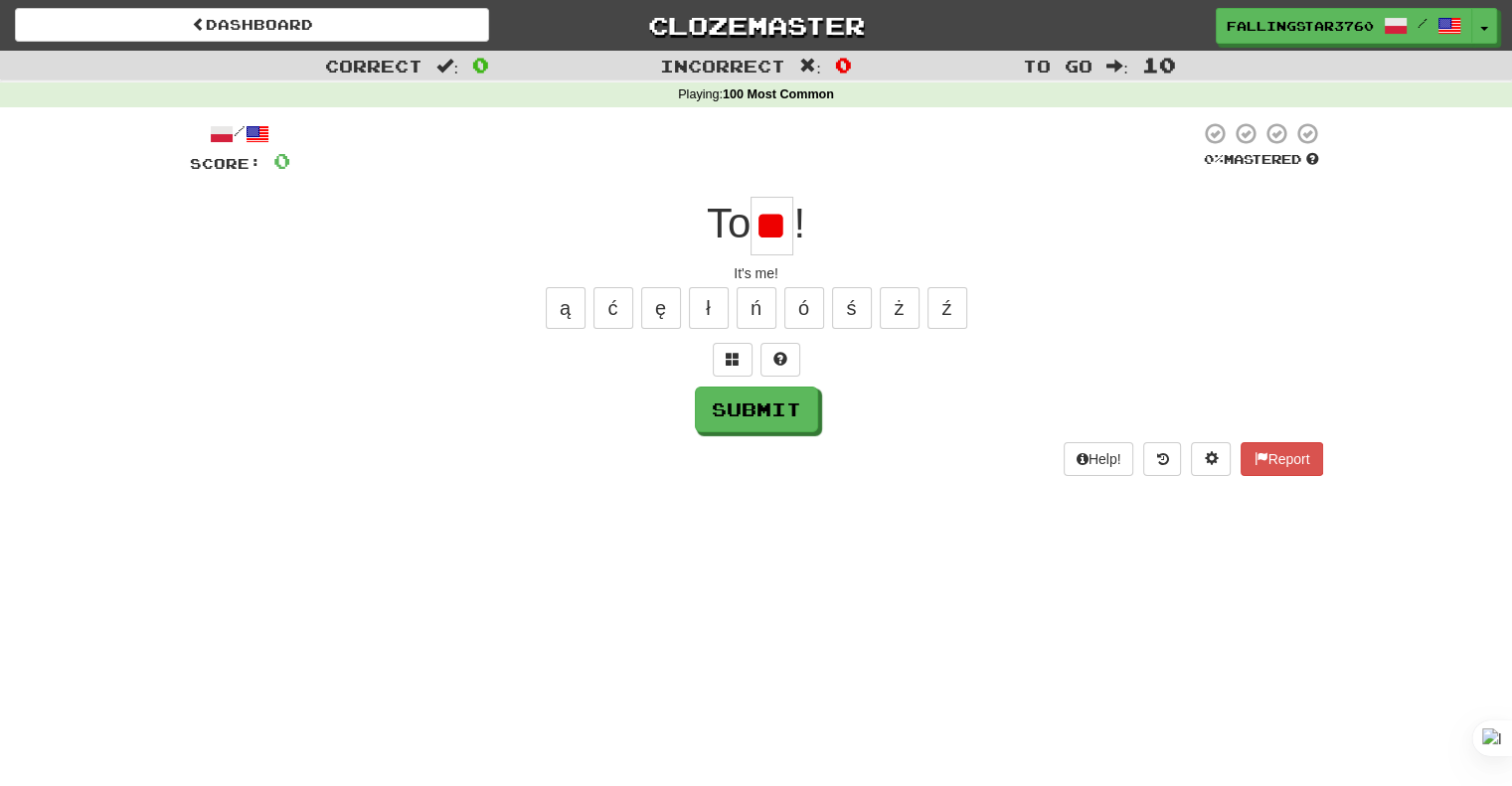 scroll, scrollTop: 0, scrollLeft: 11, axis: horizontal 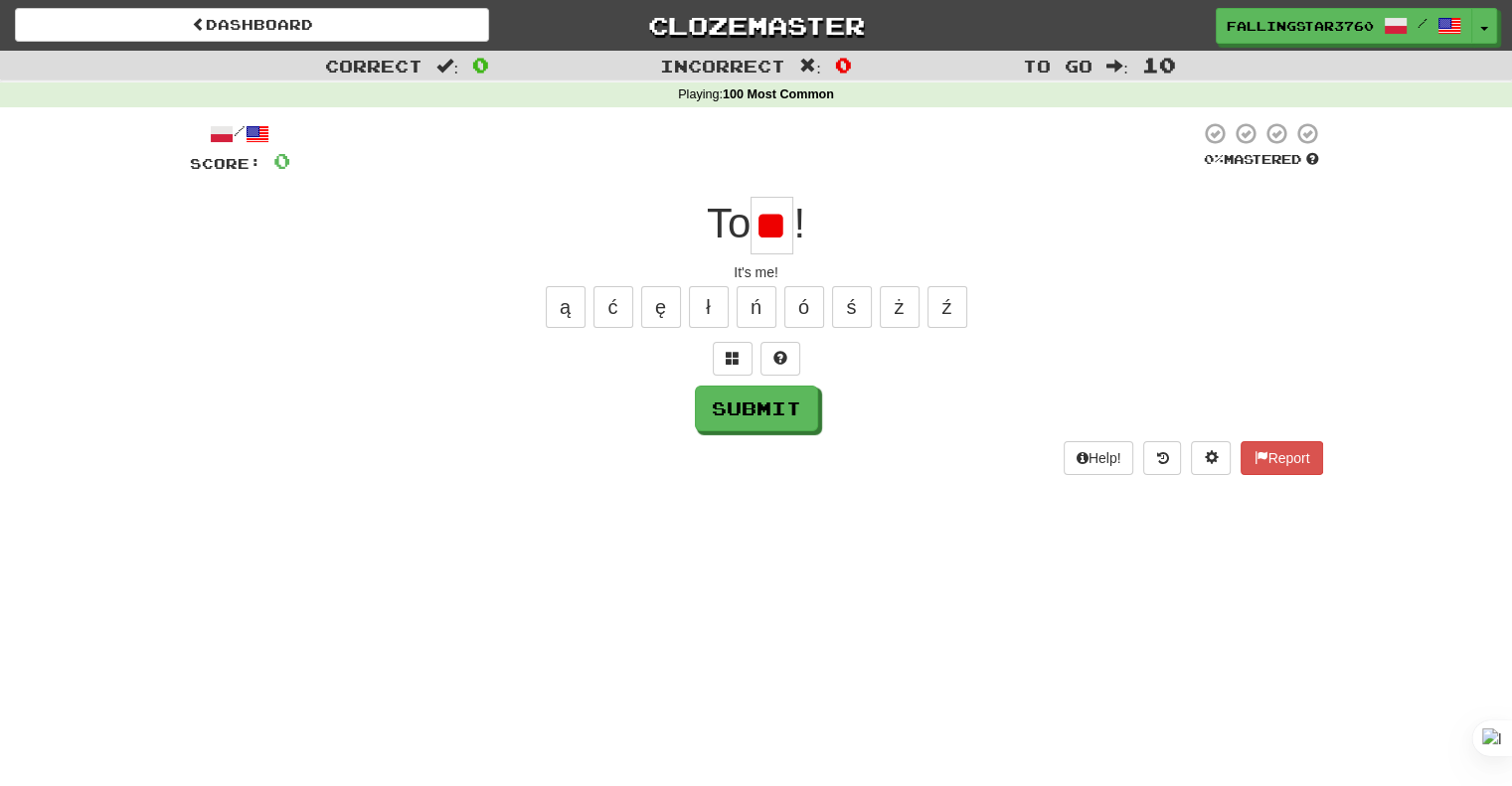 type on "*" 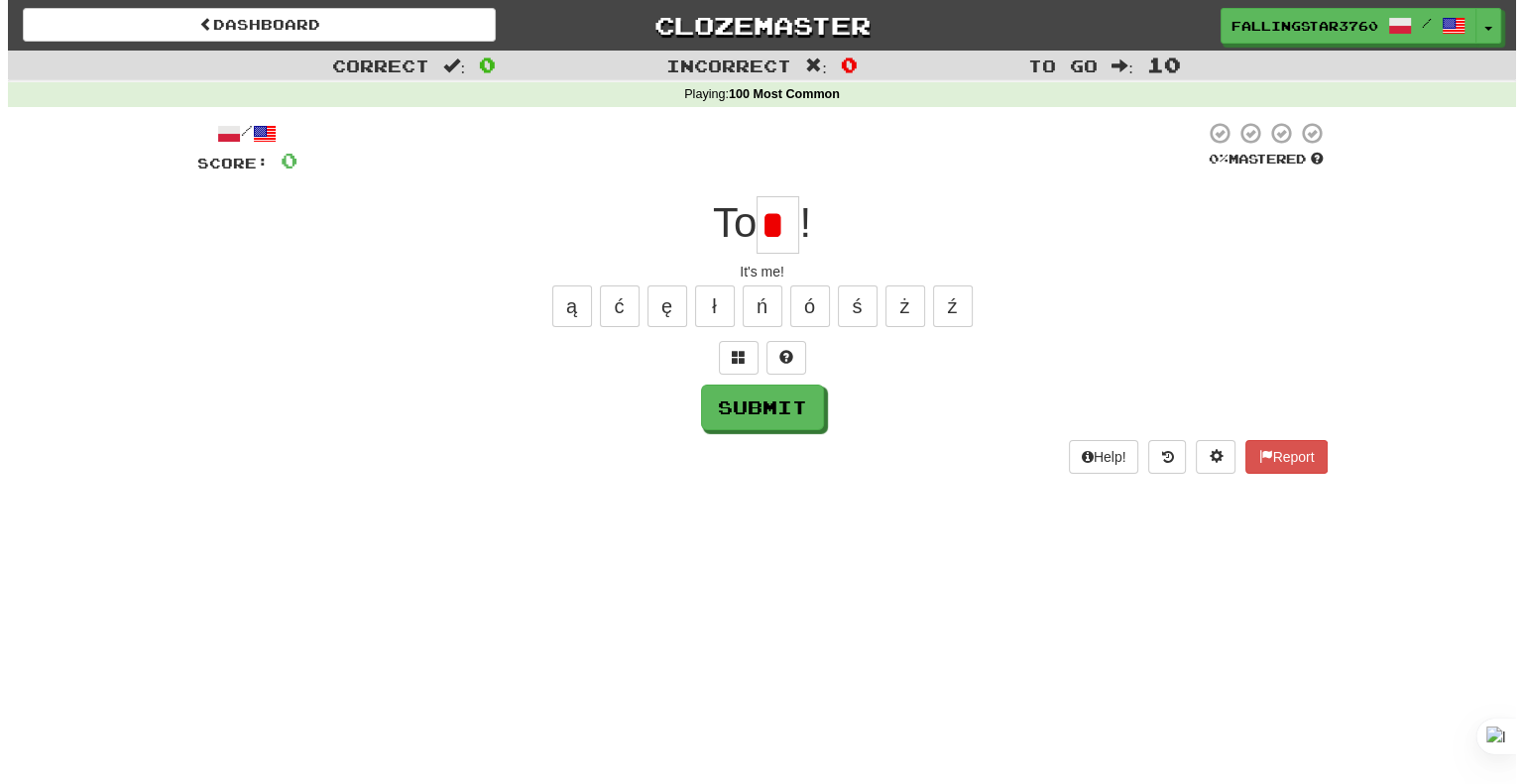 scroll, scrollTop: 0, scrollLeft: 0, axis: both 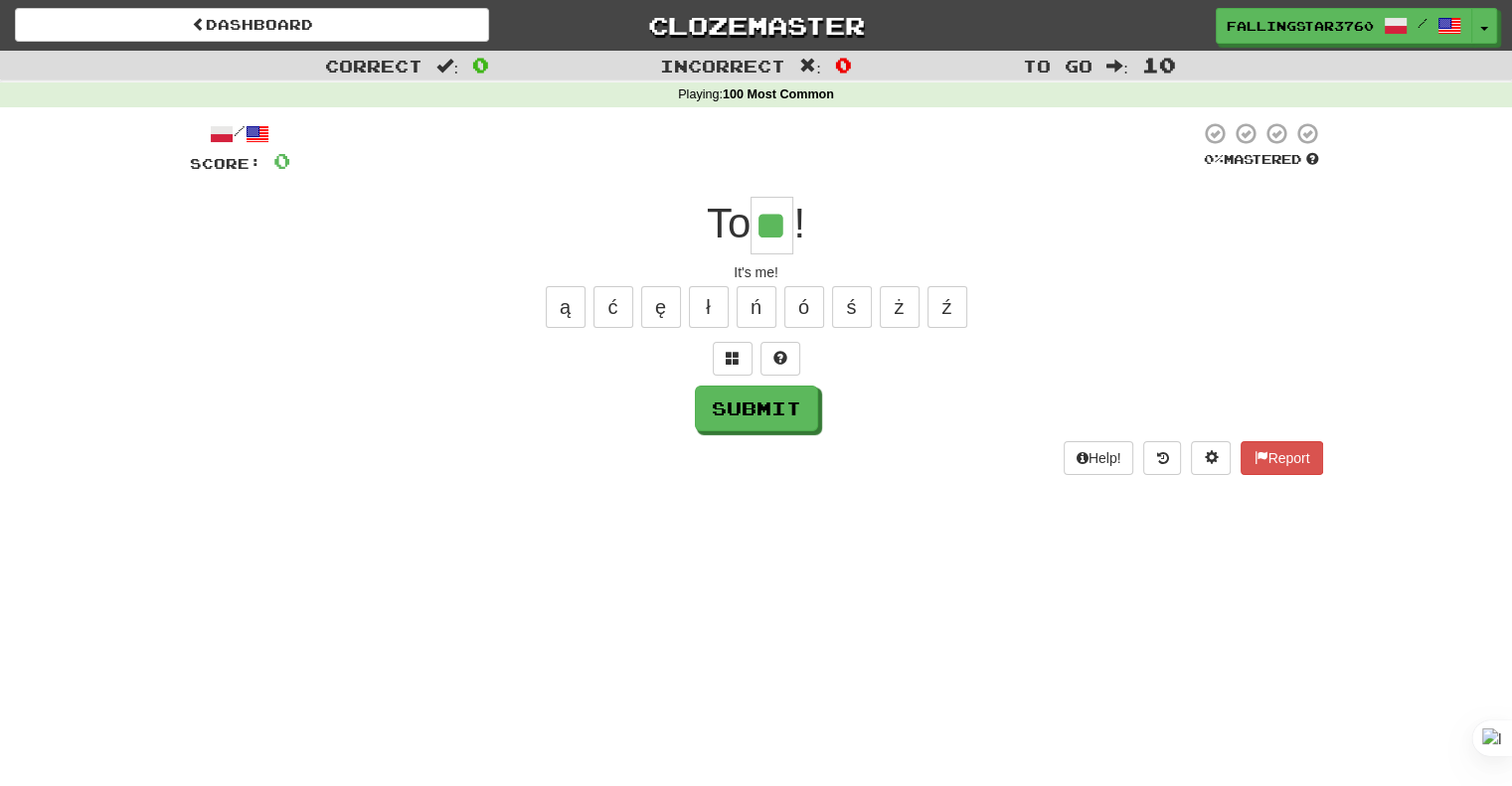 type on "**" 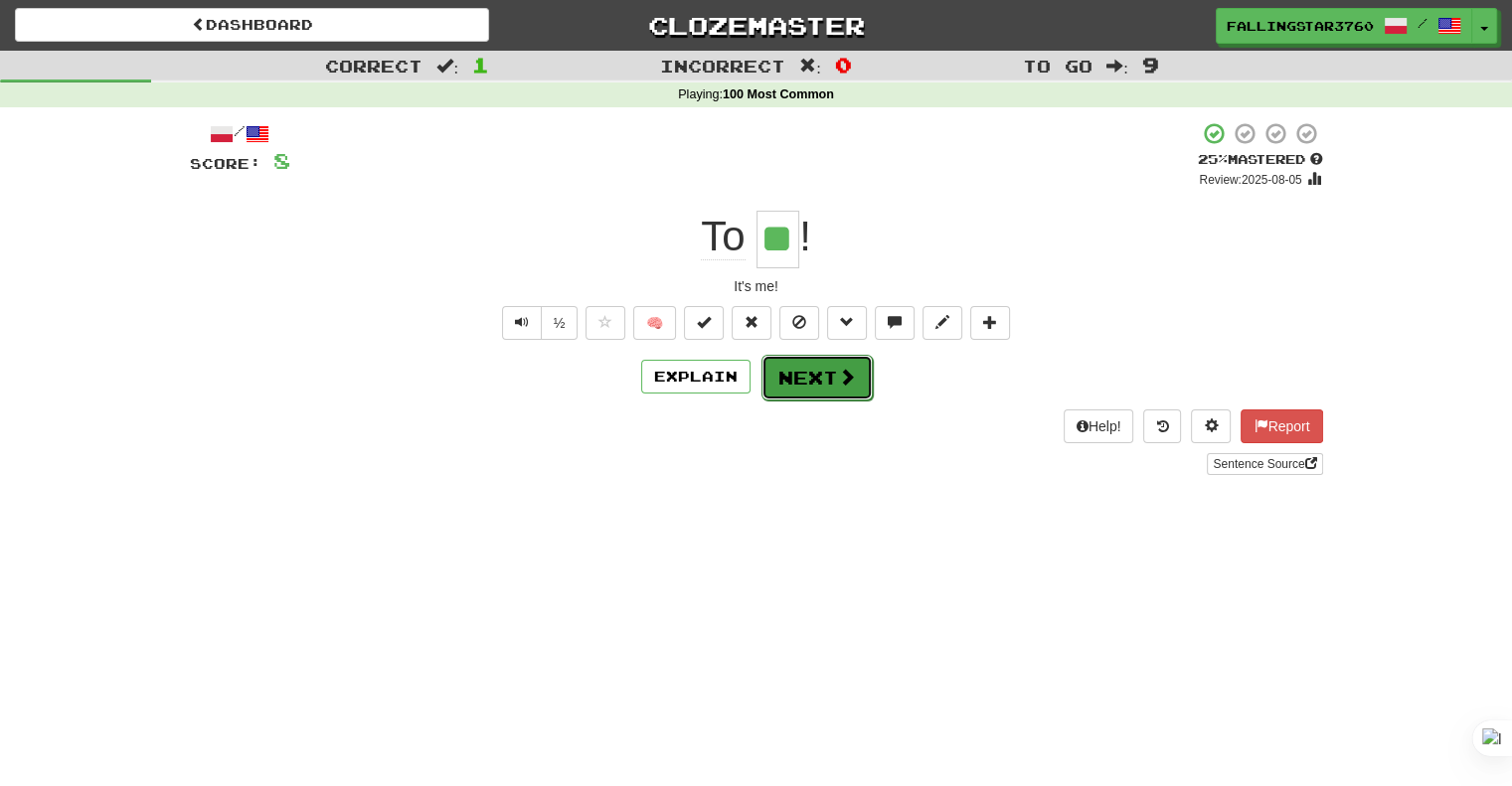 click on "Next" at bounding box center (817, 378) 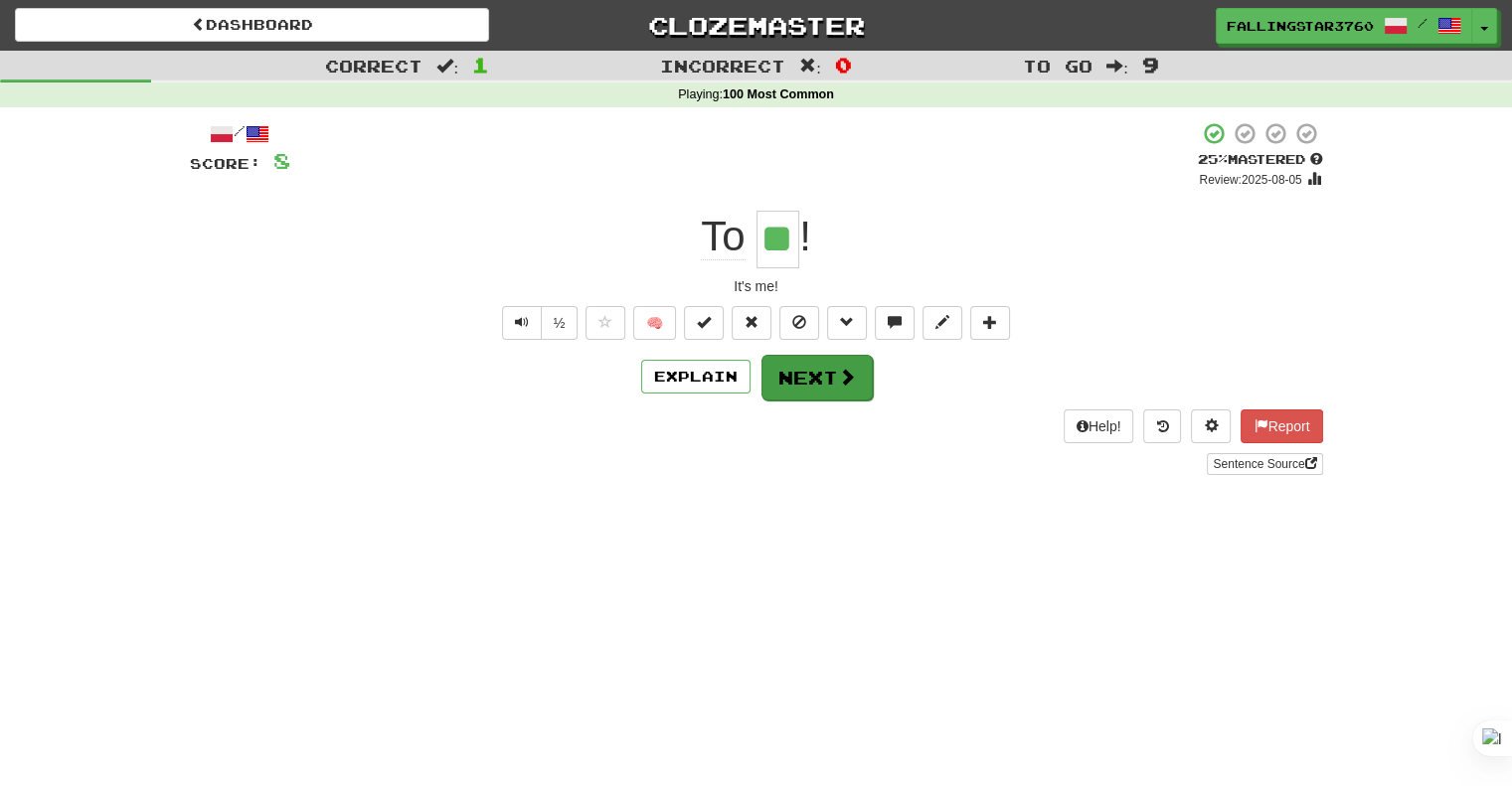 type 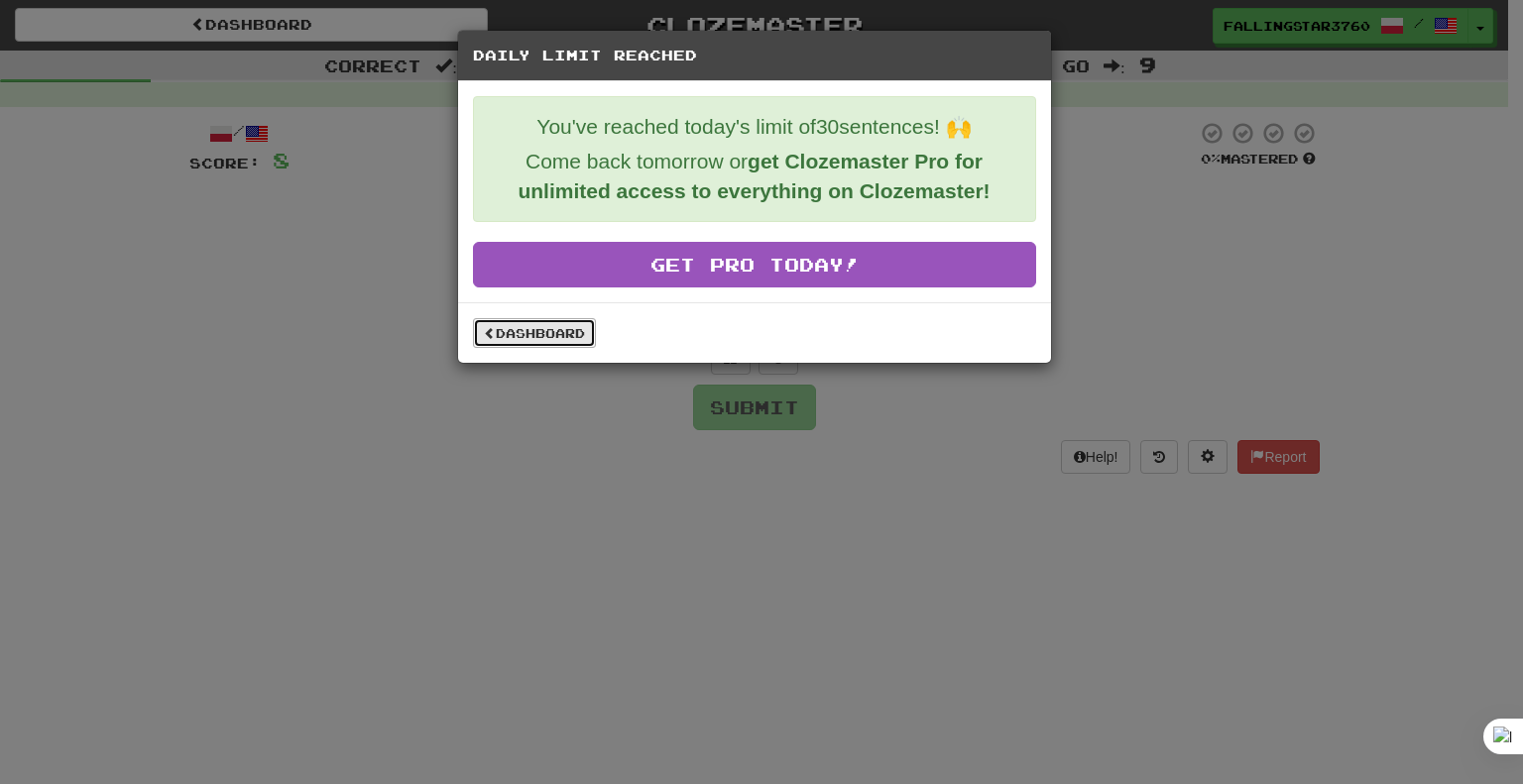 click on "Dashboard" at bounding box center [534, 333] 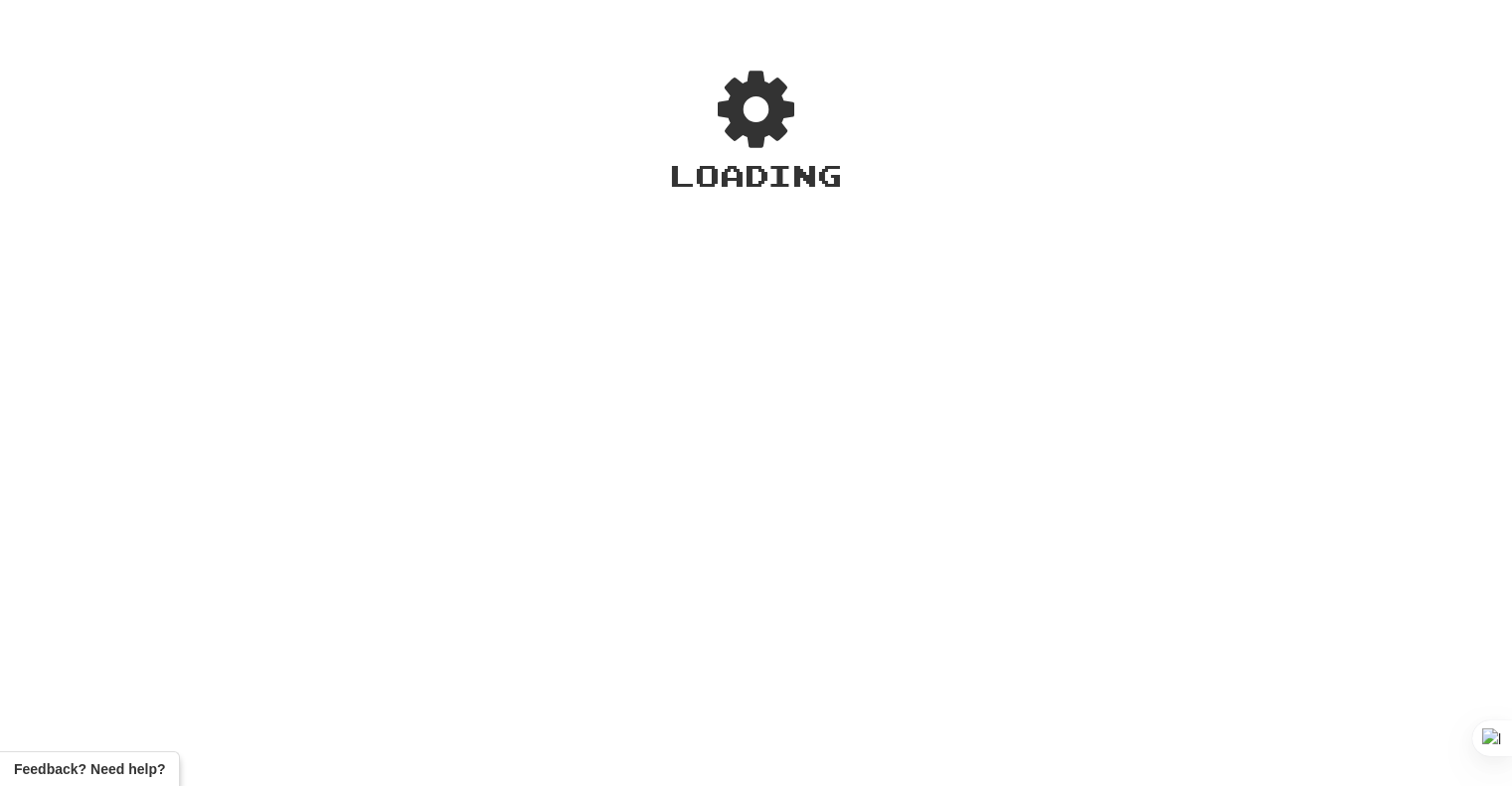 scroll, scrollTop: 0, scrollLeft: 0, axis: both 